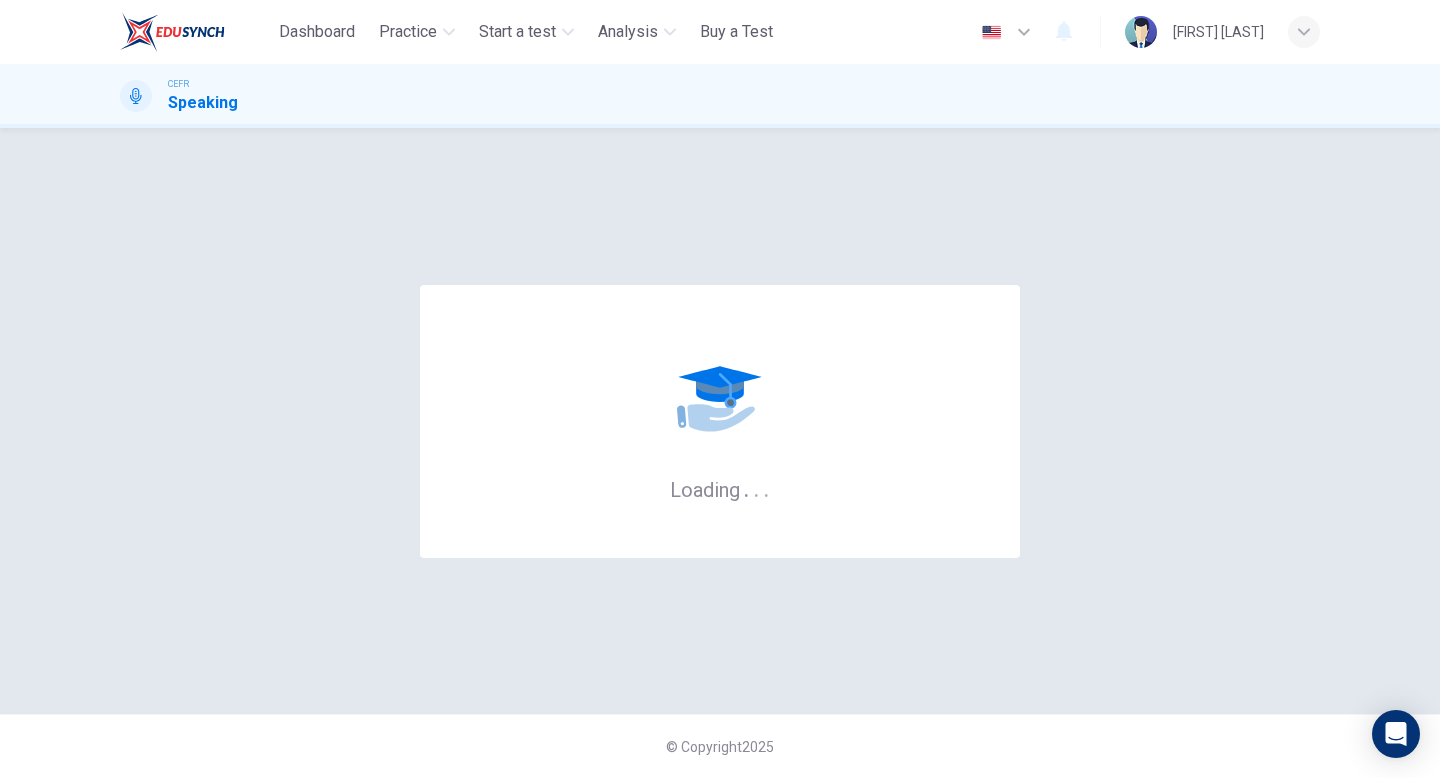 scroll, scrollTop: 0, scrollLeft: 0, axis: both 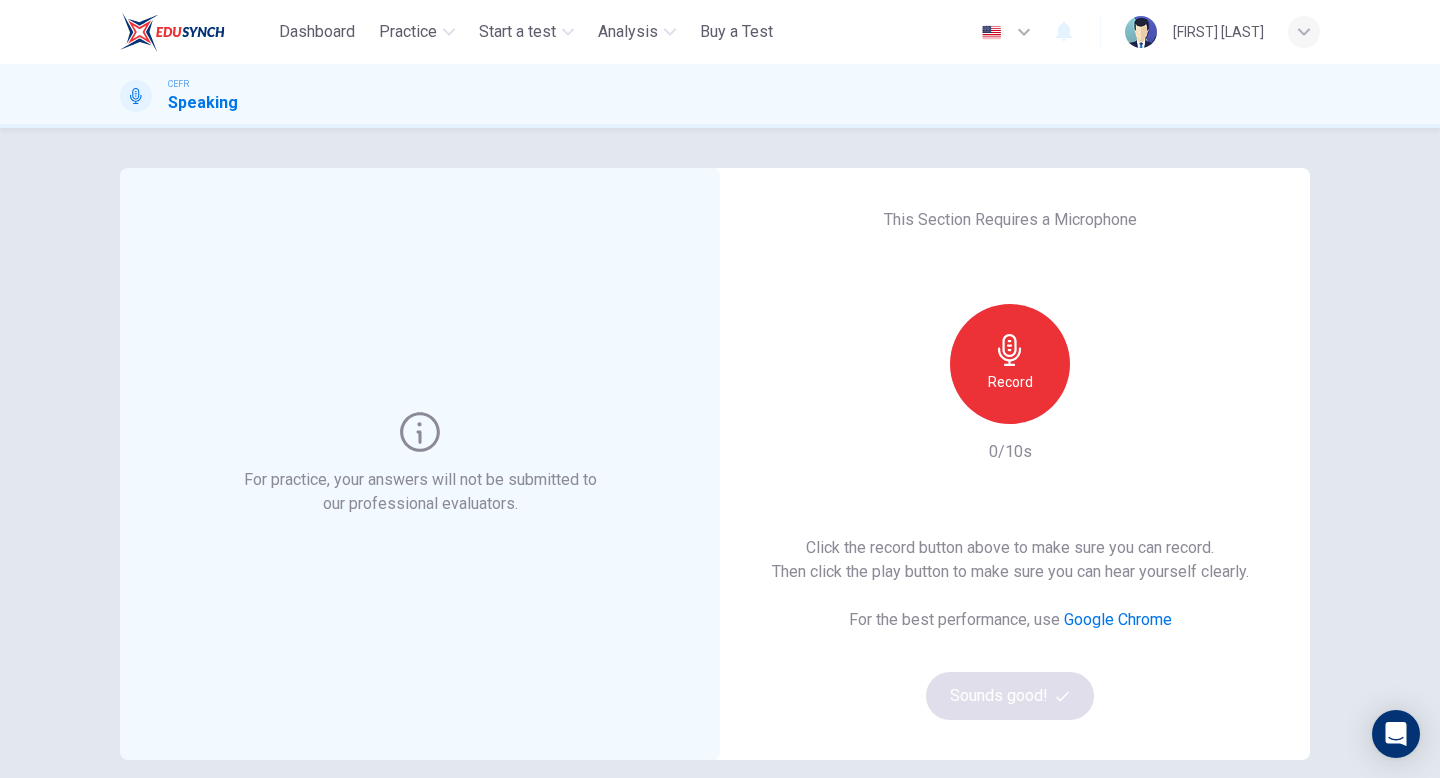 click at bounding box center [1010, 350] 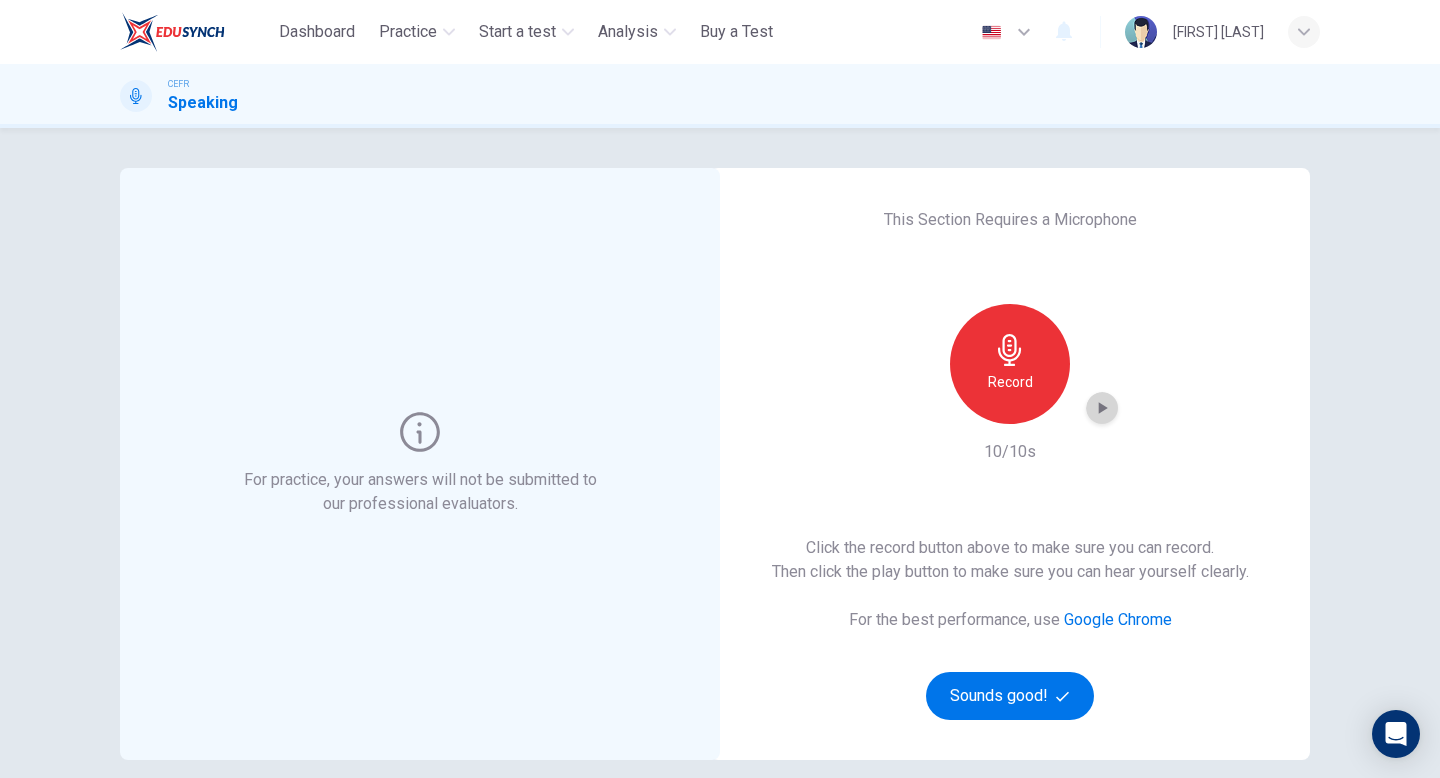 click at bounding box center [1102, 408] 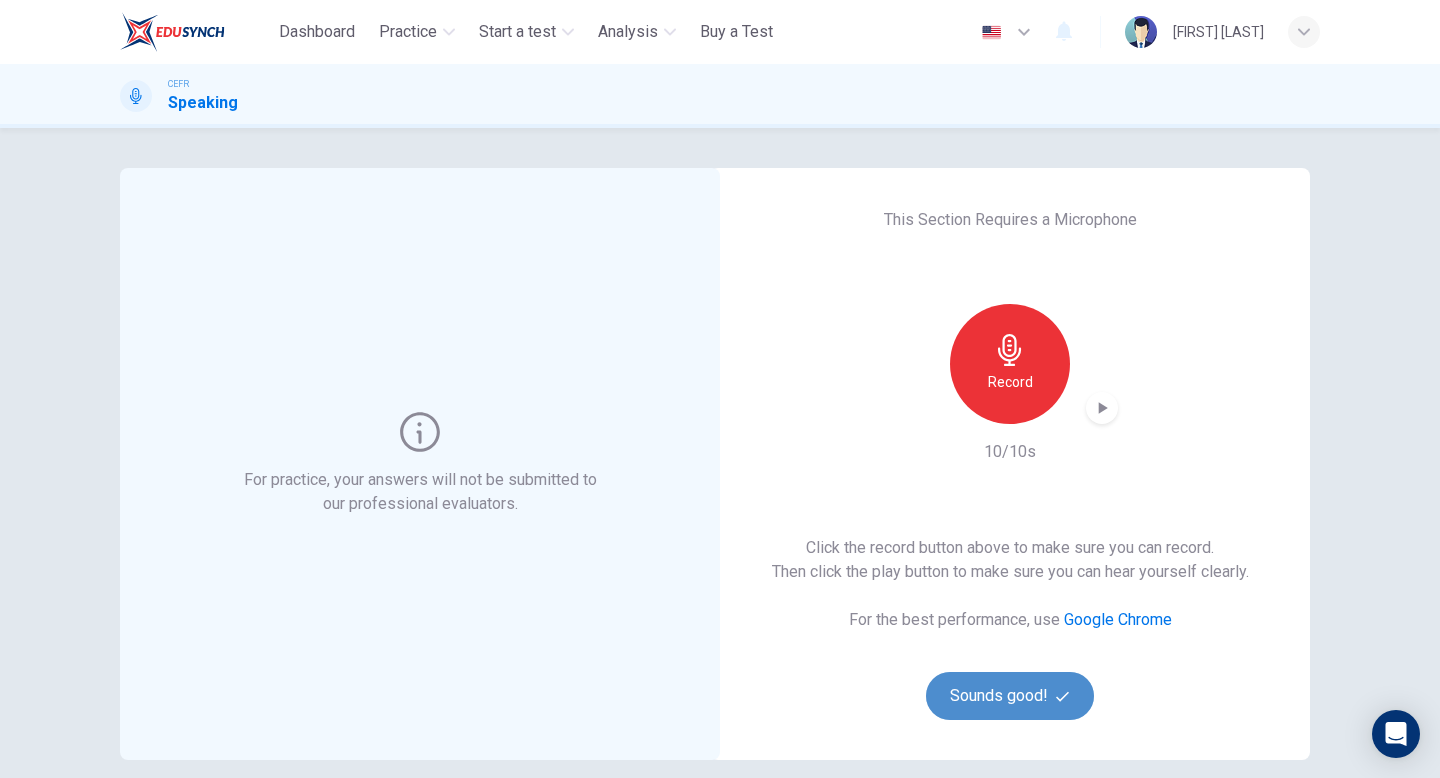 click on "Sounds good!" at bounding box center [1010, 696] 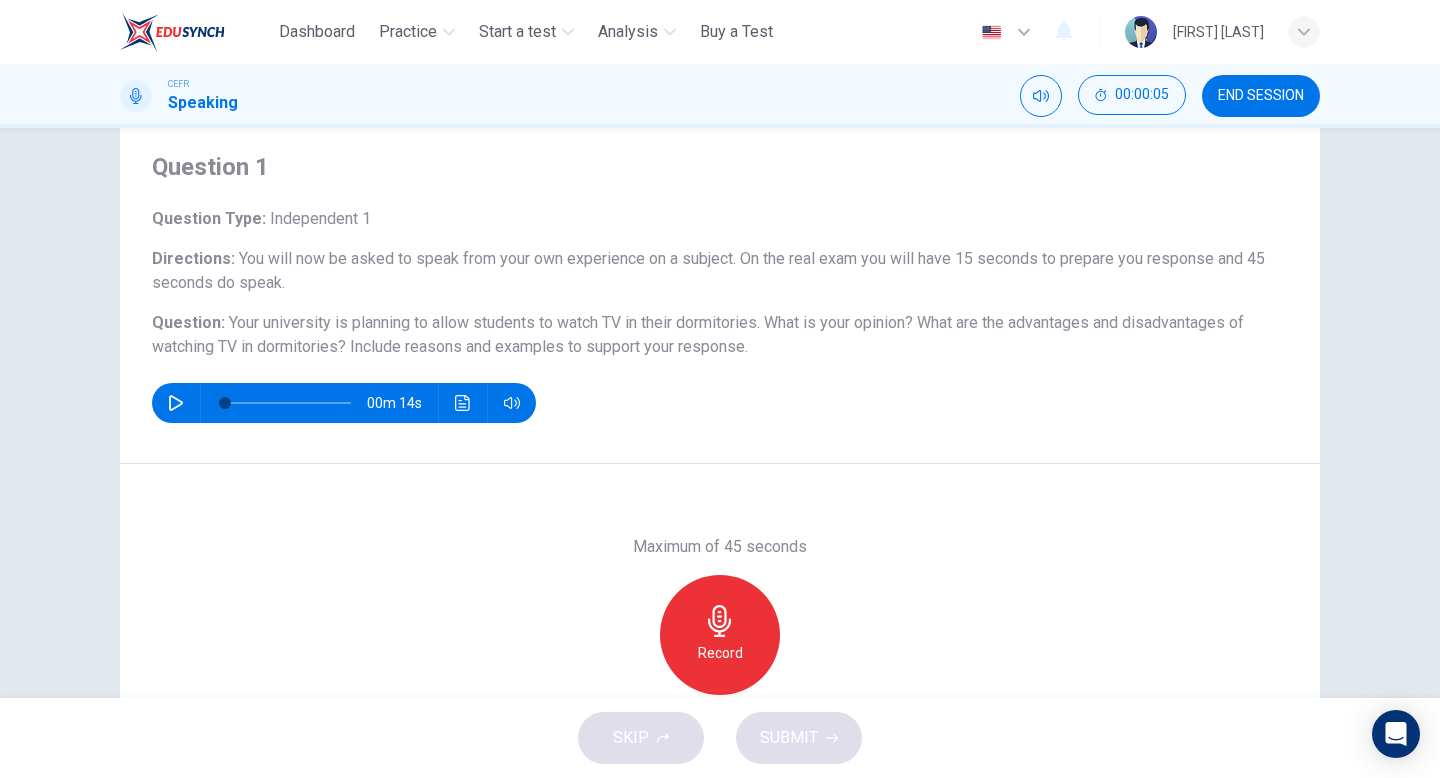 scroll, scrollTop: 58, scrollLeft: 0, axis: vertical 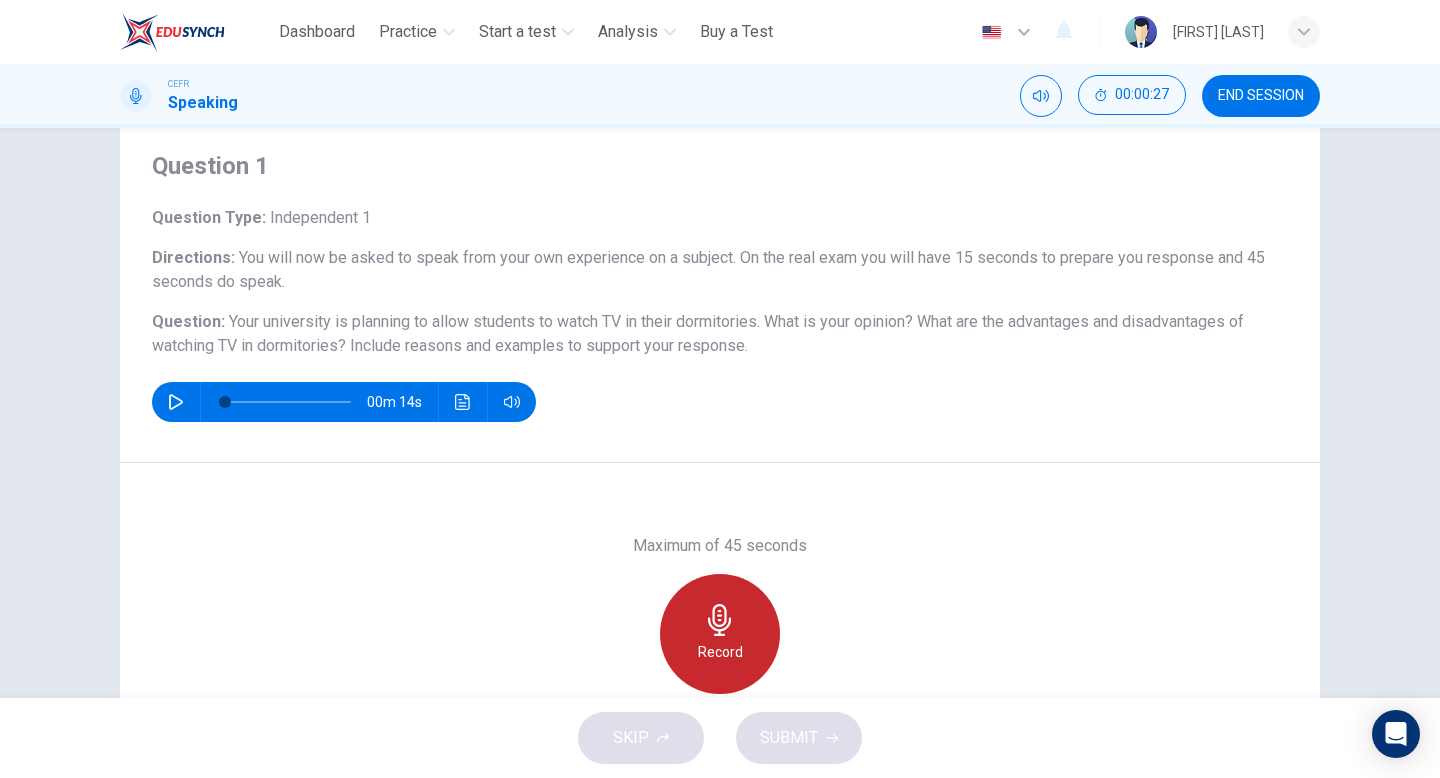 click at bounding box center (720, 620) 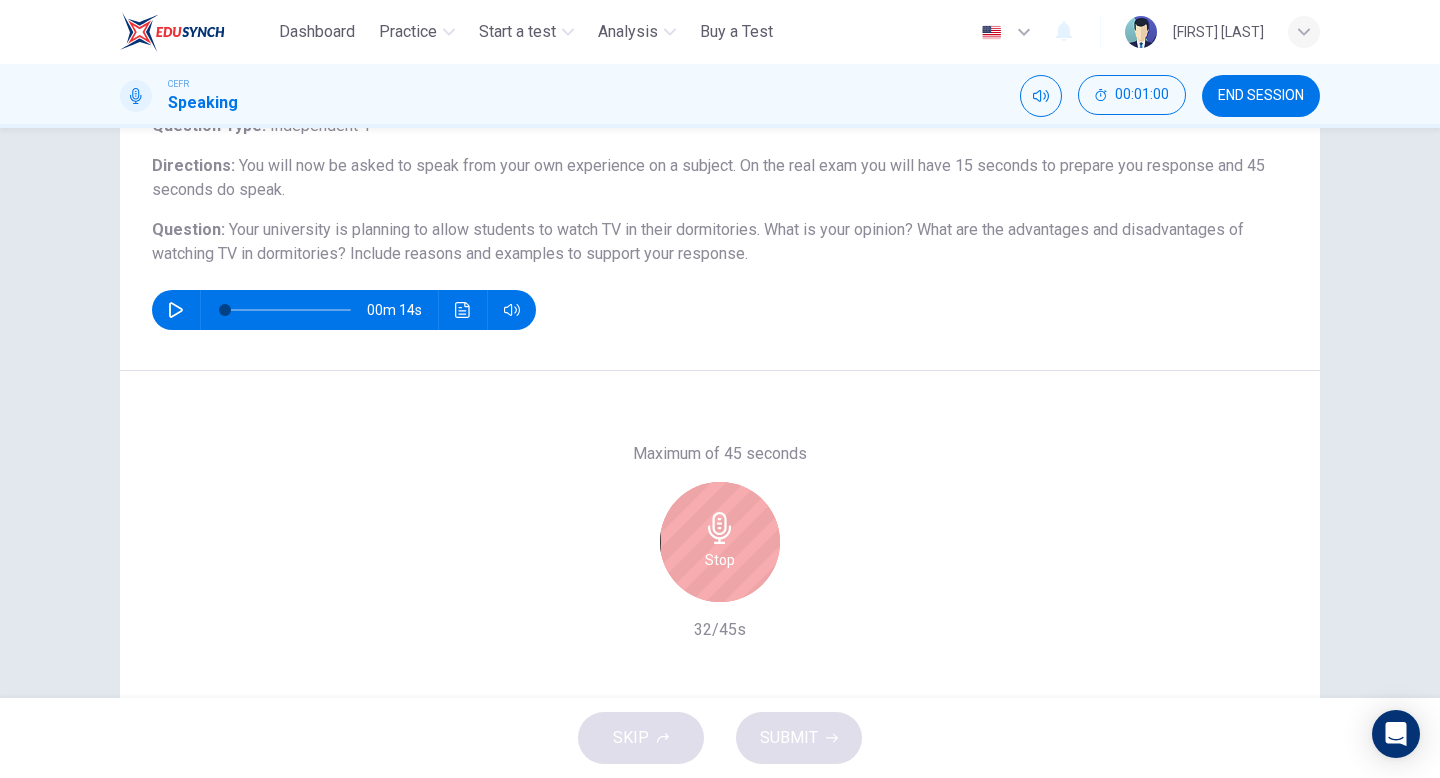 scroll, scrollTop: 155, scrollLeft: 0, axis: vertical 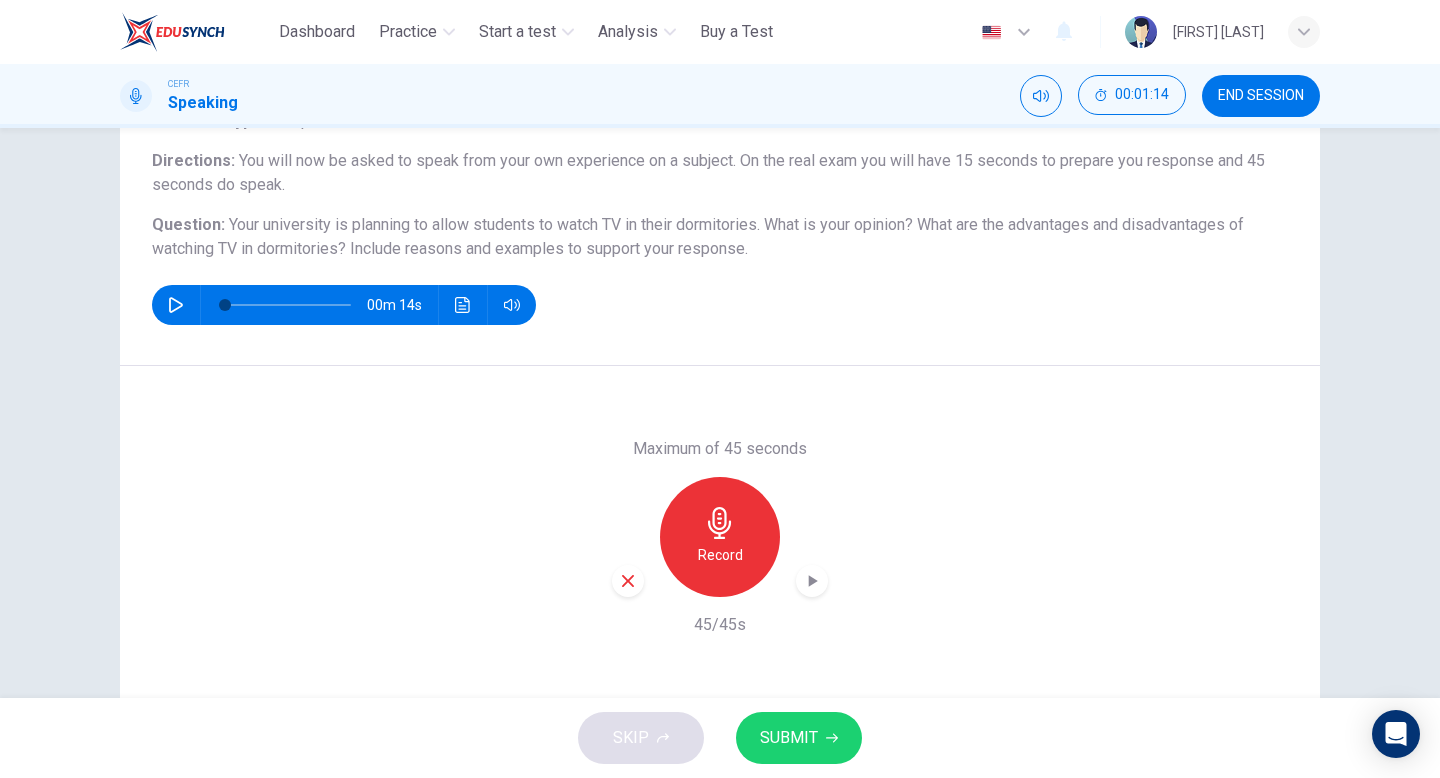 click at bounding box center (812, 581) 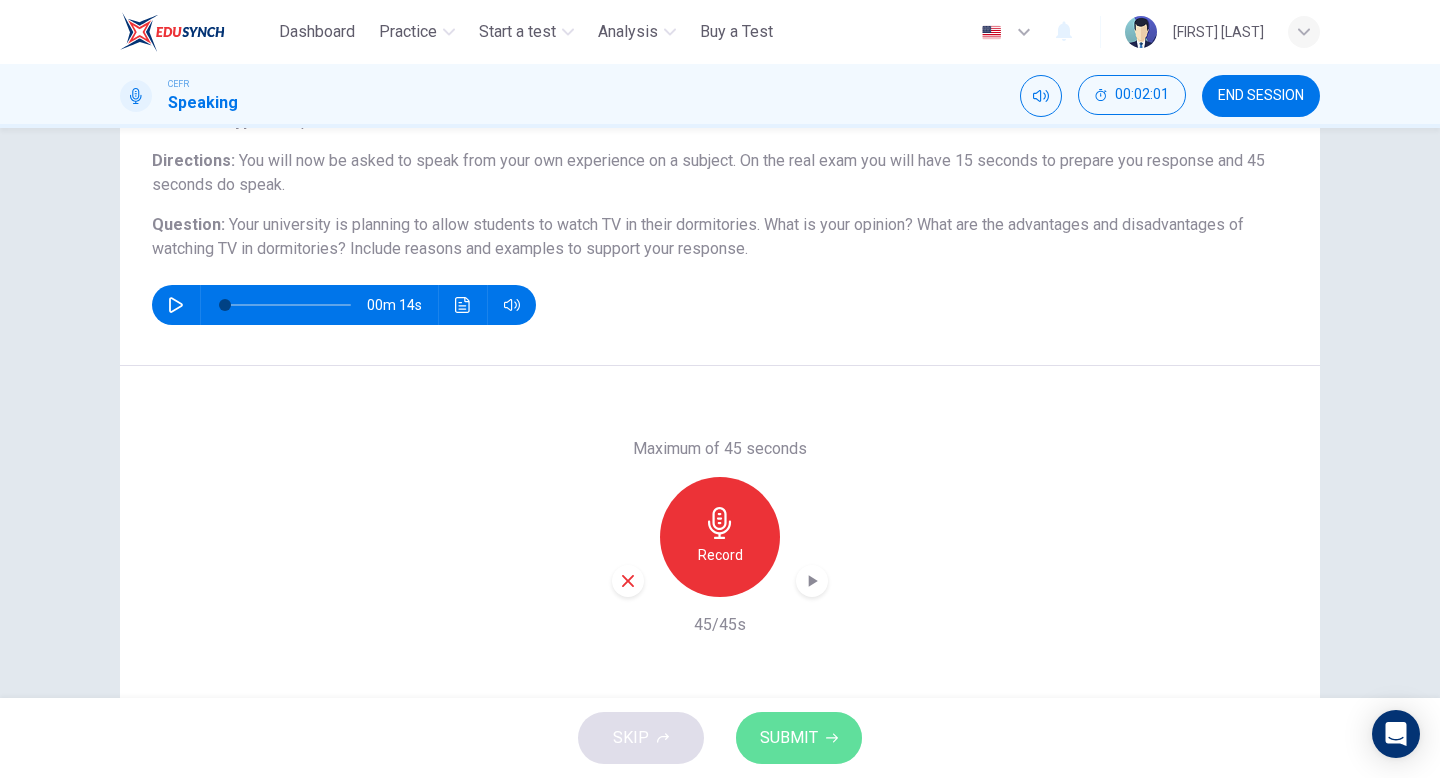 click on "SUBMIT" at bounding box center (789, 738) 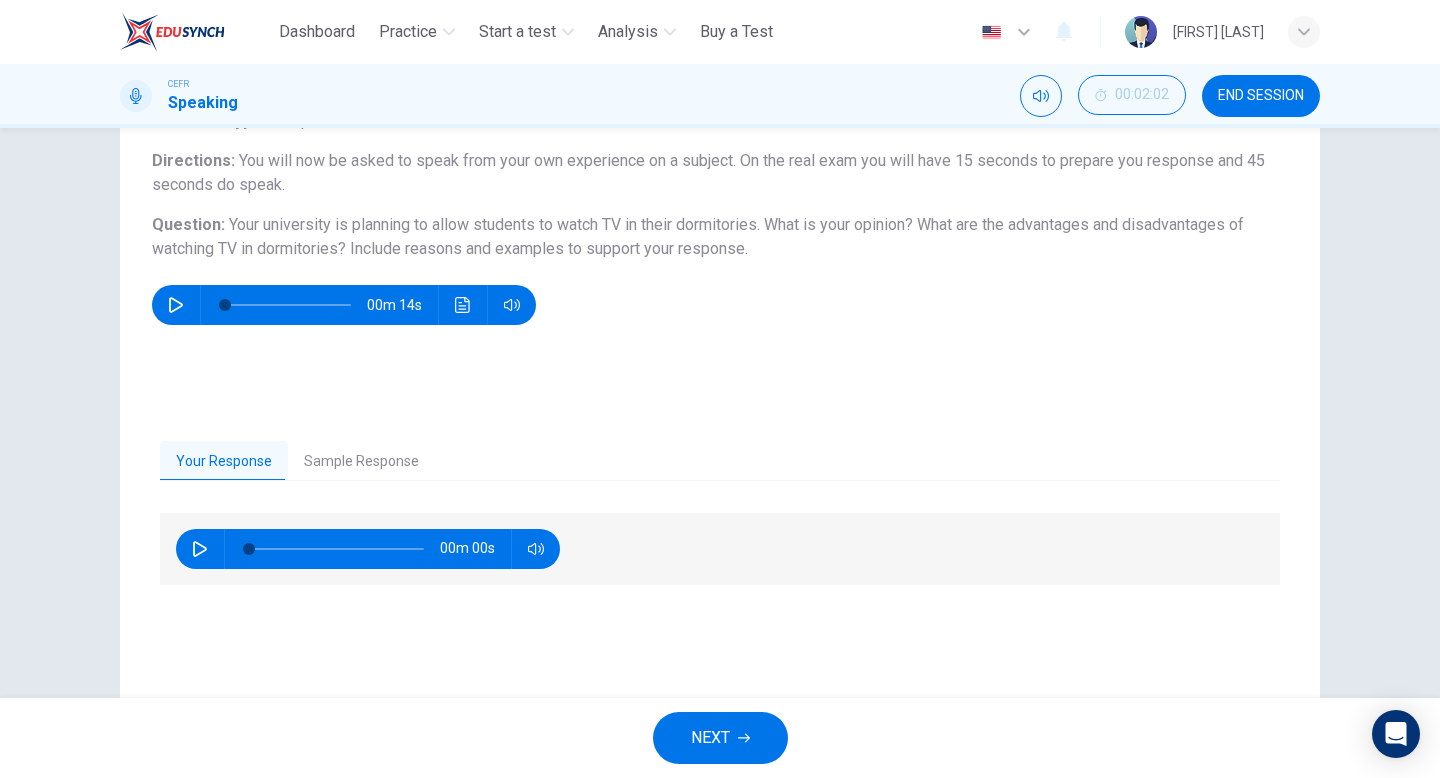 click on "NEXT" at bounding box center [720, 738] 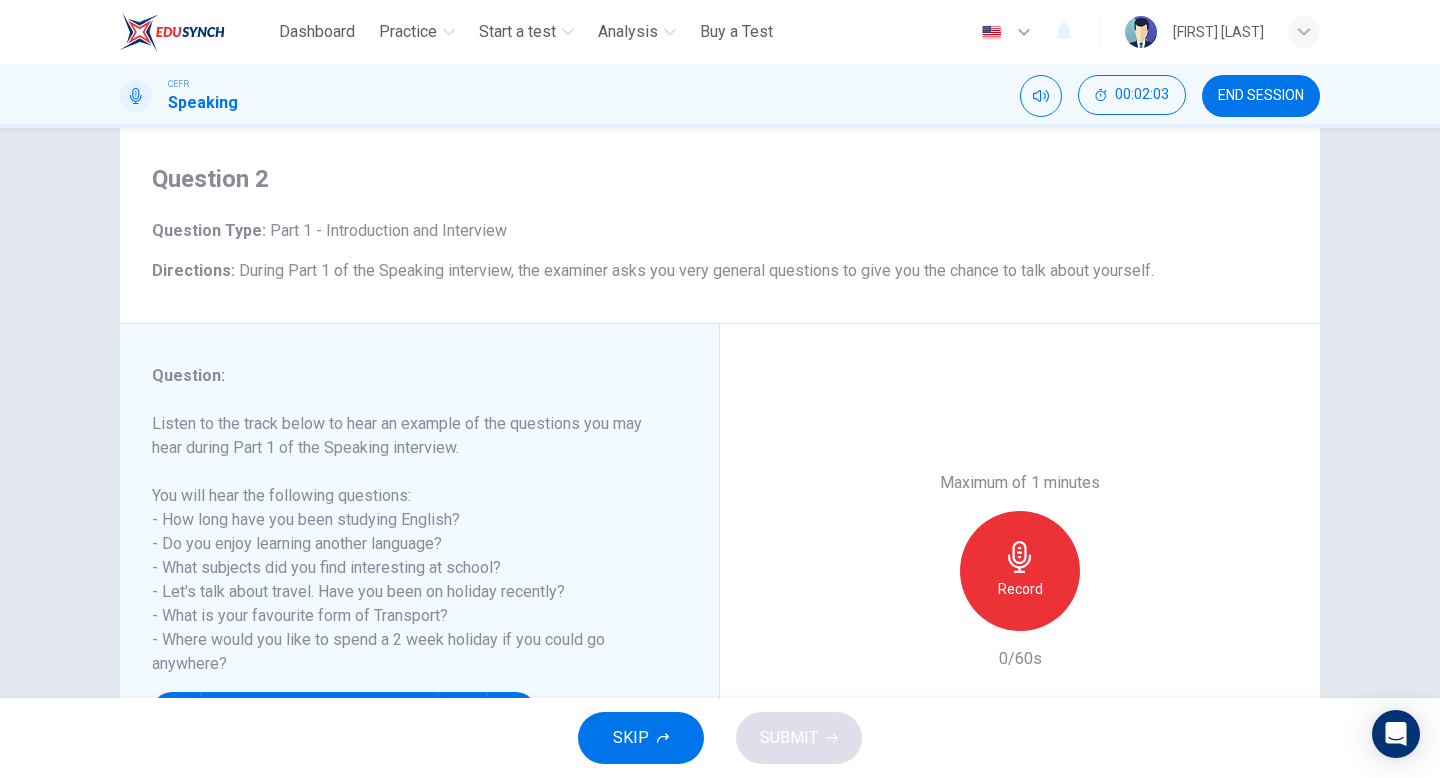 scroll, scrollTop: 49, scrollLeft: 0, axis: vertical 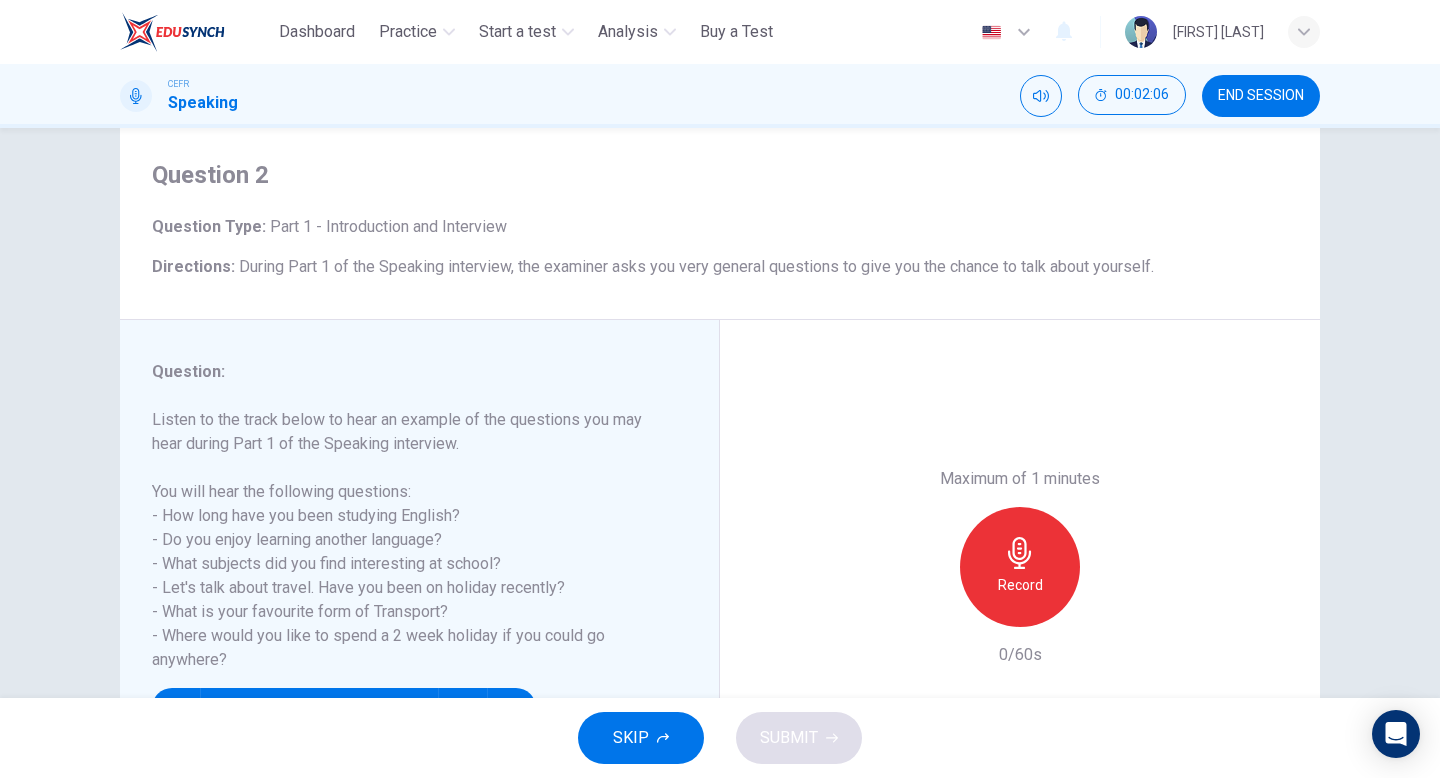 click at bounding box center (1020, 553) 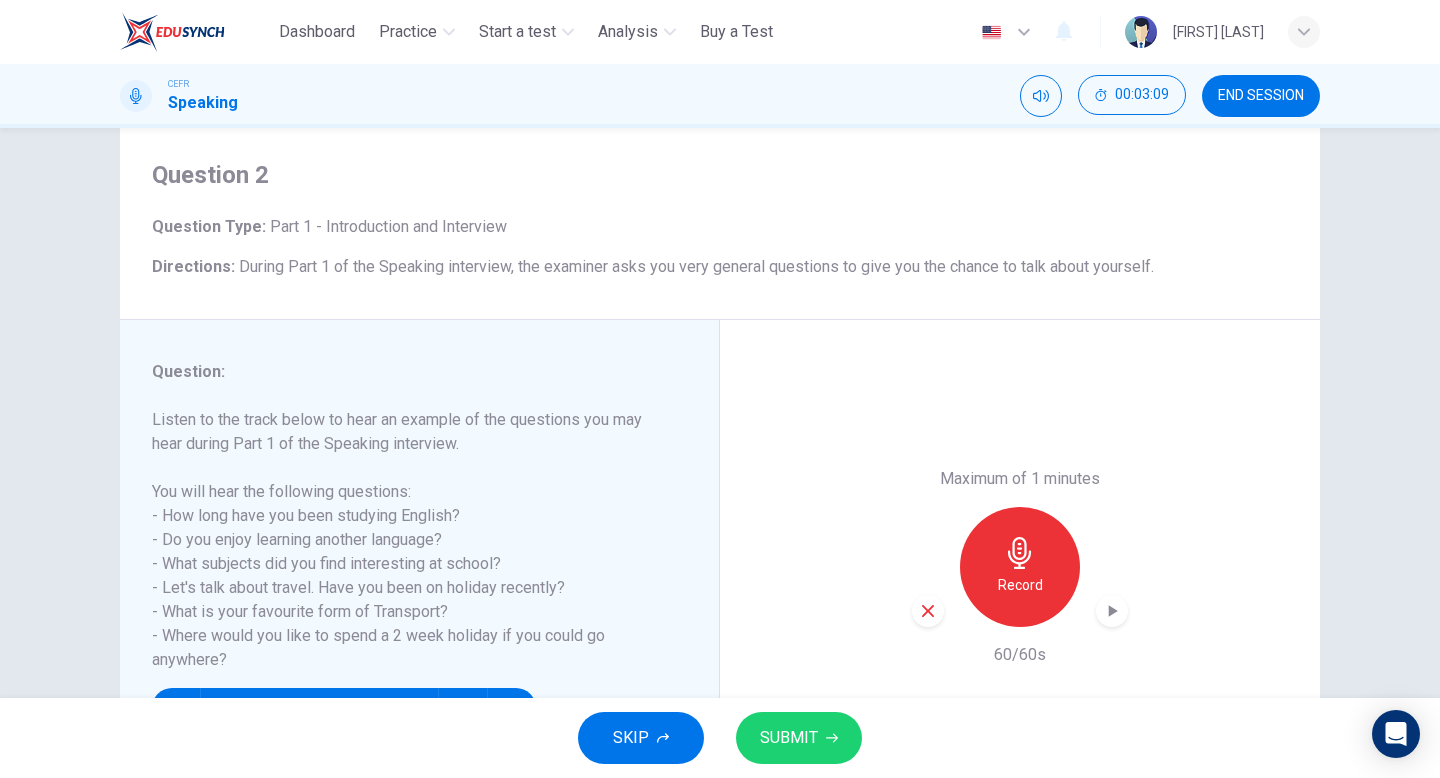 click at bounding box center (1112, 611) 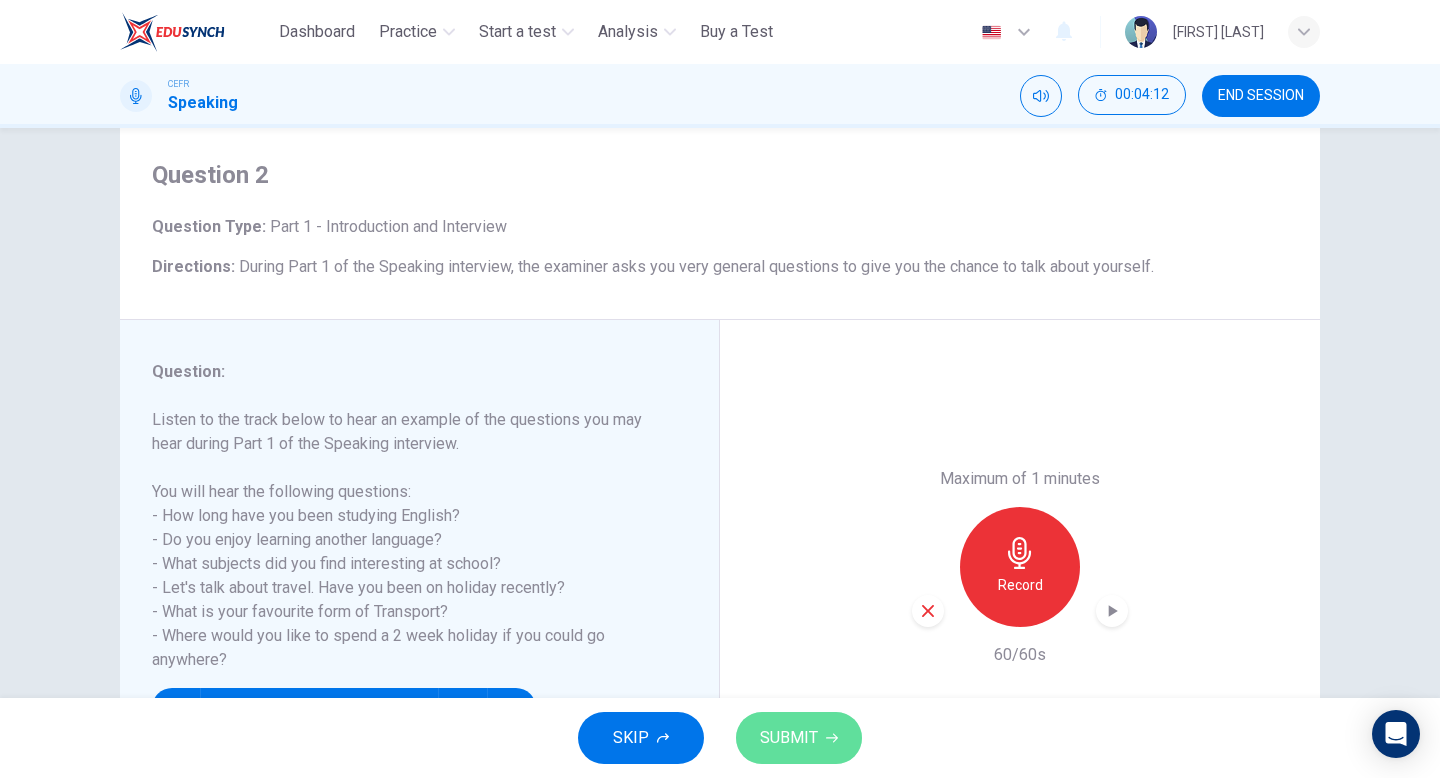 click on "SUBMIT" at bounding box center (799, 738) 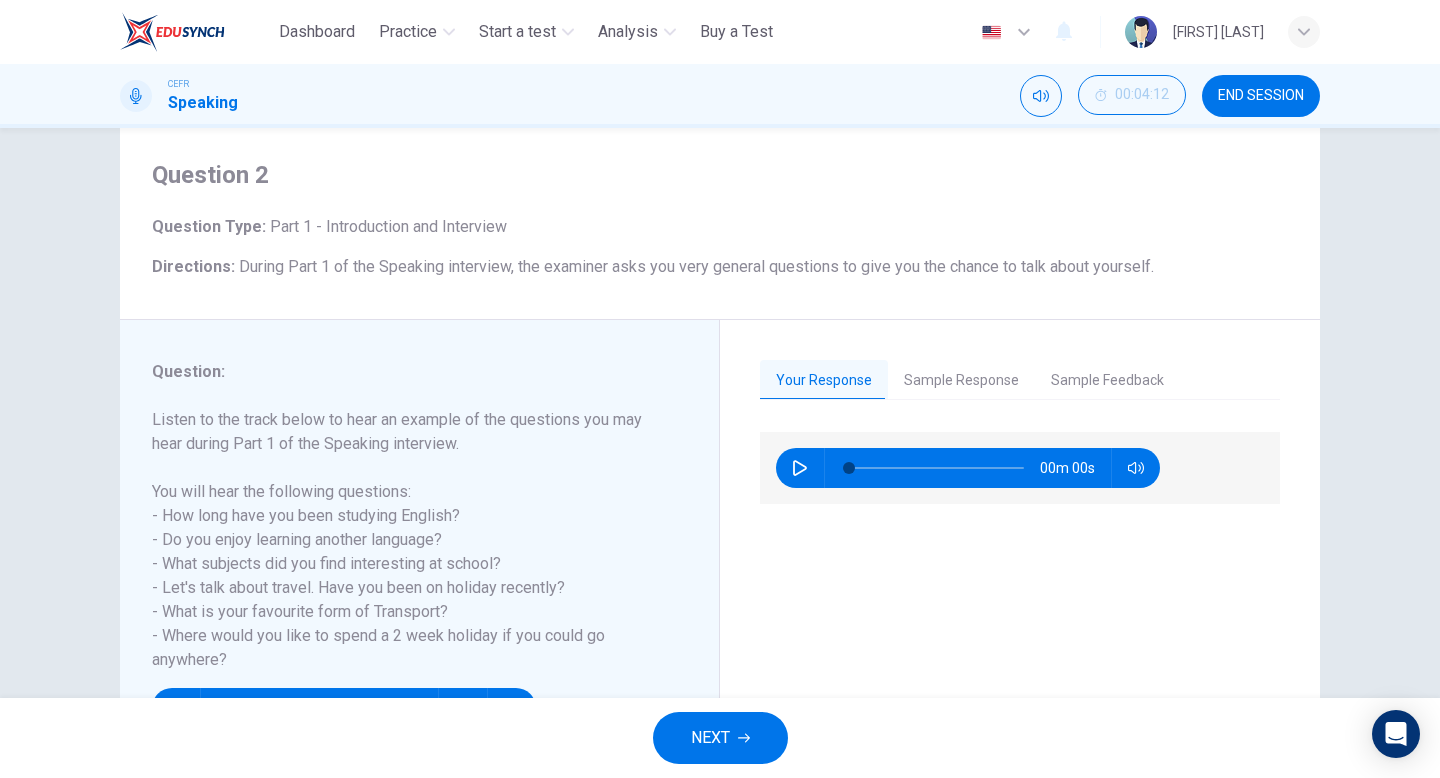click on "NEXT" at bounding box center [720, 738] 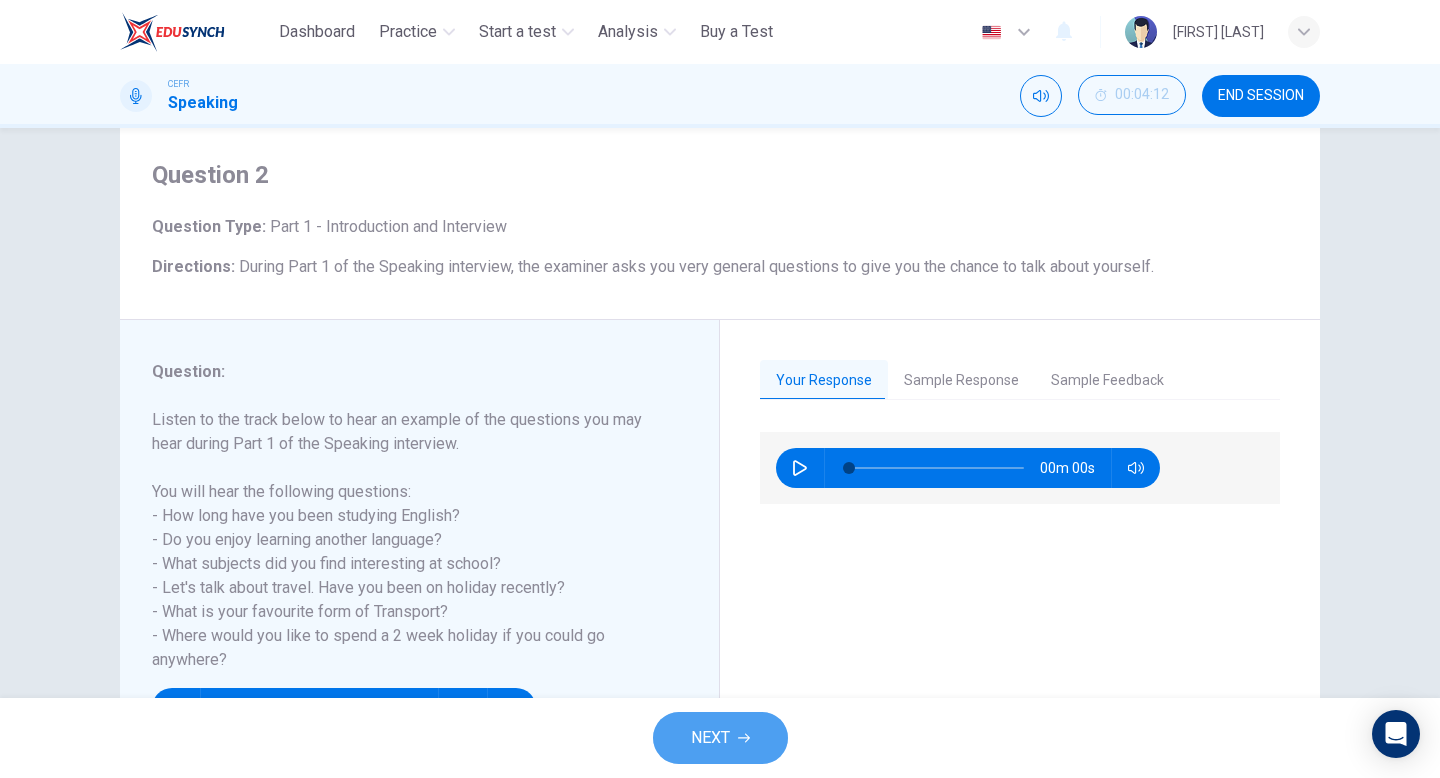 click on "NEXT" at bounding box center [710, 738] 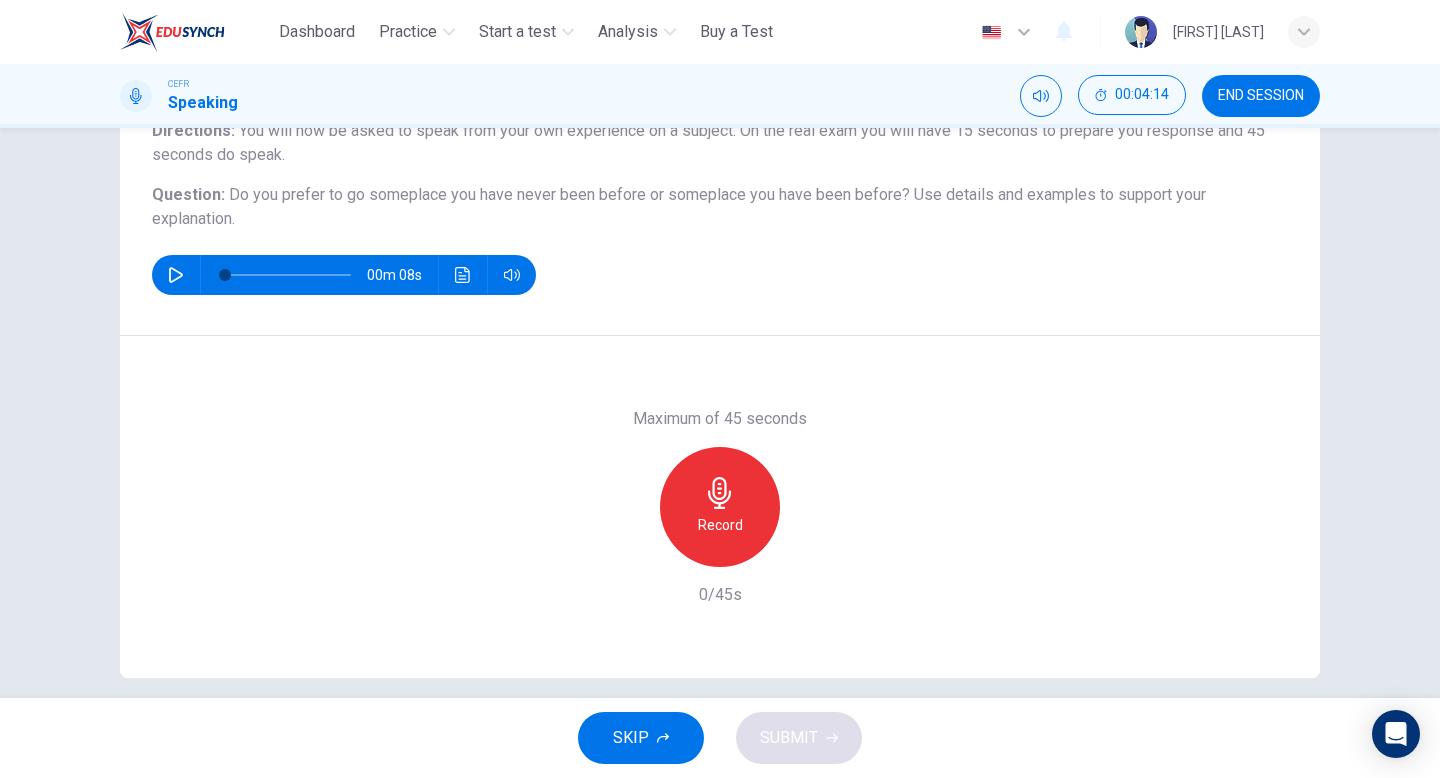 scroll, scrollTop: 205, scrollLeft: 0, axis: vertical 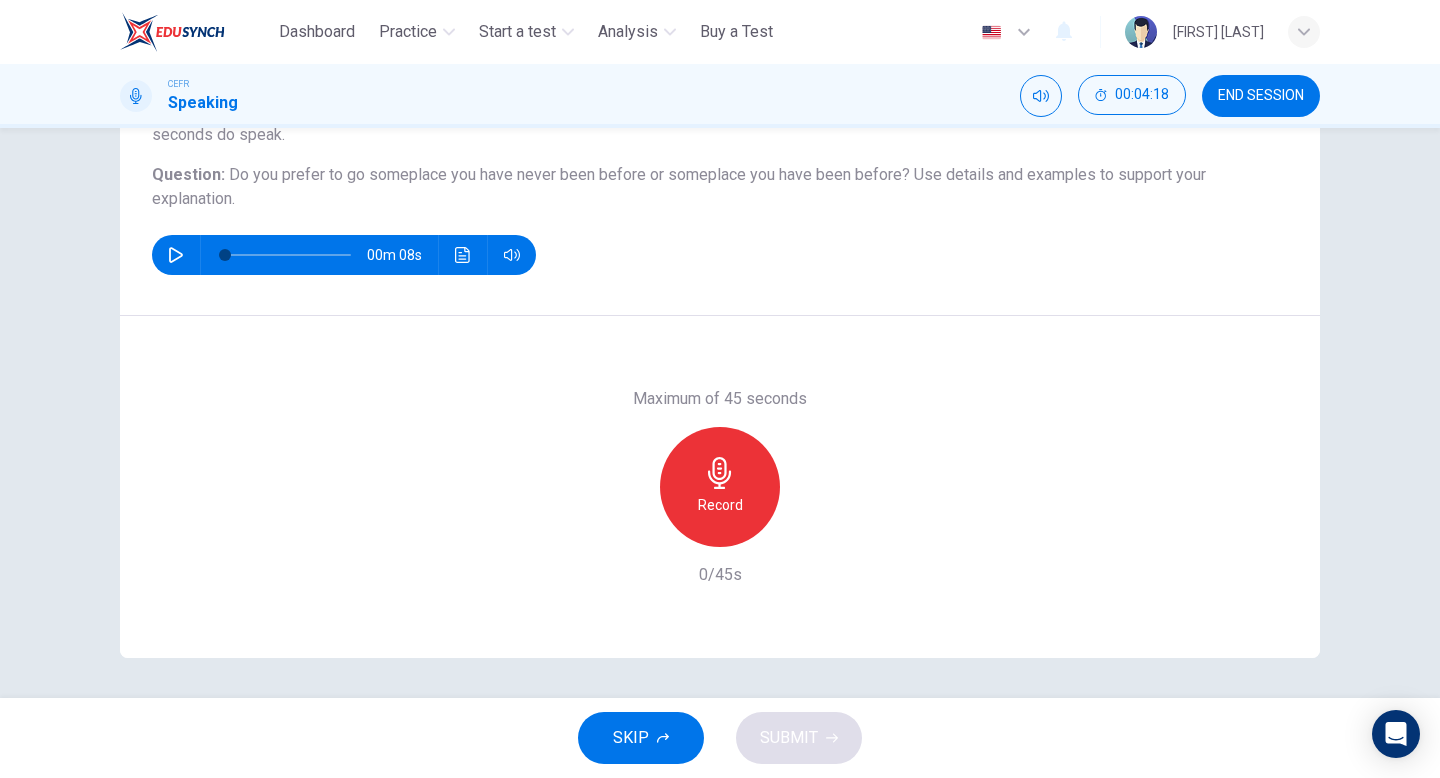 click on "Record" at bounding box center [720, 505] 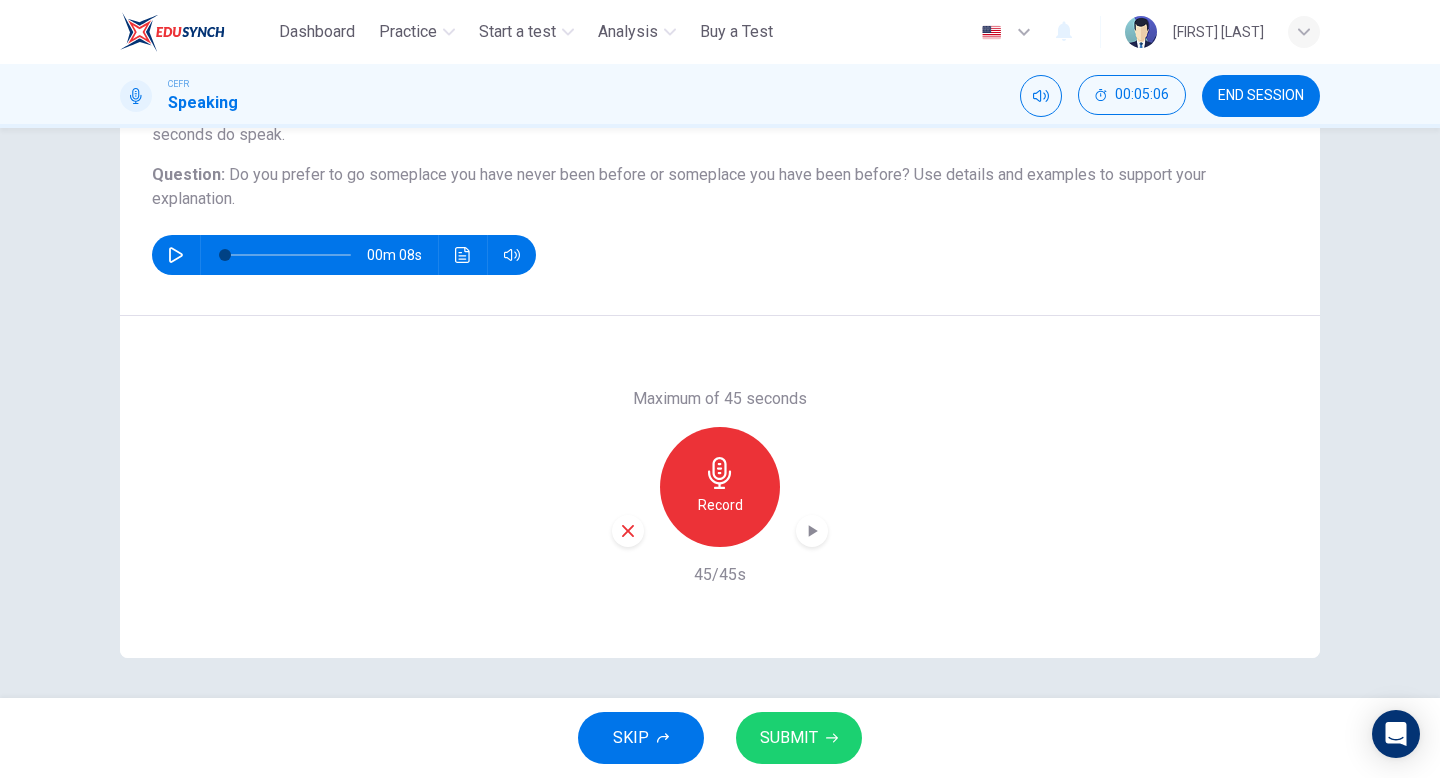 click at bounding box center [812, 531] 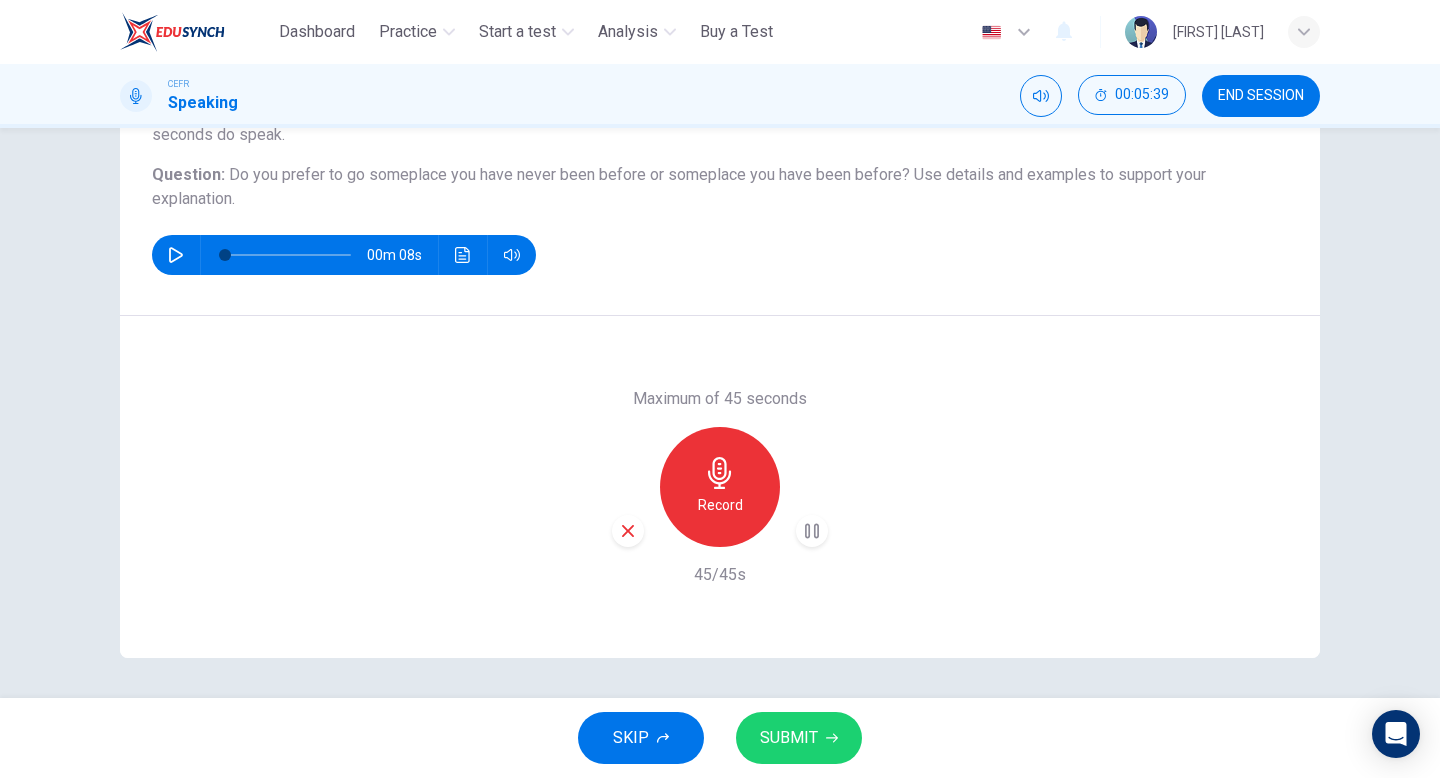 click on "SUBMIT" at bounding box center (799, 738) 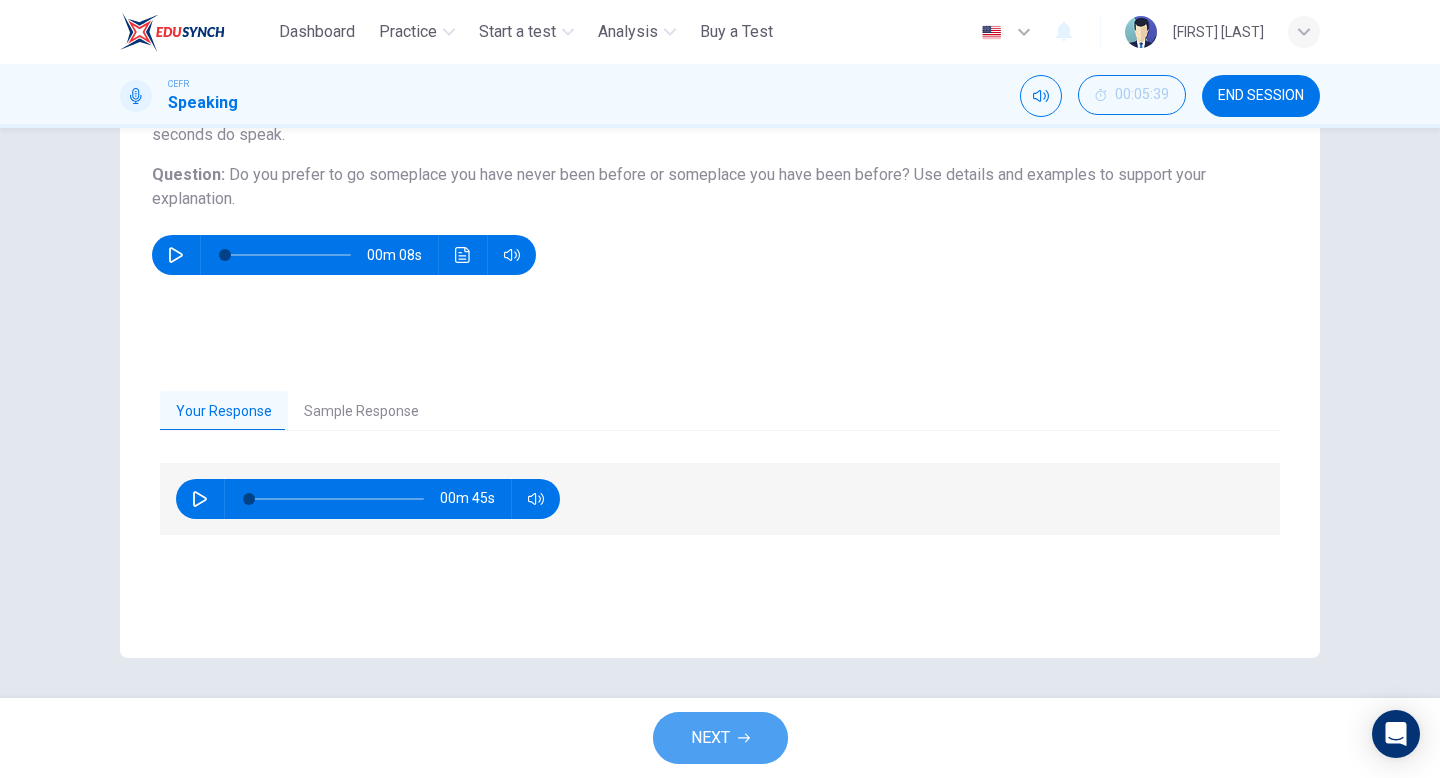 click on "NEXT" at bounding box center [710, 738] 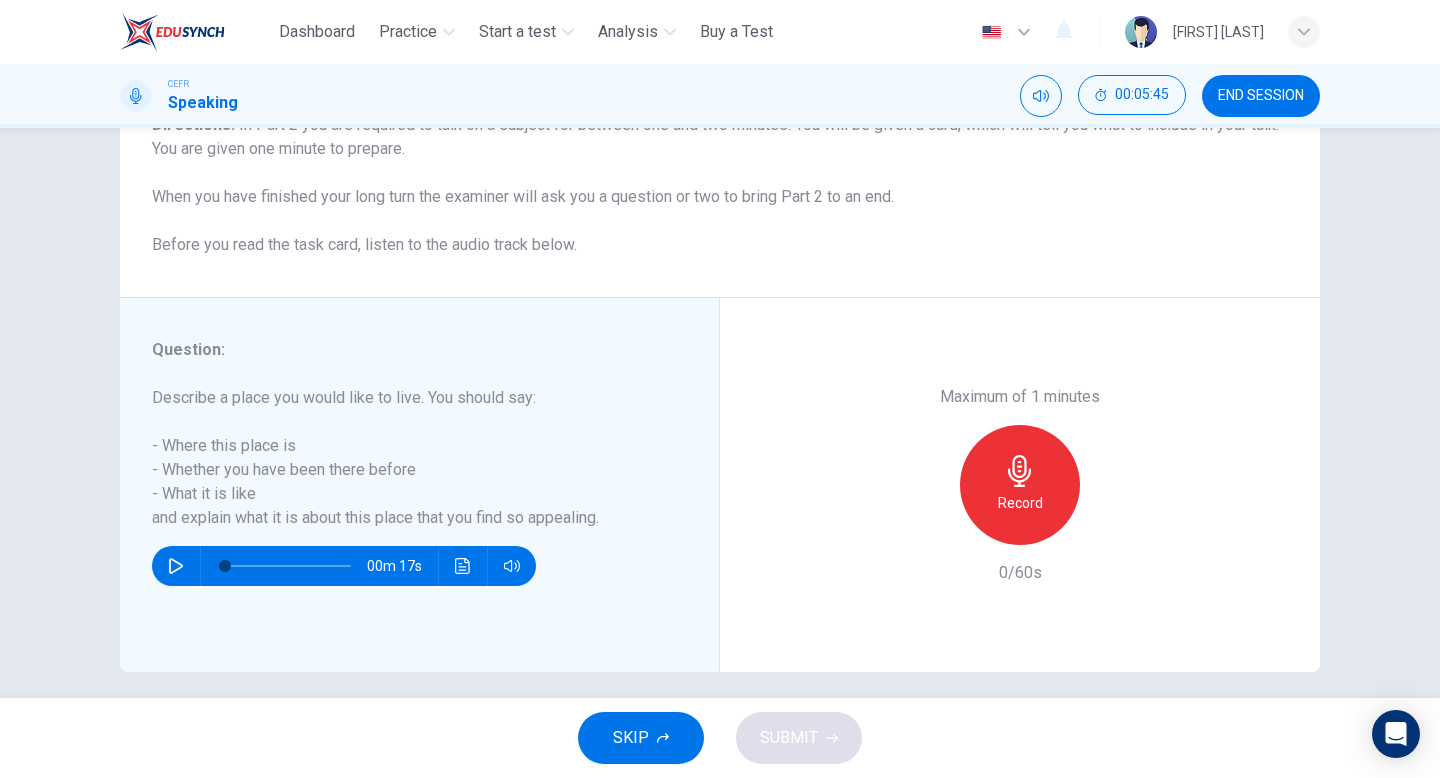 scroll, scrollTop: 196, scrollLeft: 0, axis: vertical 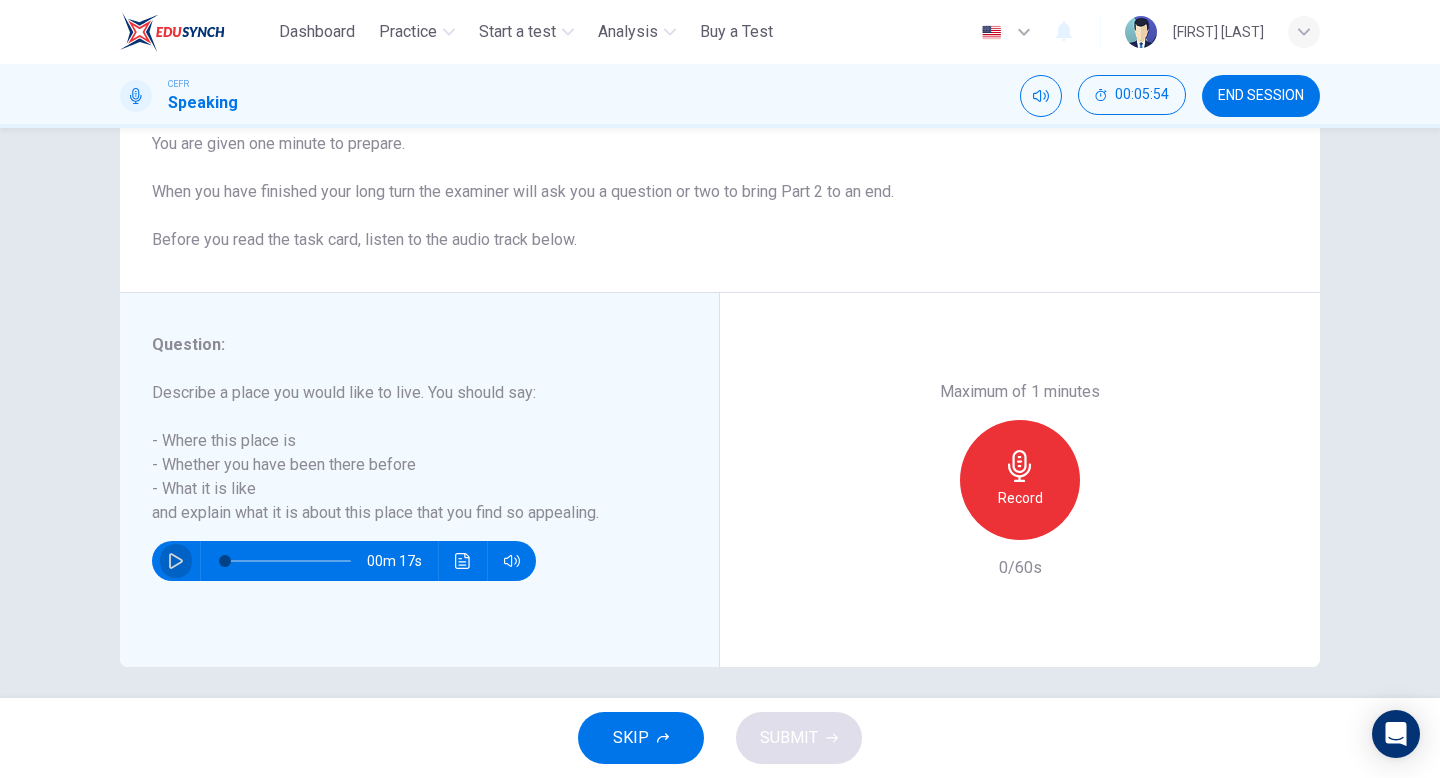 click at bounding box center (176, 561) 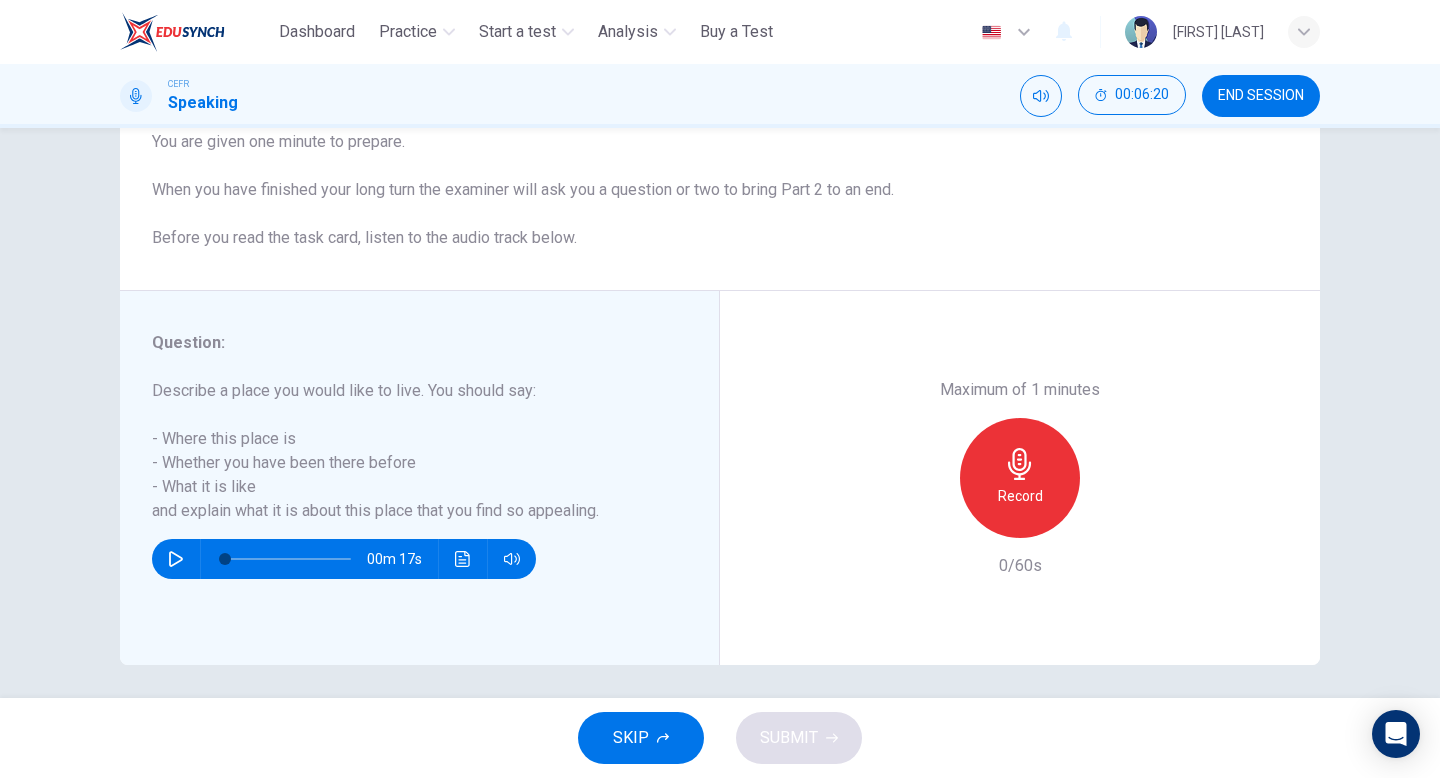 scroll, scrollTop: 205, scrollLeft: 0, axis: vertical 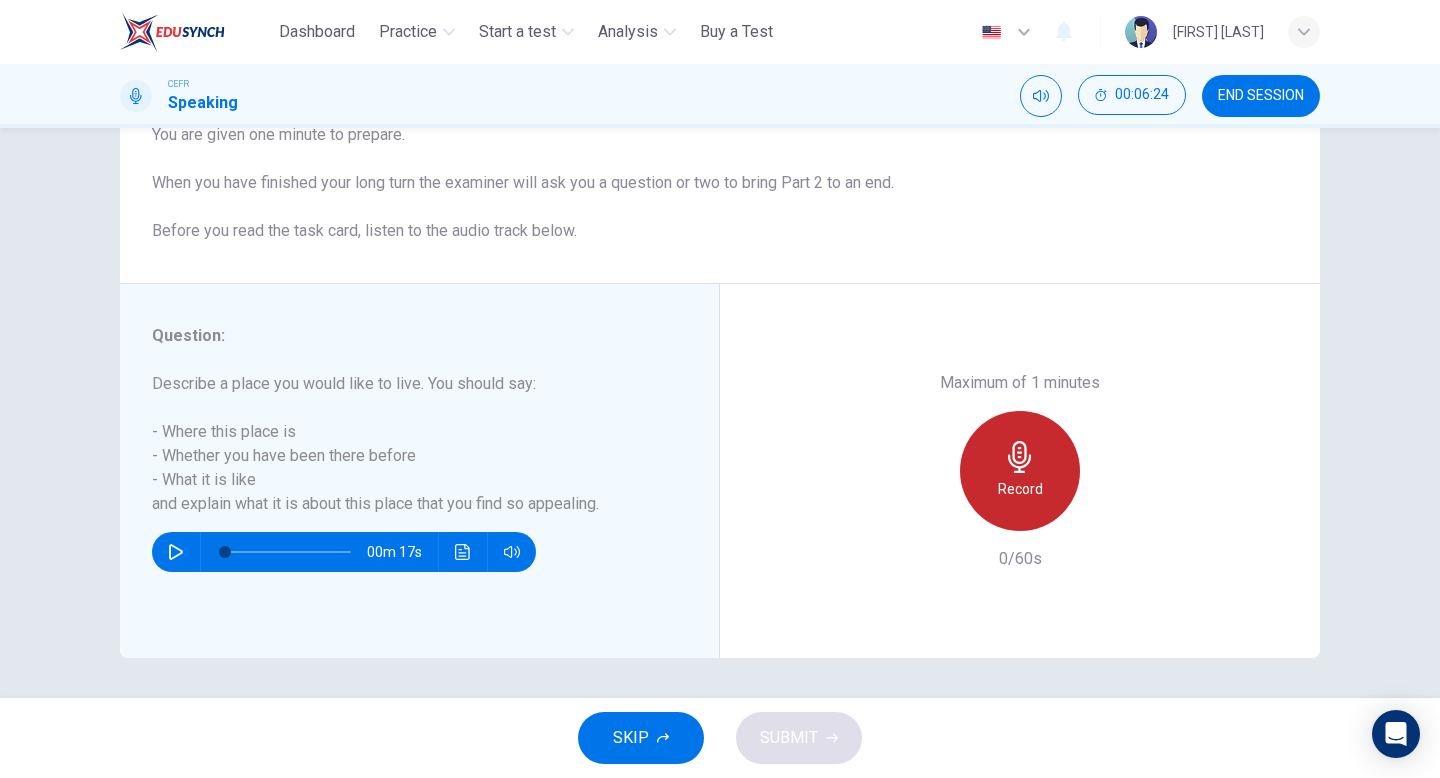 click on "Record" at bounding box center (1020, 471) 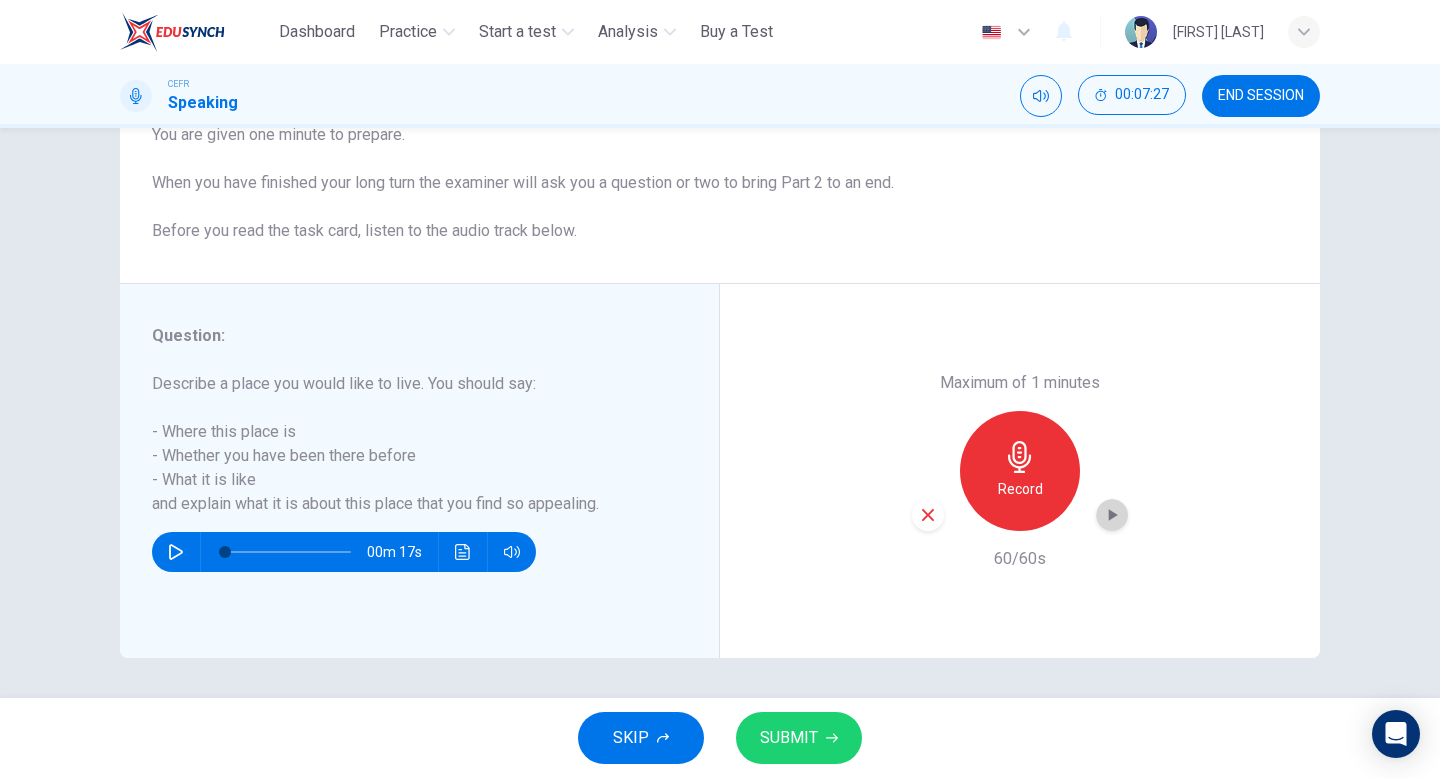 click at bounding box center [1112, 515] 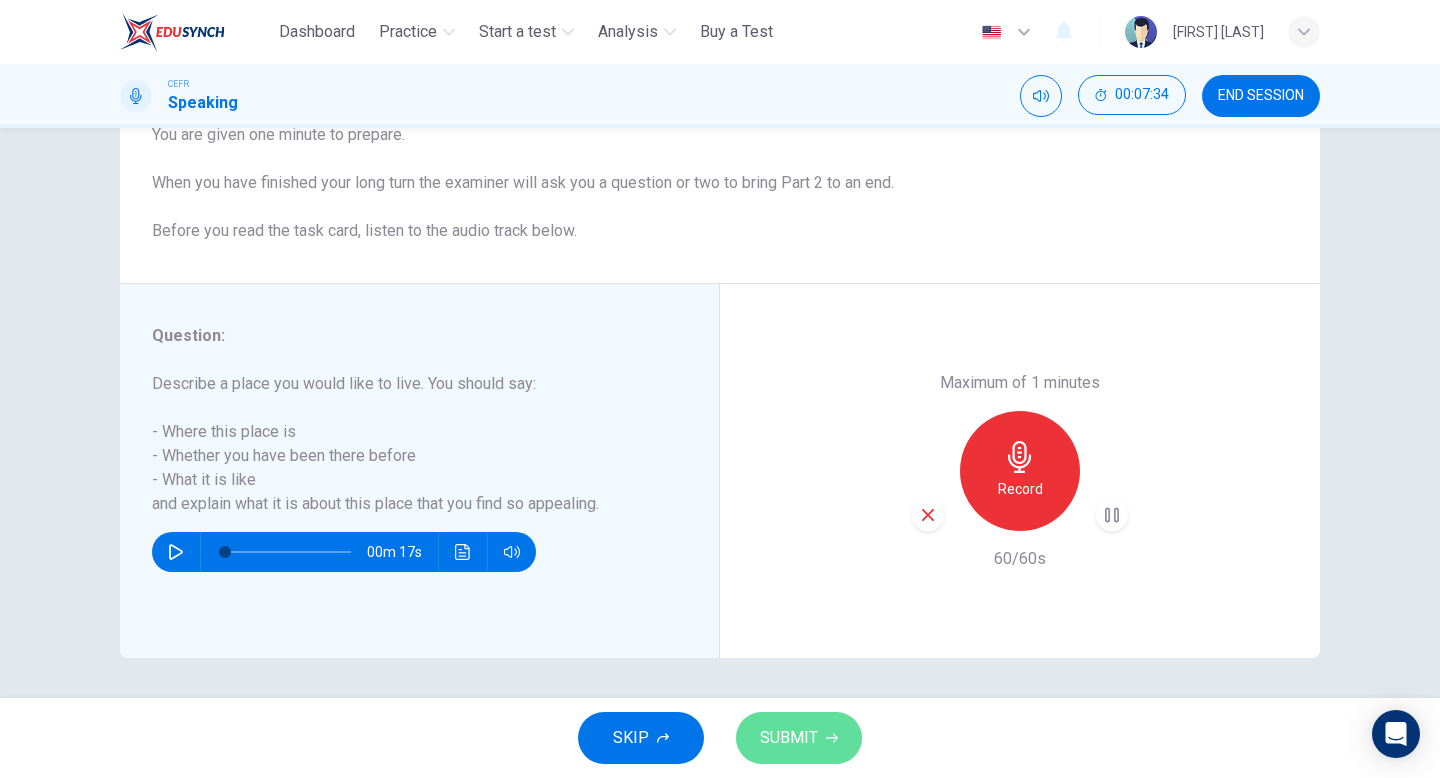 click on "SUBMIT" at bounding box center (799, 738) 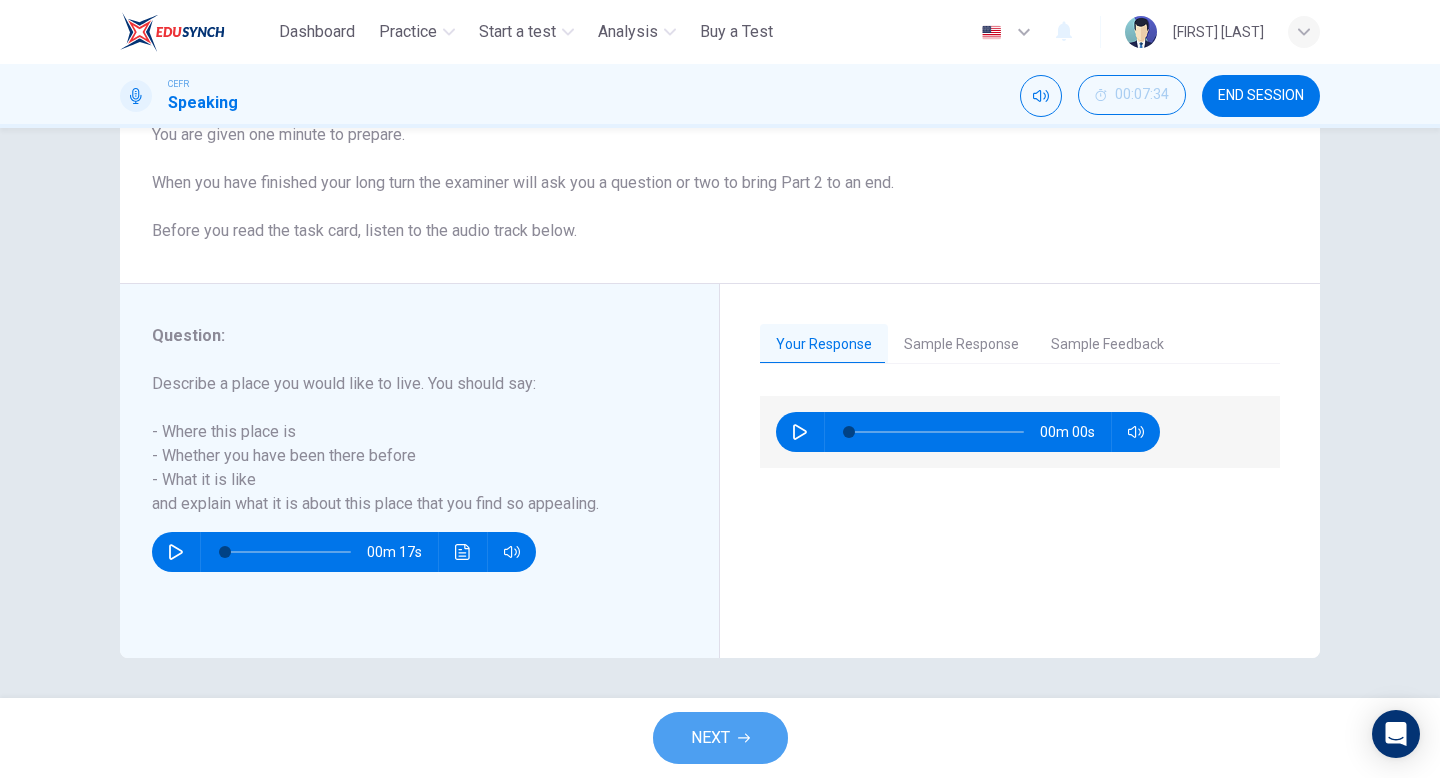 click on "NEXT" at bounding box center [710, 738] 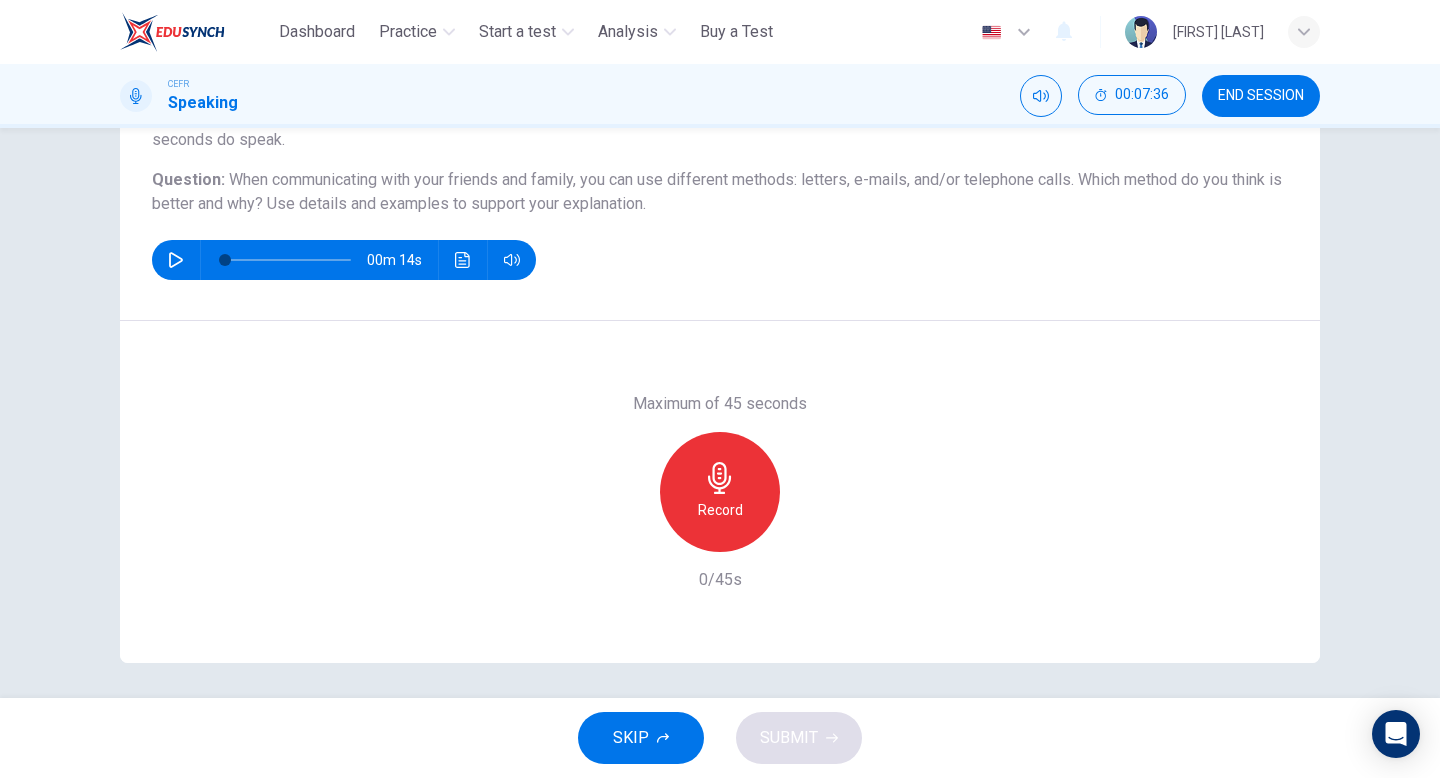 scroll, scrollTop: 205, scrollLeft: 0, axis: vertical 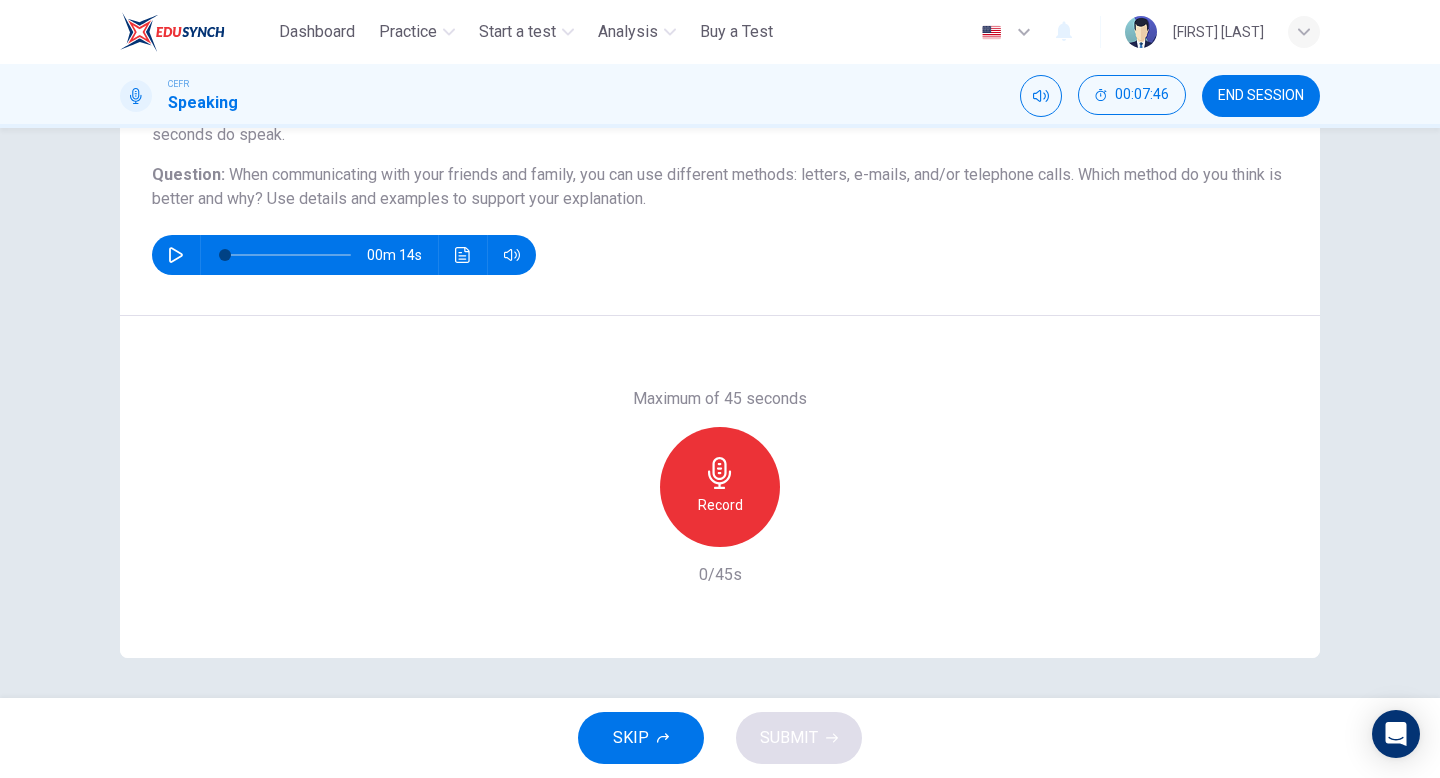 click on "Record" at bounding box center [720, 505] 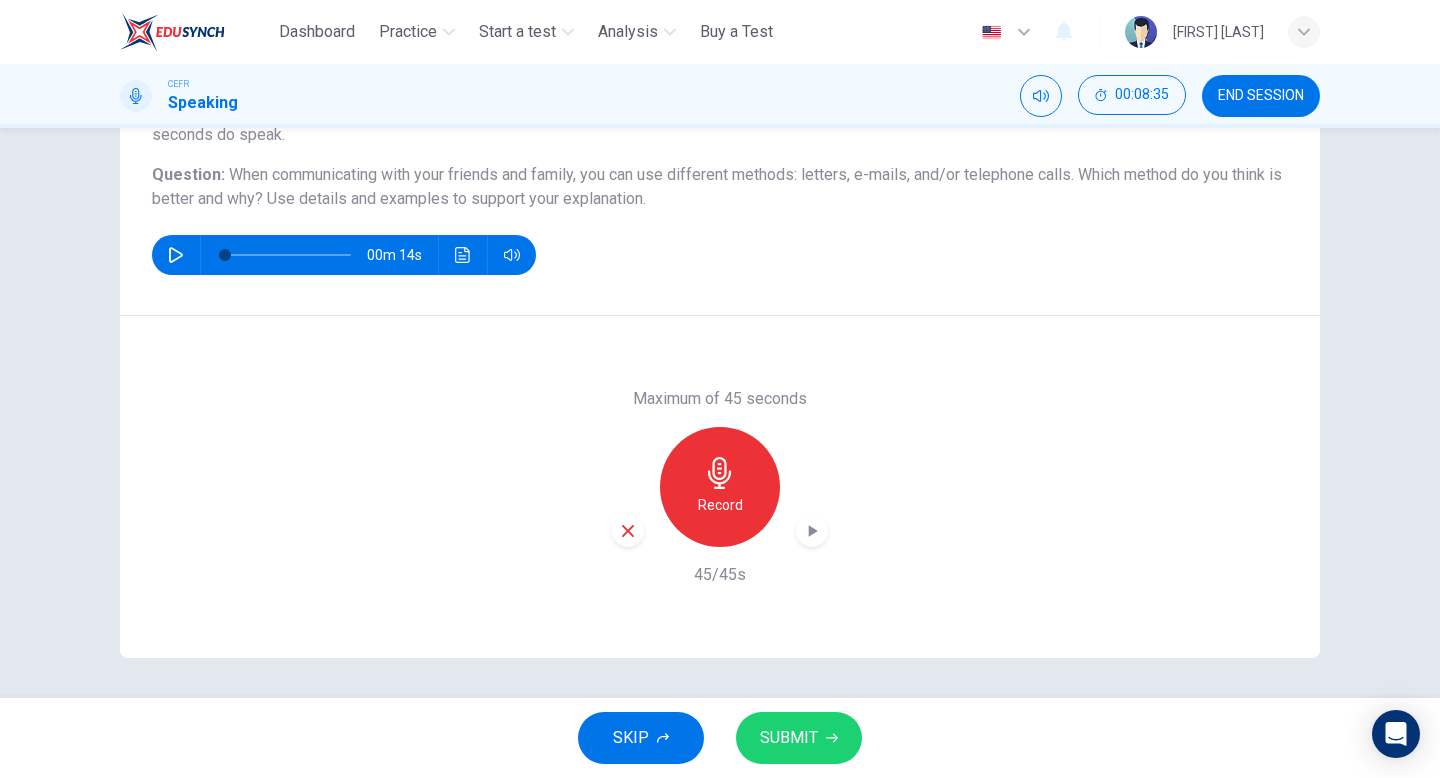 click on "Record" at bounding box center [720, 487] 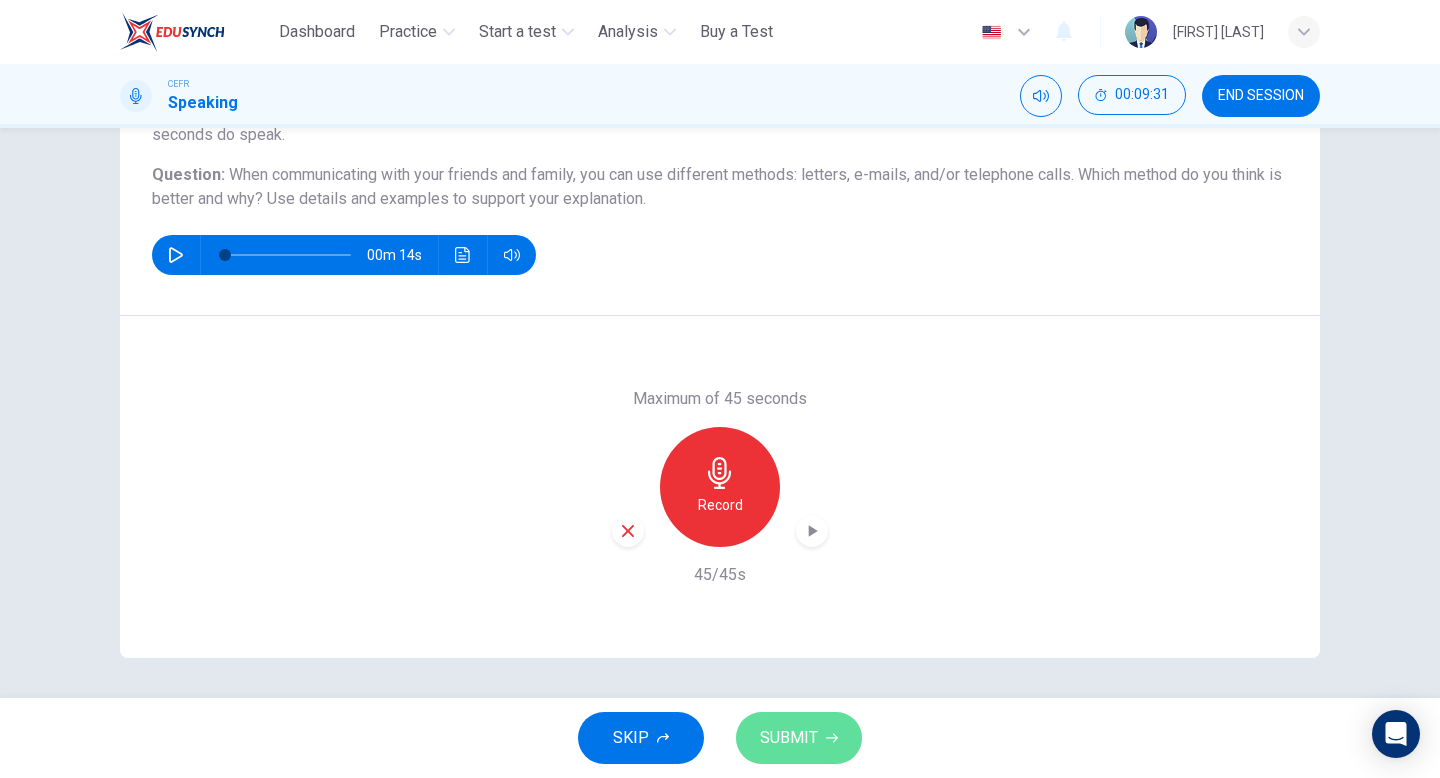 click on "SUBMIT" at bounding box center (799, 738) 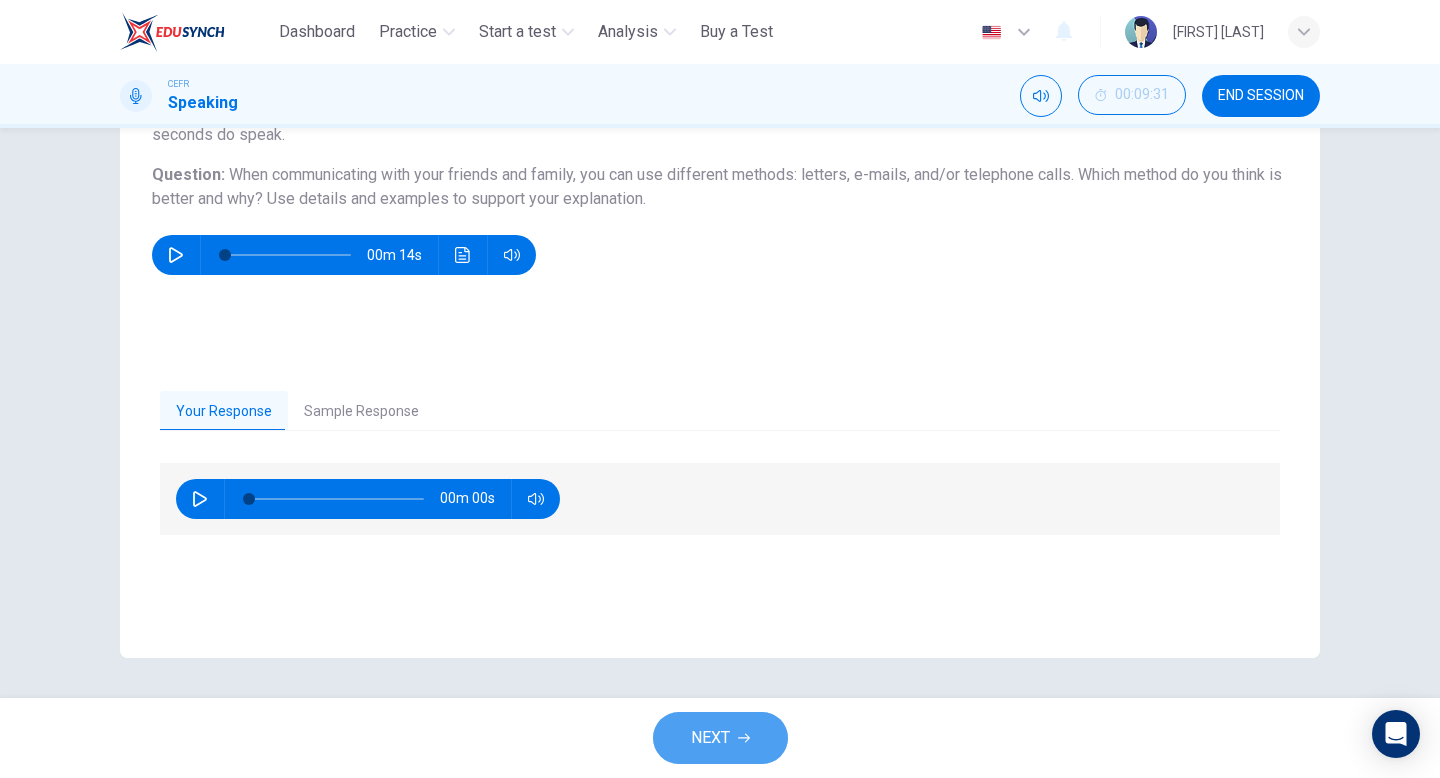 click on "NEXT" at bounding box center (720, 738) 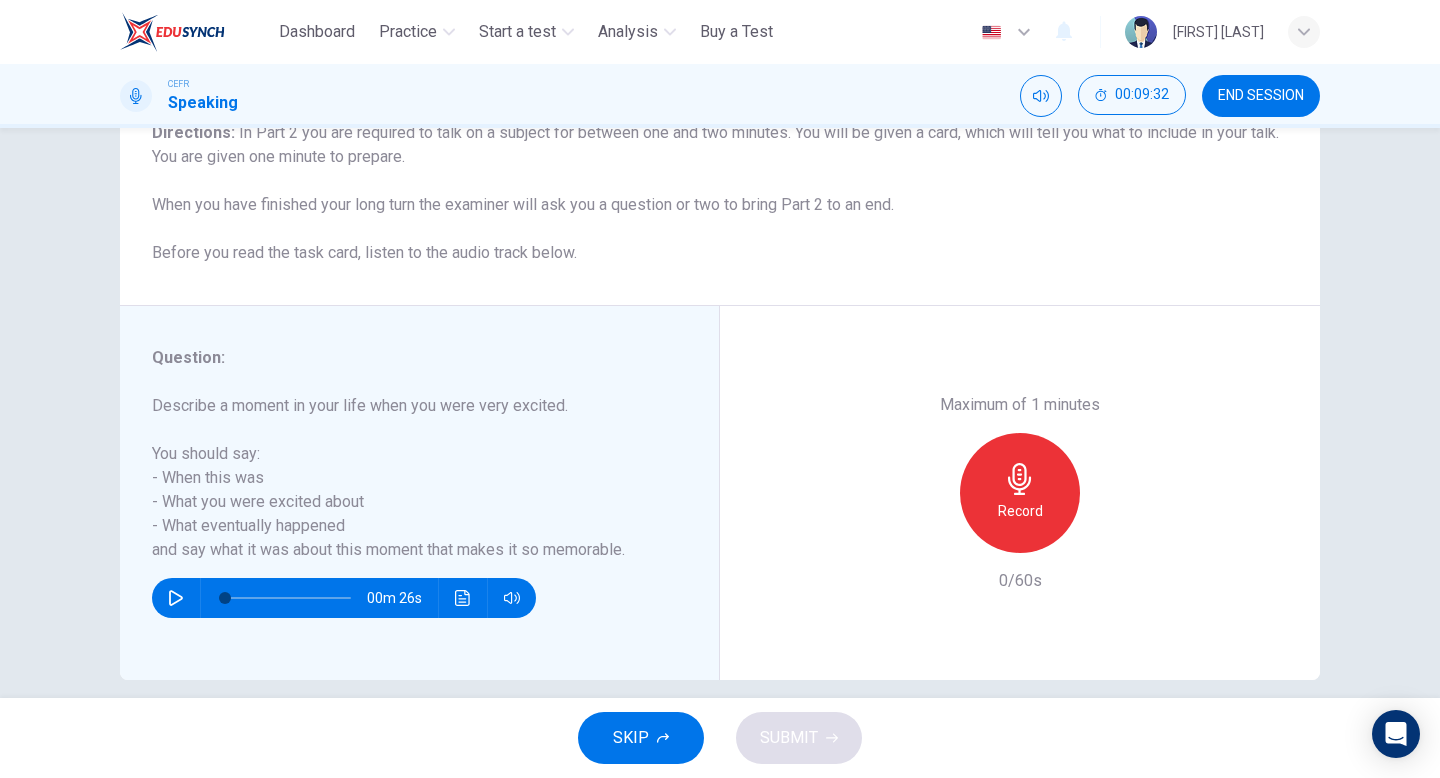 scroll, scrollTop: 205, scrollLeft: 0, axis: vertical 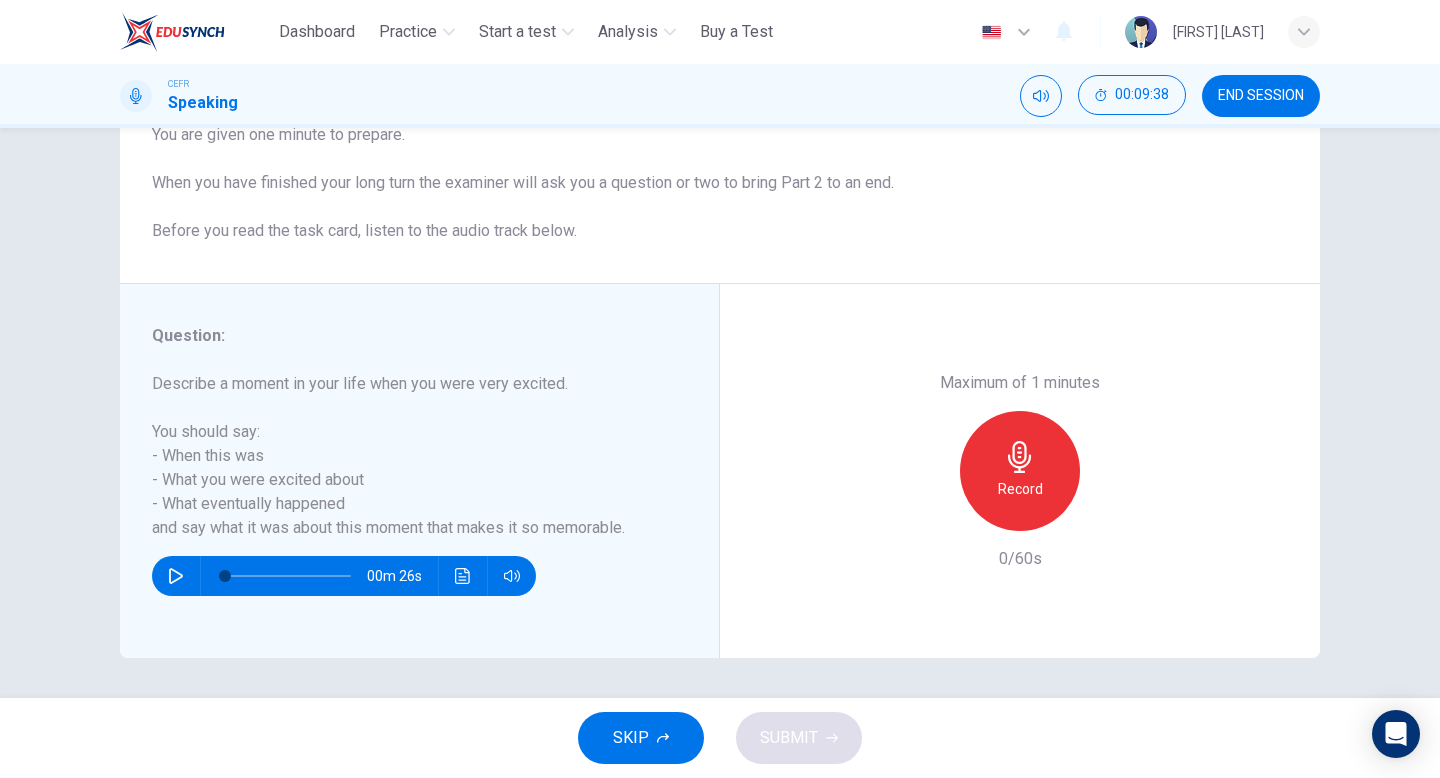 click on "Record" at bounding box center [1020, 489] 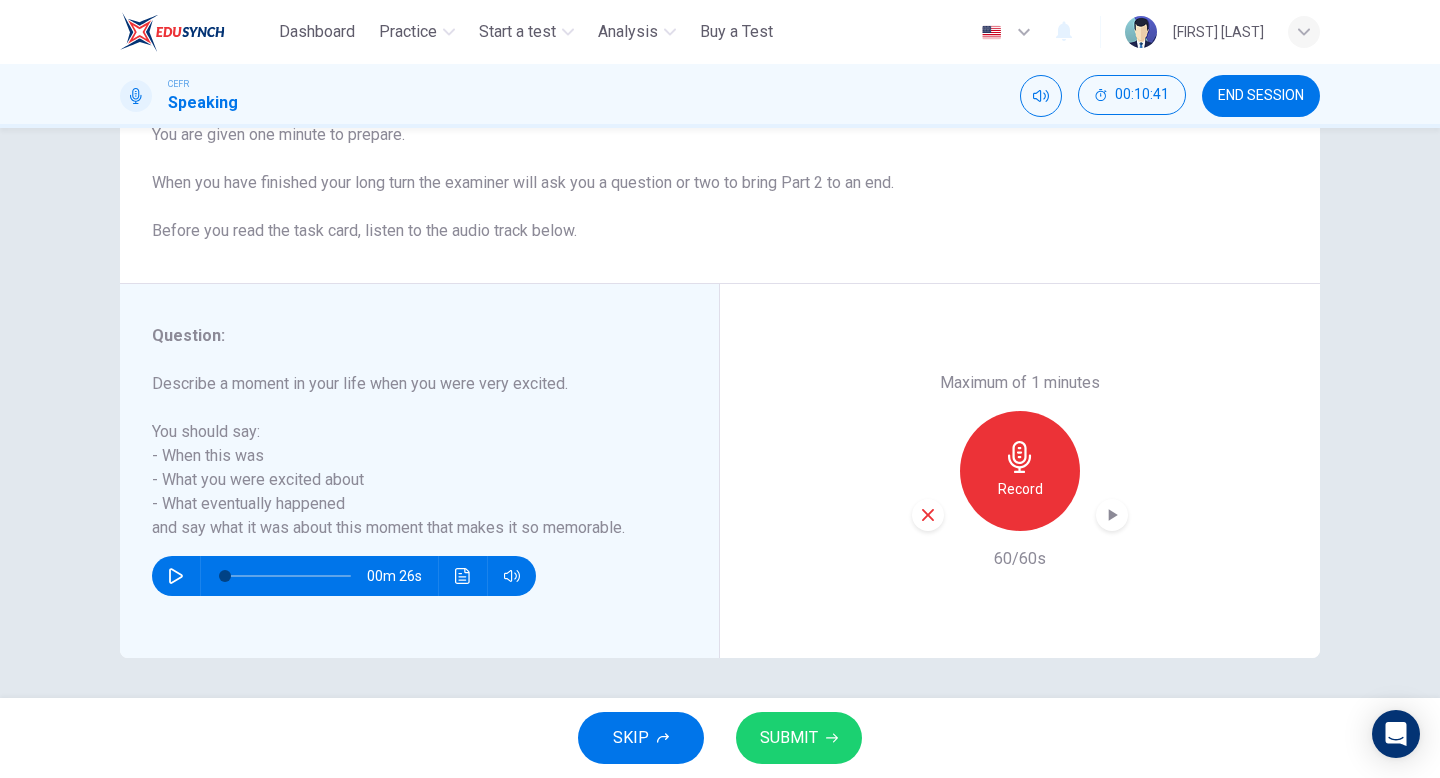 click at bounding box center (1112, 515) 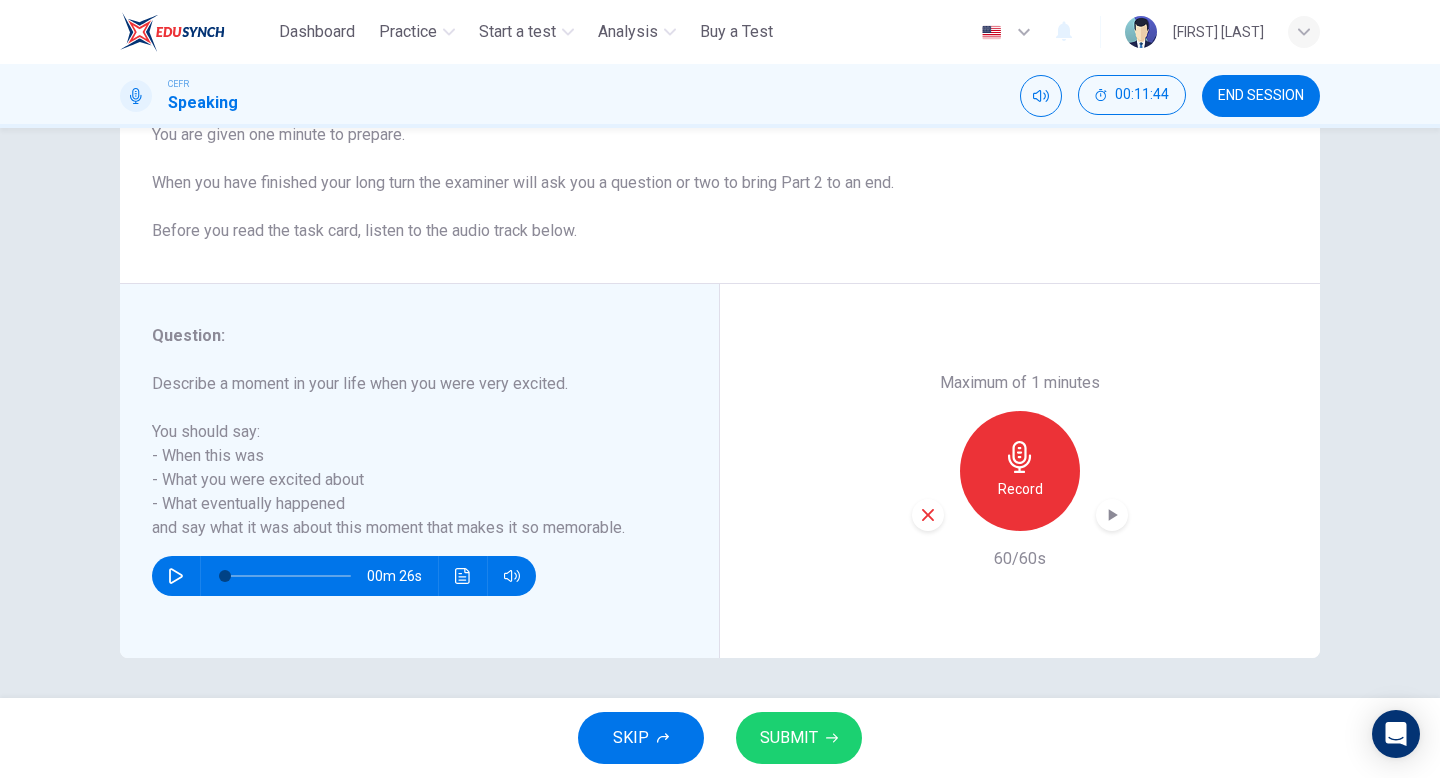 click on "SUBMIT" at bounding box center [789, 738] 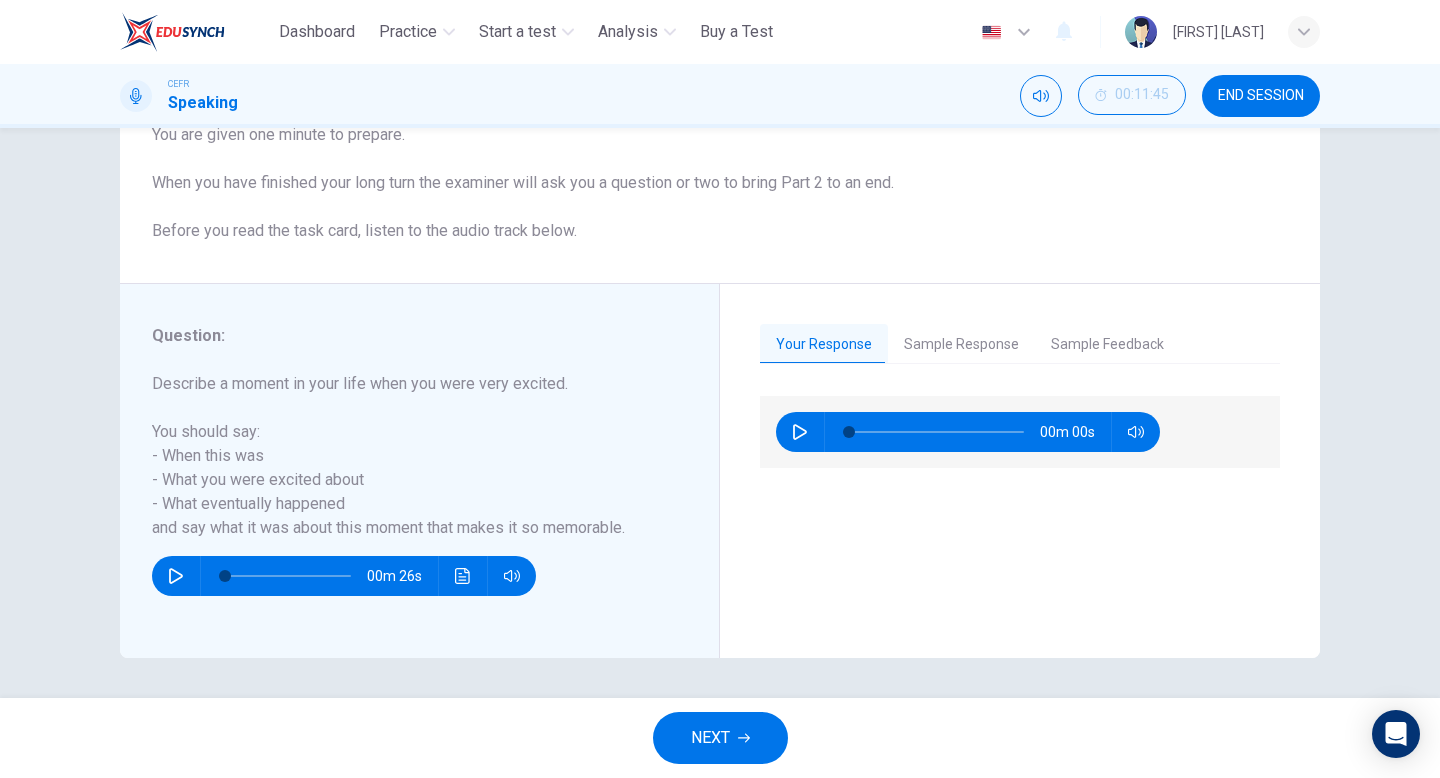 click on "NEXT" at bounding box center (720, 738) 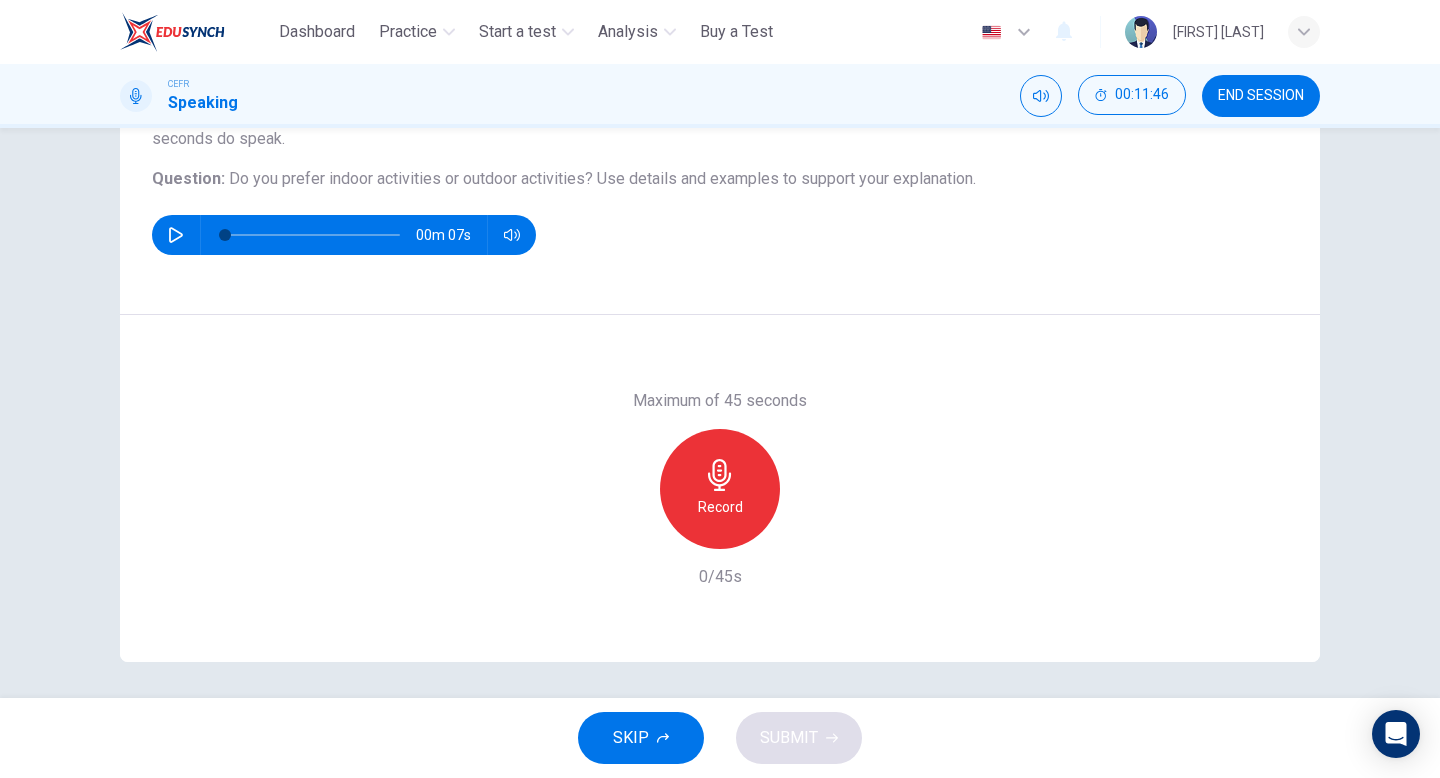 scroll, scrollTop: 205, scrollLeft: 0, axis: vertical 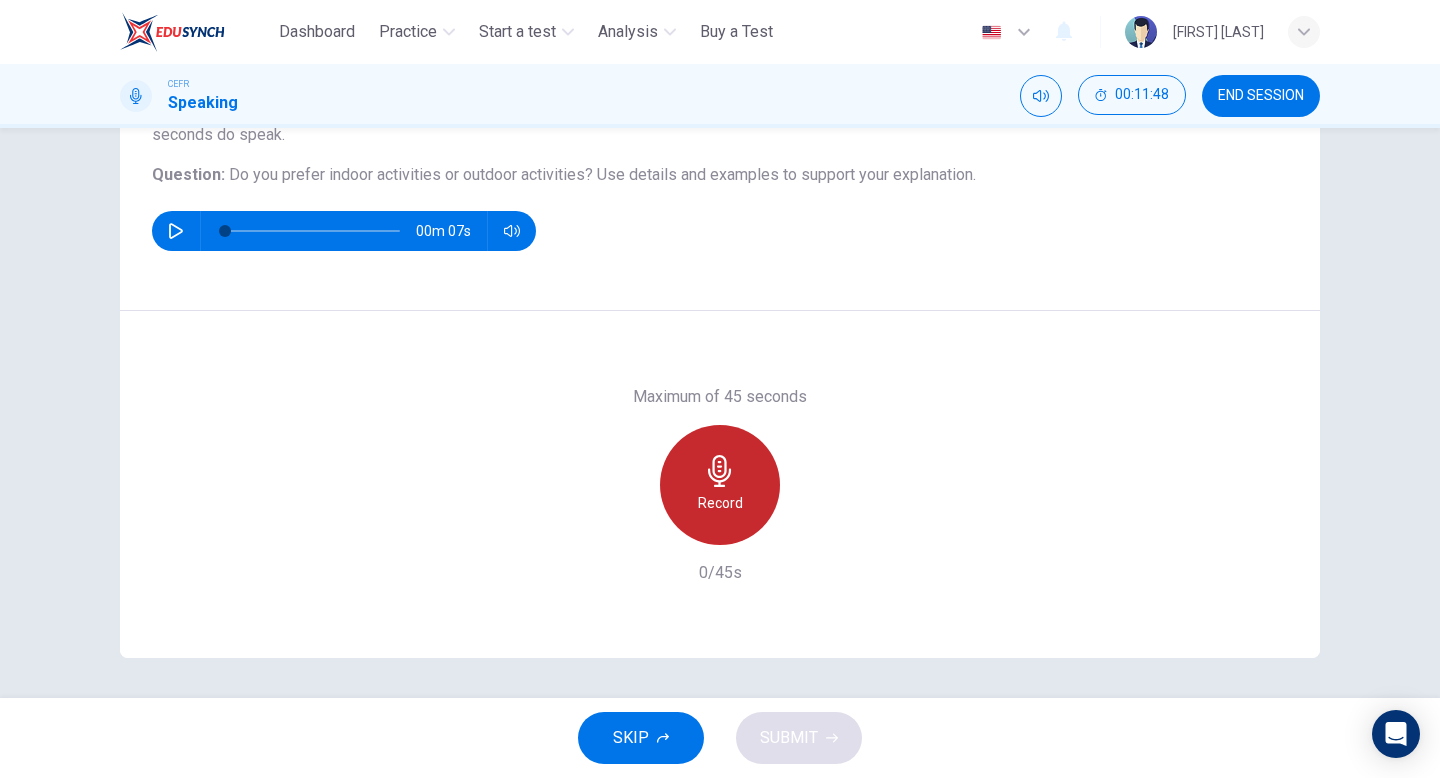click on "Record" at bounding box center (720, 503) 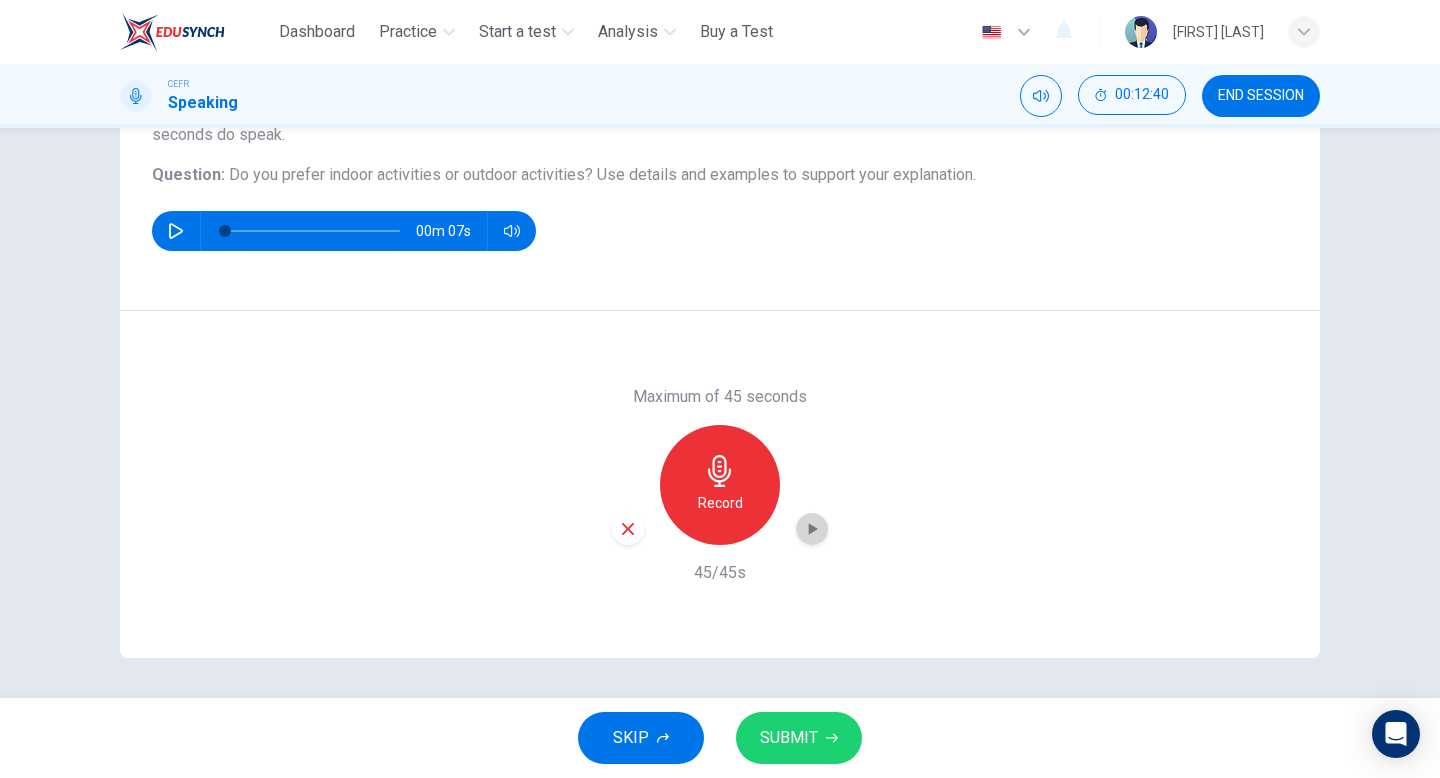 click at bounding box center (813, 529) 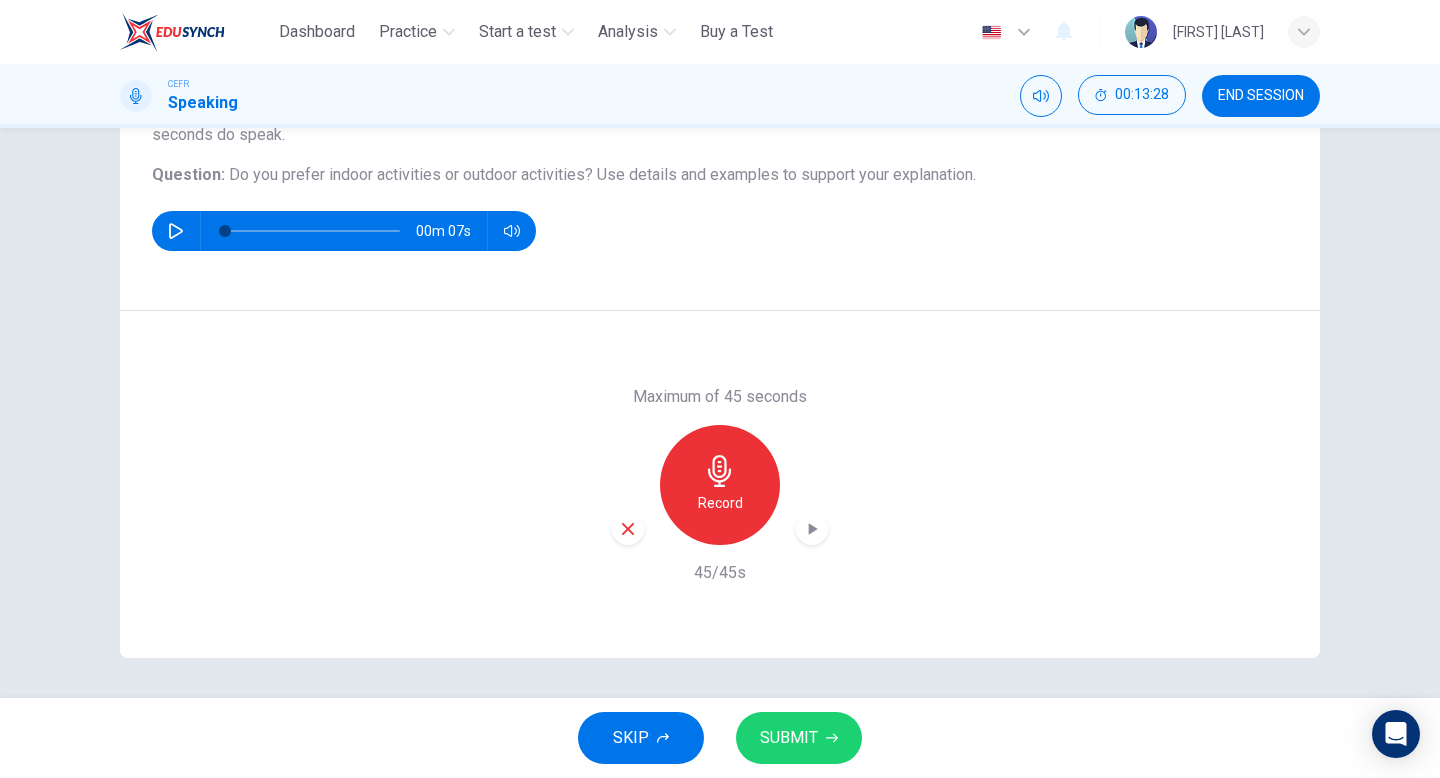 click on "SKIP SUBMIT" at bounding box center [720, 738] 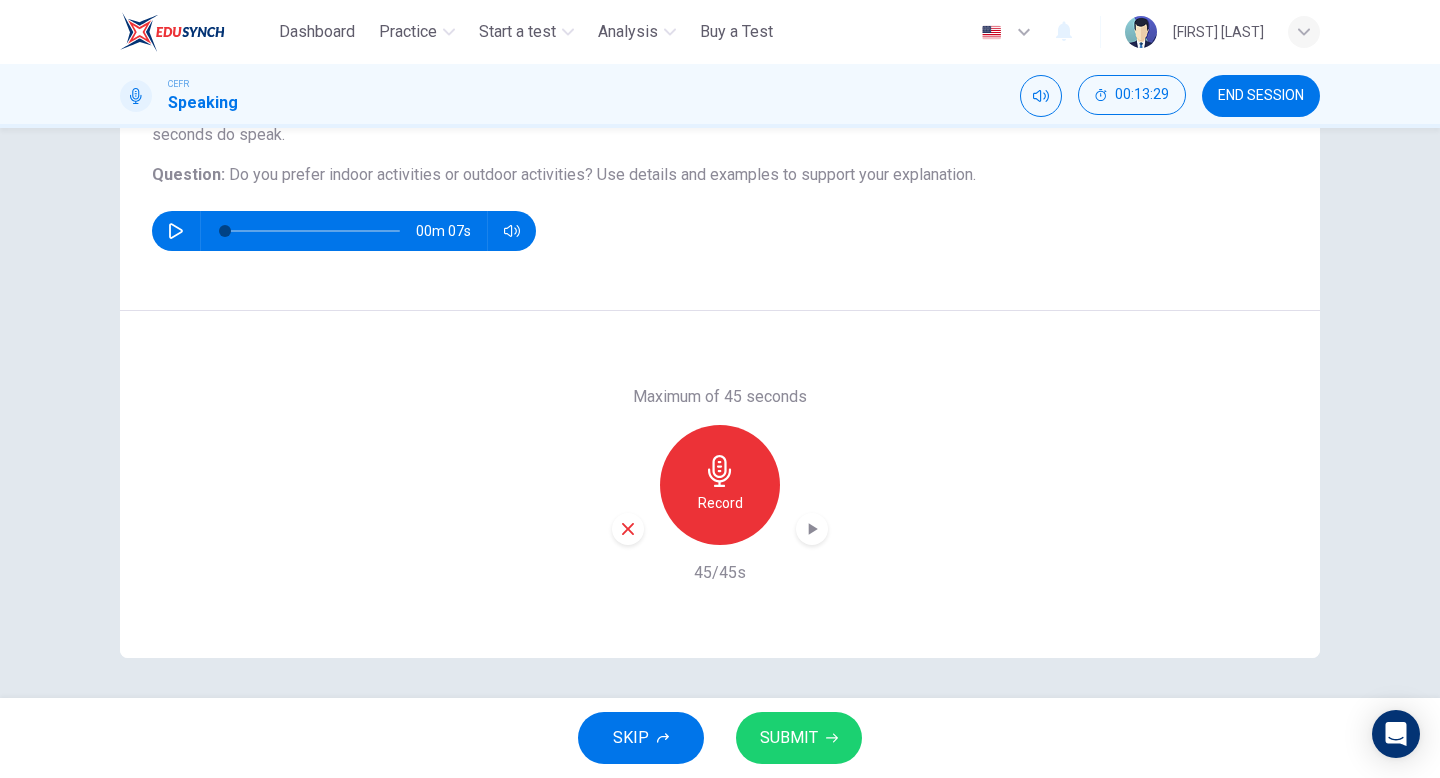 click on "SUBMIT" at bounding box center [789, 738] 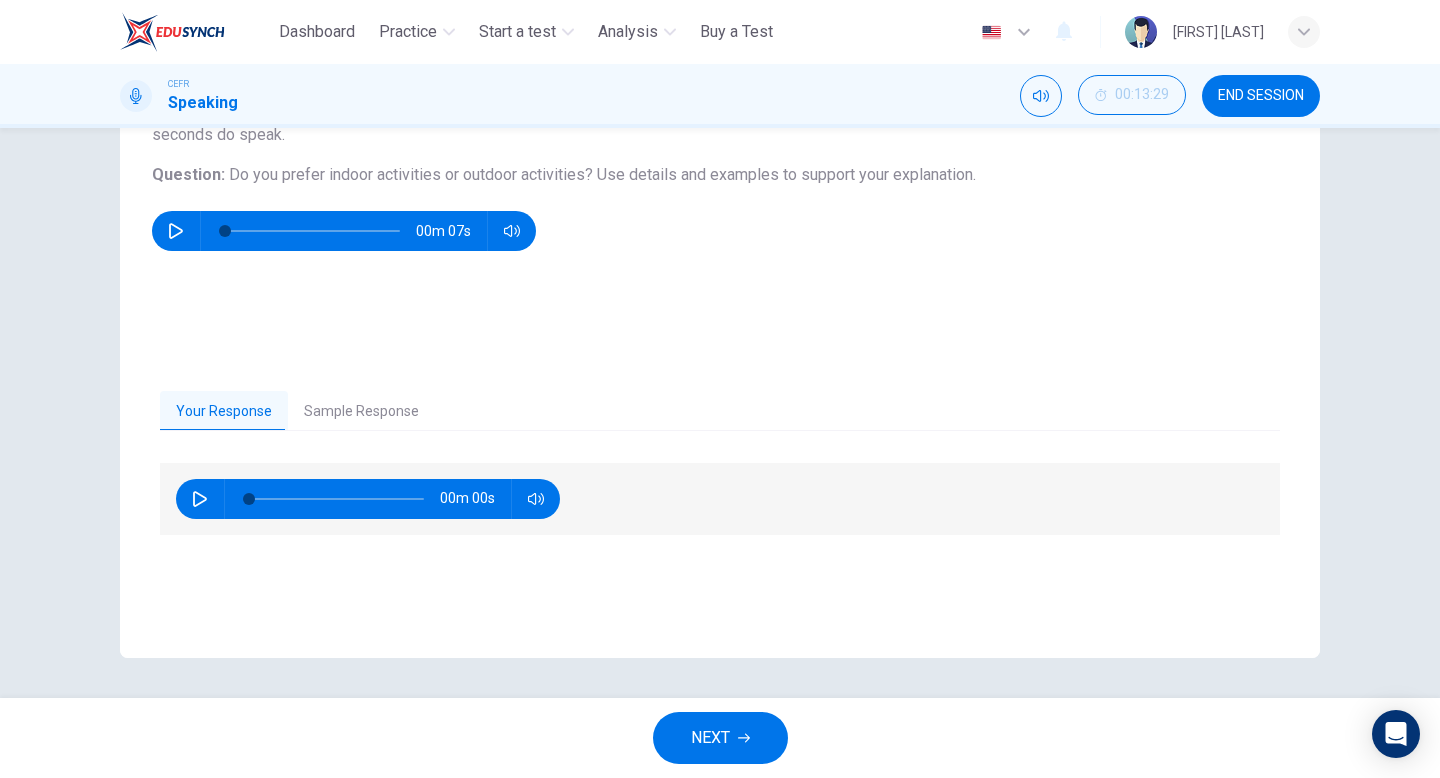 click on "NEXT" at bounding box center [720, 738] 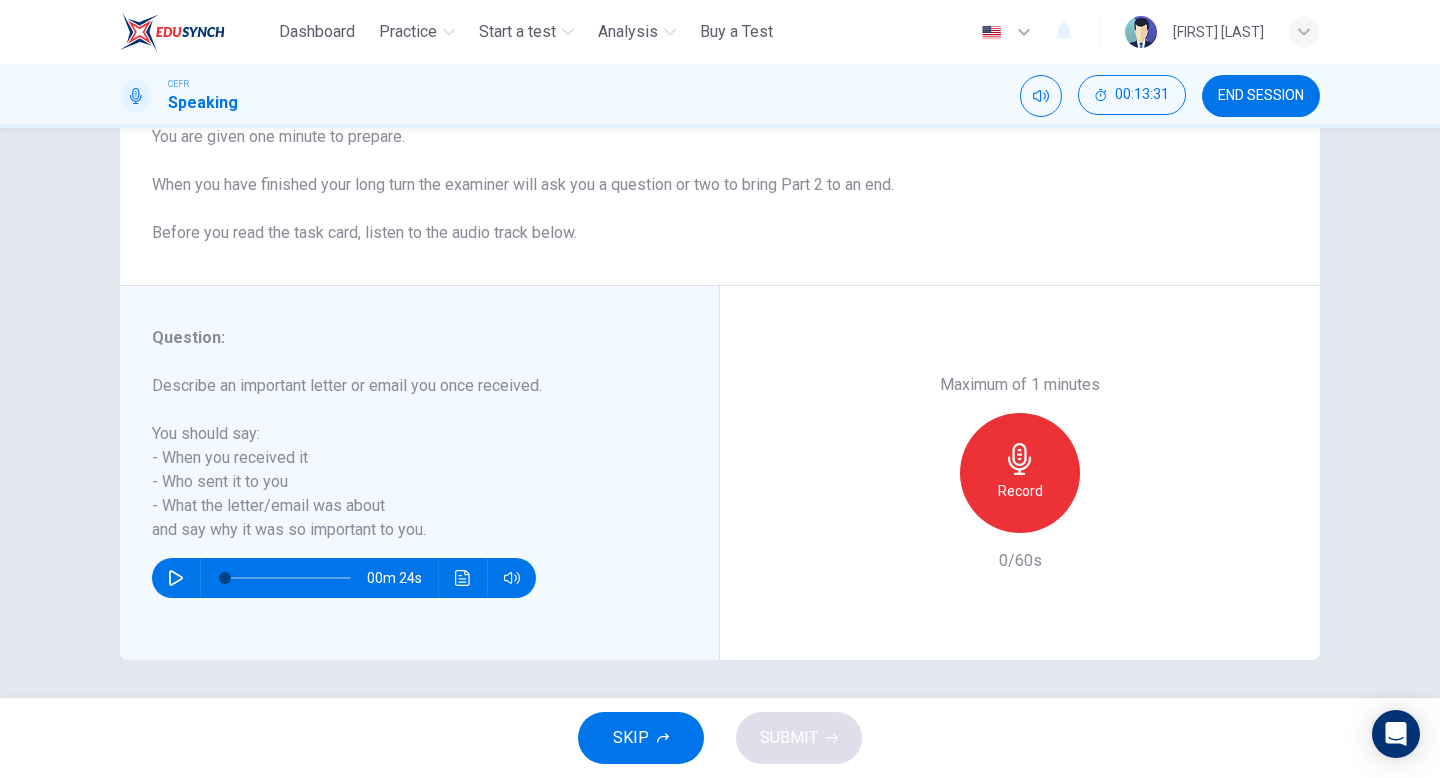 scroll, scrollTop: 205, scrollLeft: 0, axis: vertical 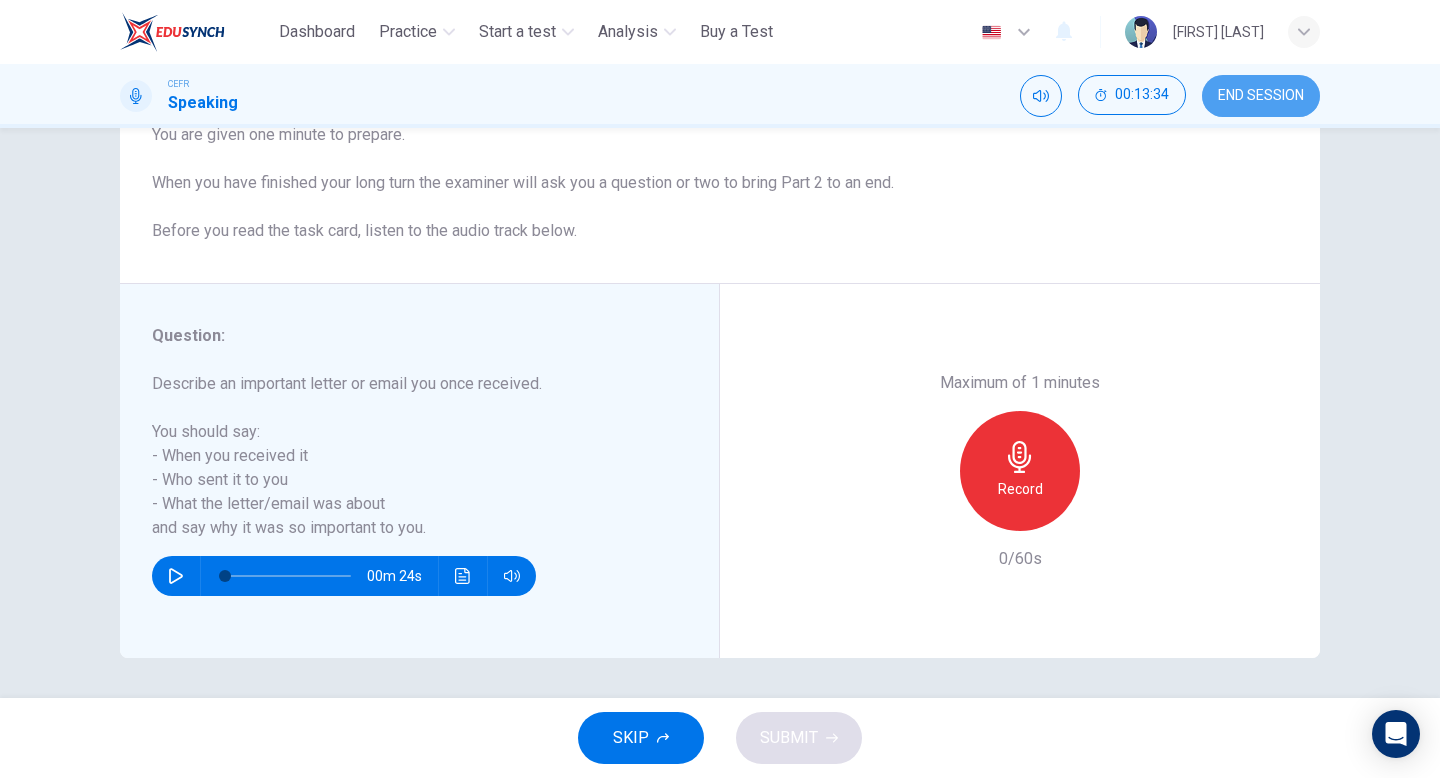 click on "END SESSION" at bounding box center [1261, 96] 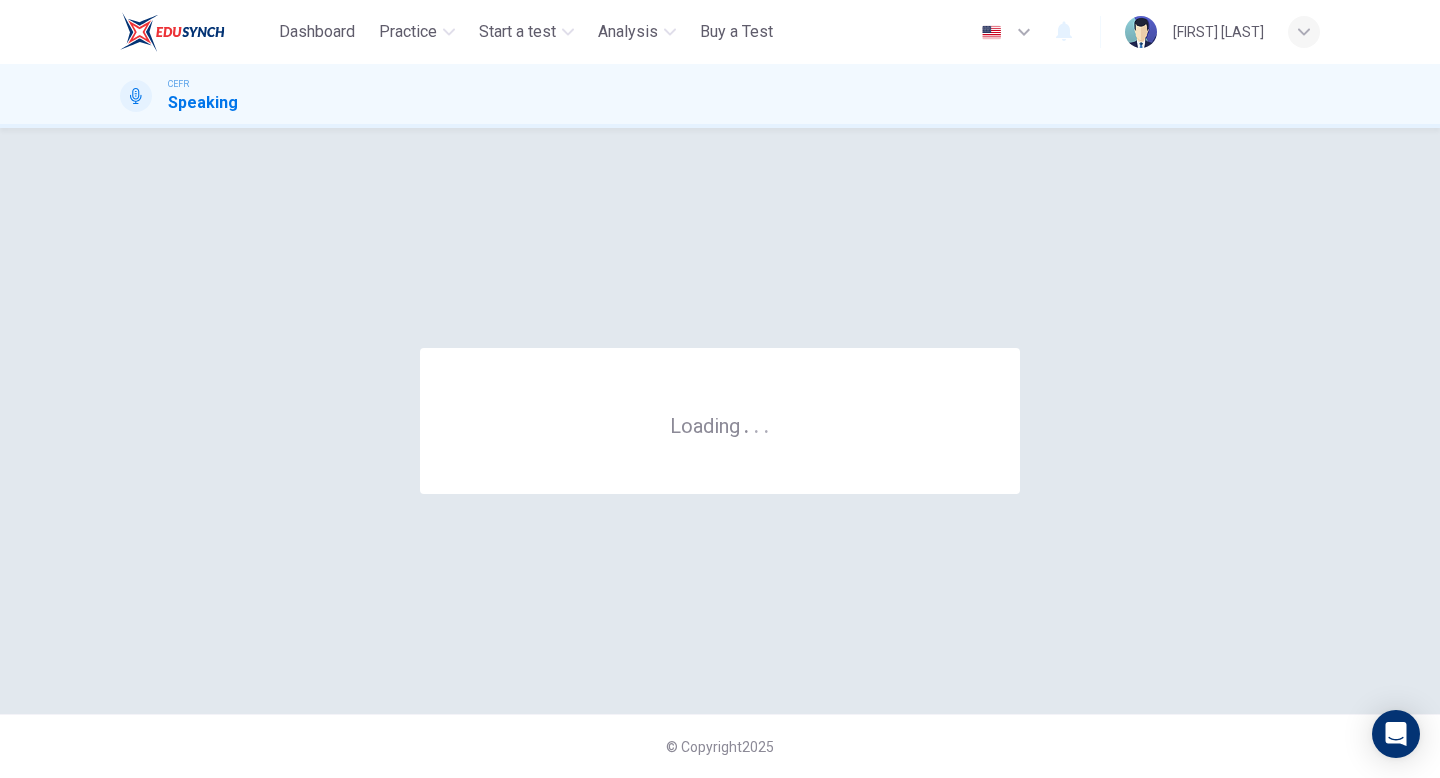scroll, scrollTop: 0, scrollLeft: 0, axis: both 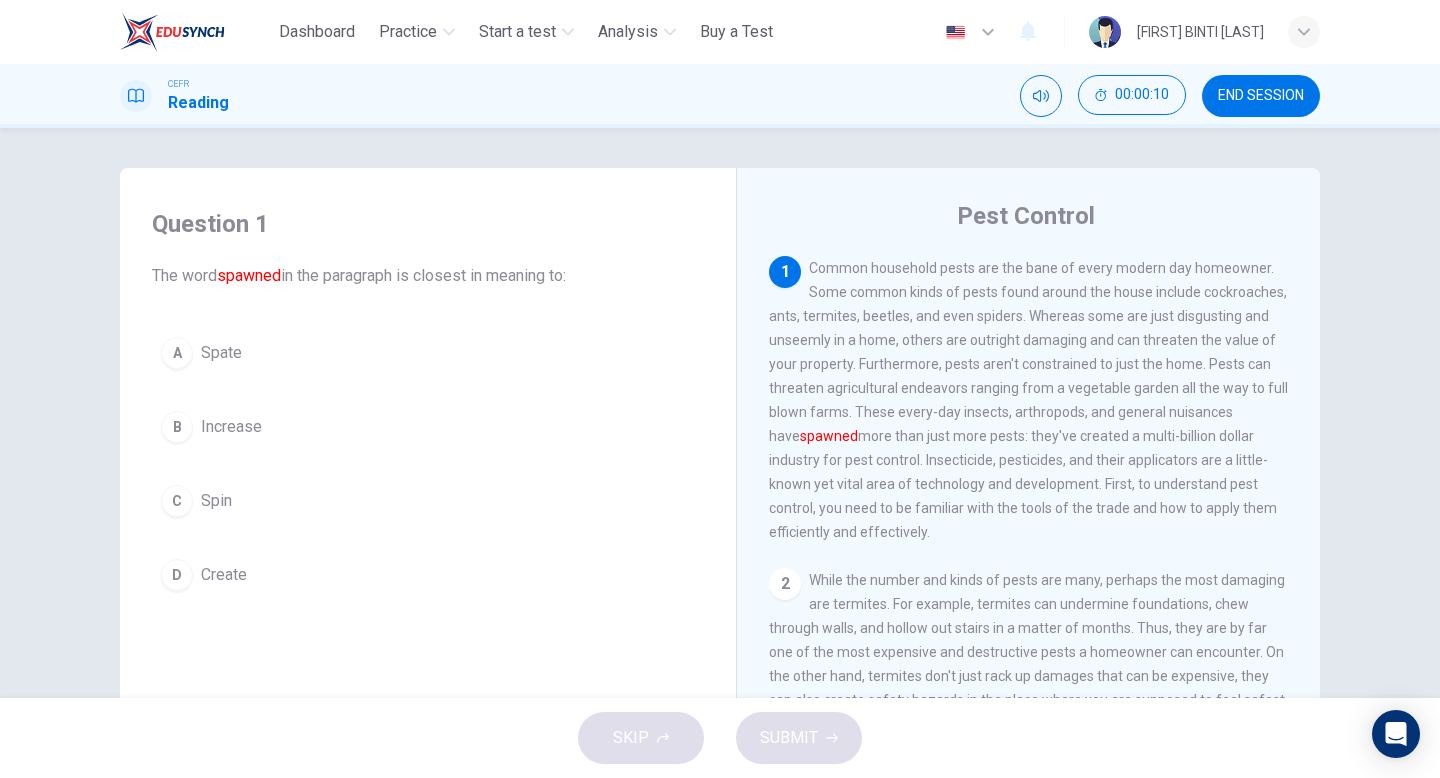click on "Increase" at bounding box center [221, 353] 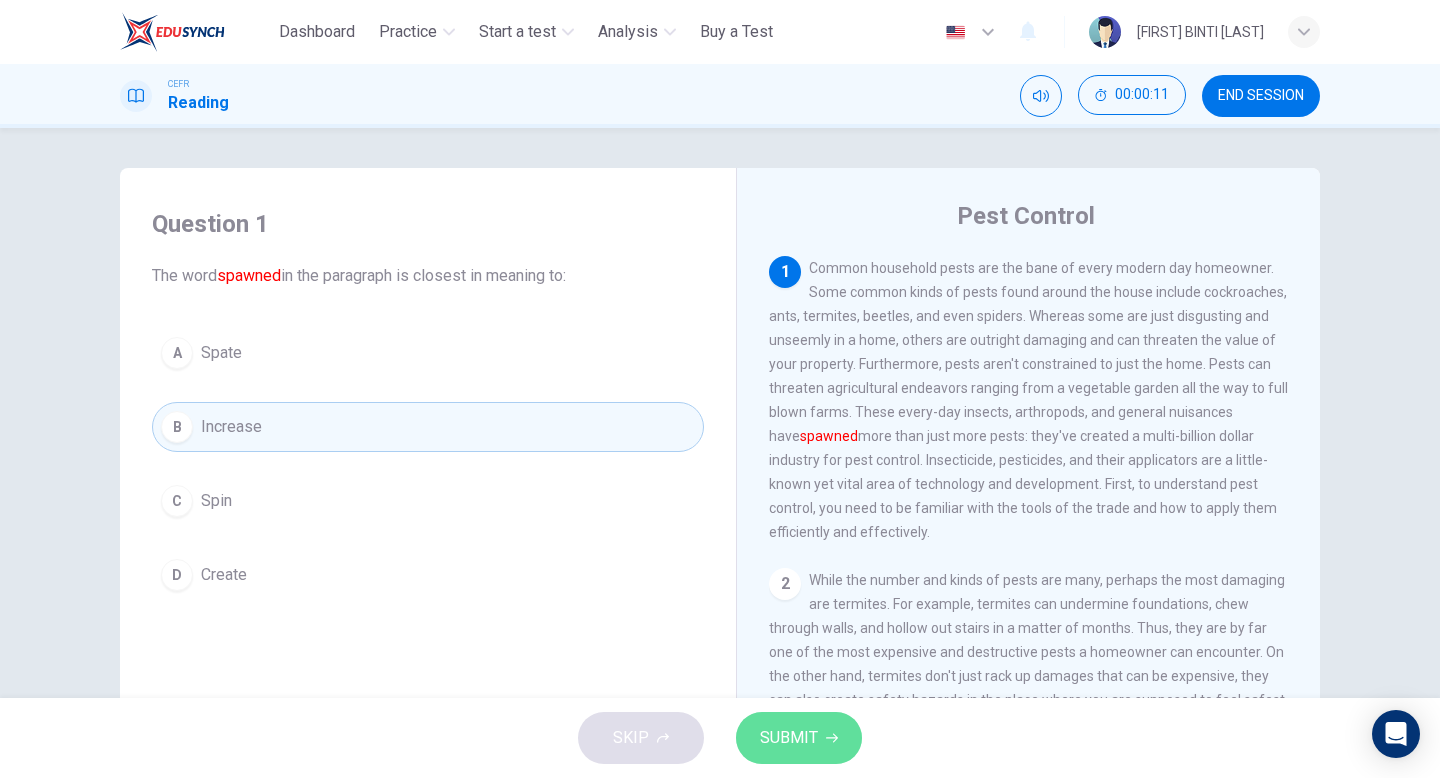click on "SUBMIT" at bounding box center (799, 738) 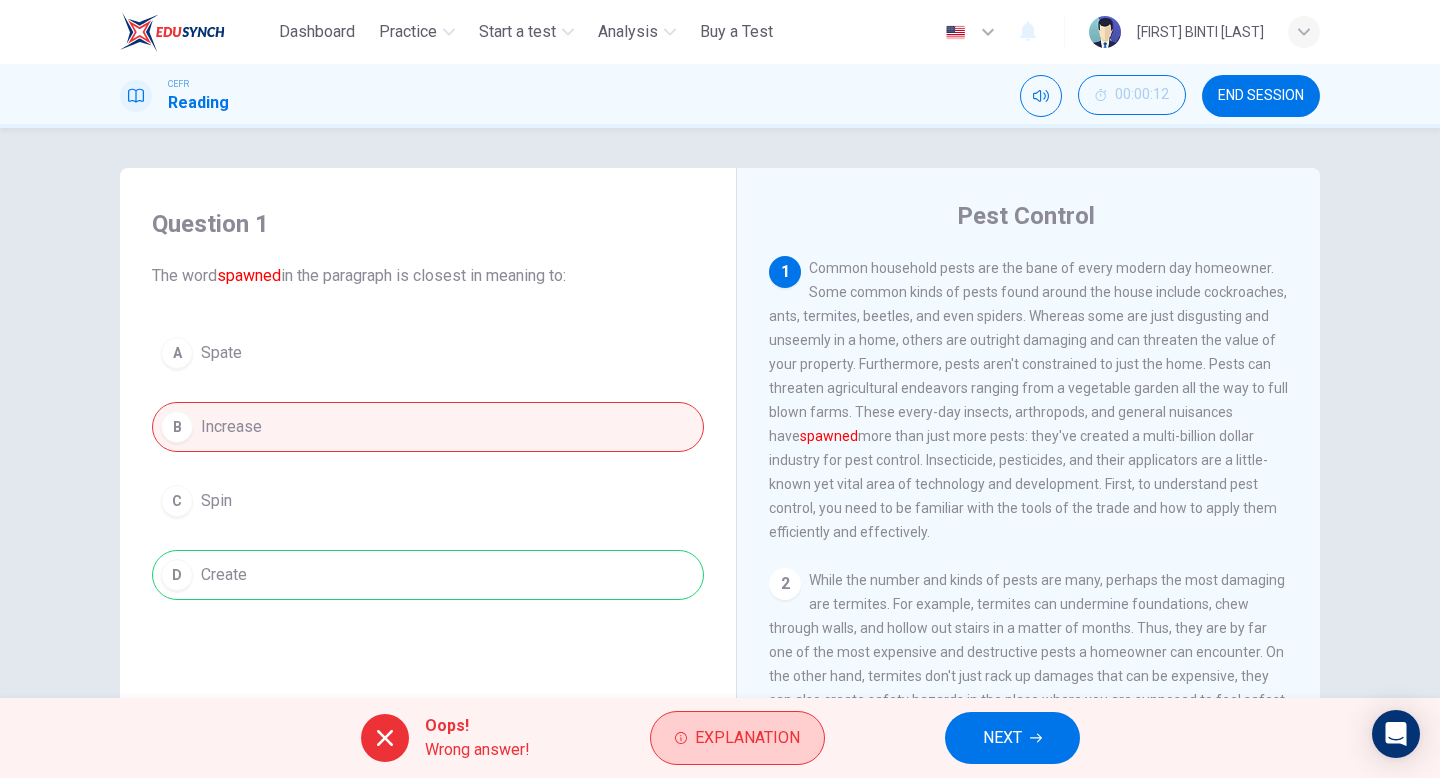 click on "Explanation" at bounding box center [747, 738] 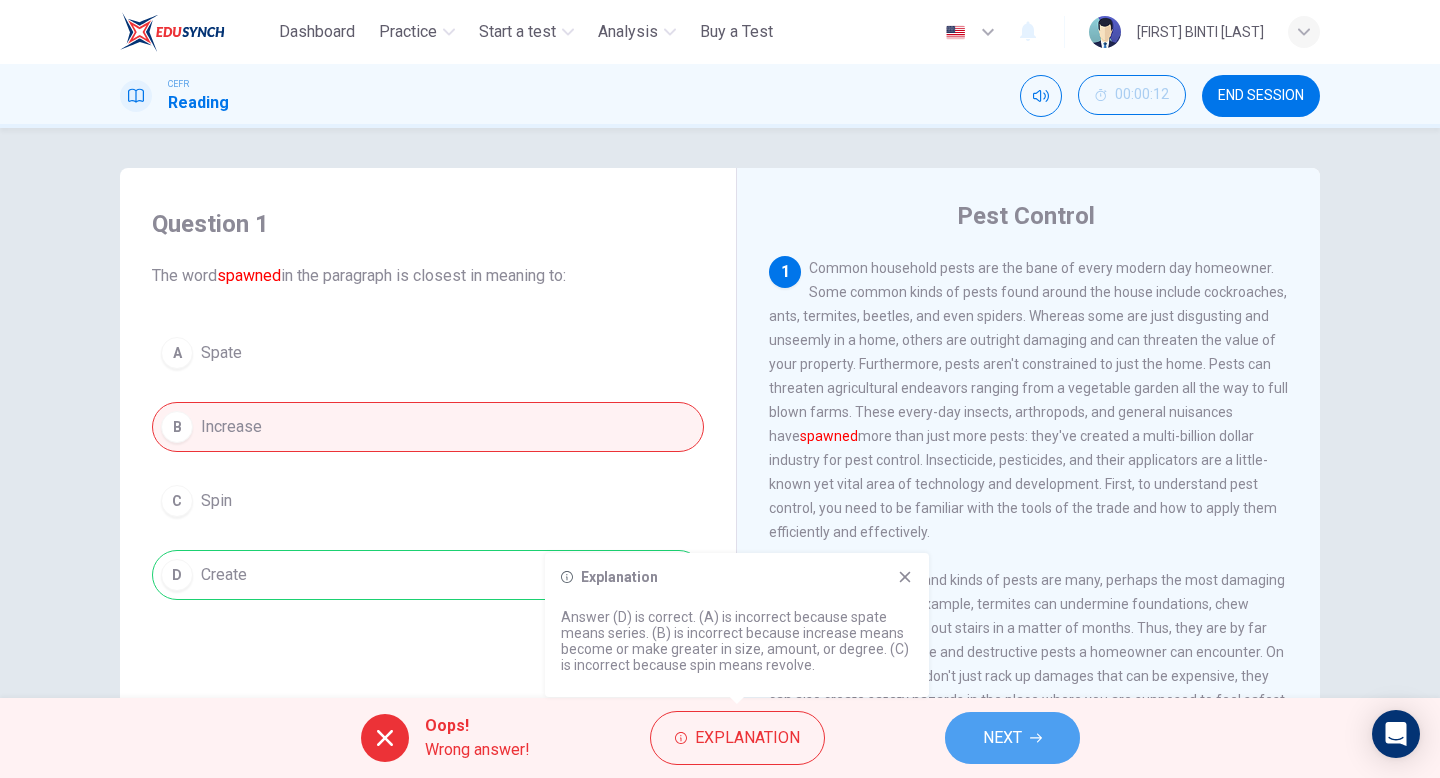 click at bounding box center [1036, 738] 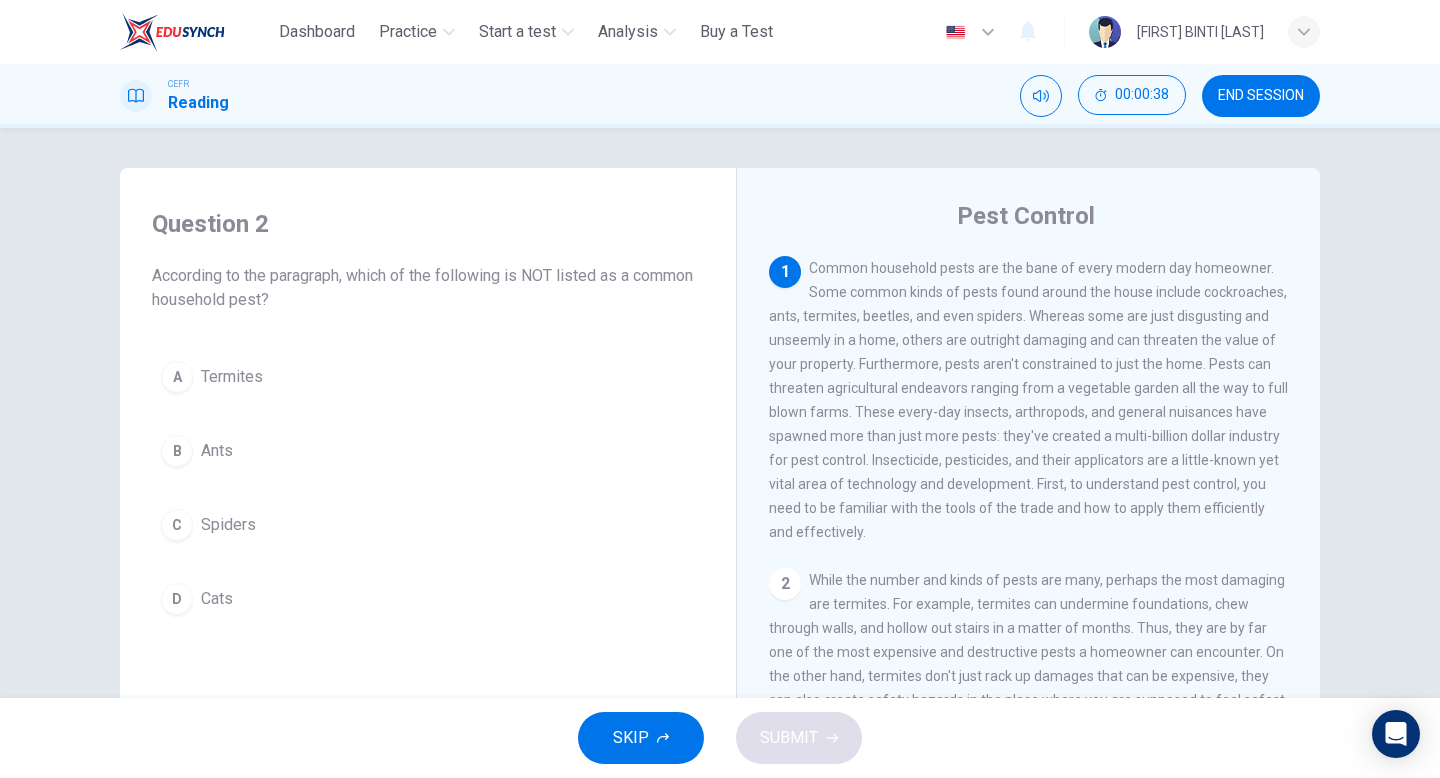 click on "Cats" at bounding box center (232, 377) 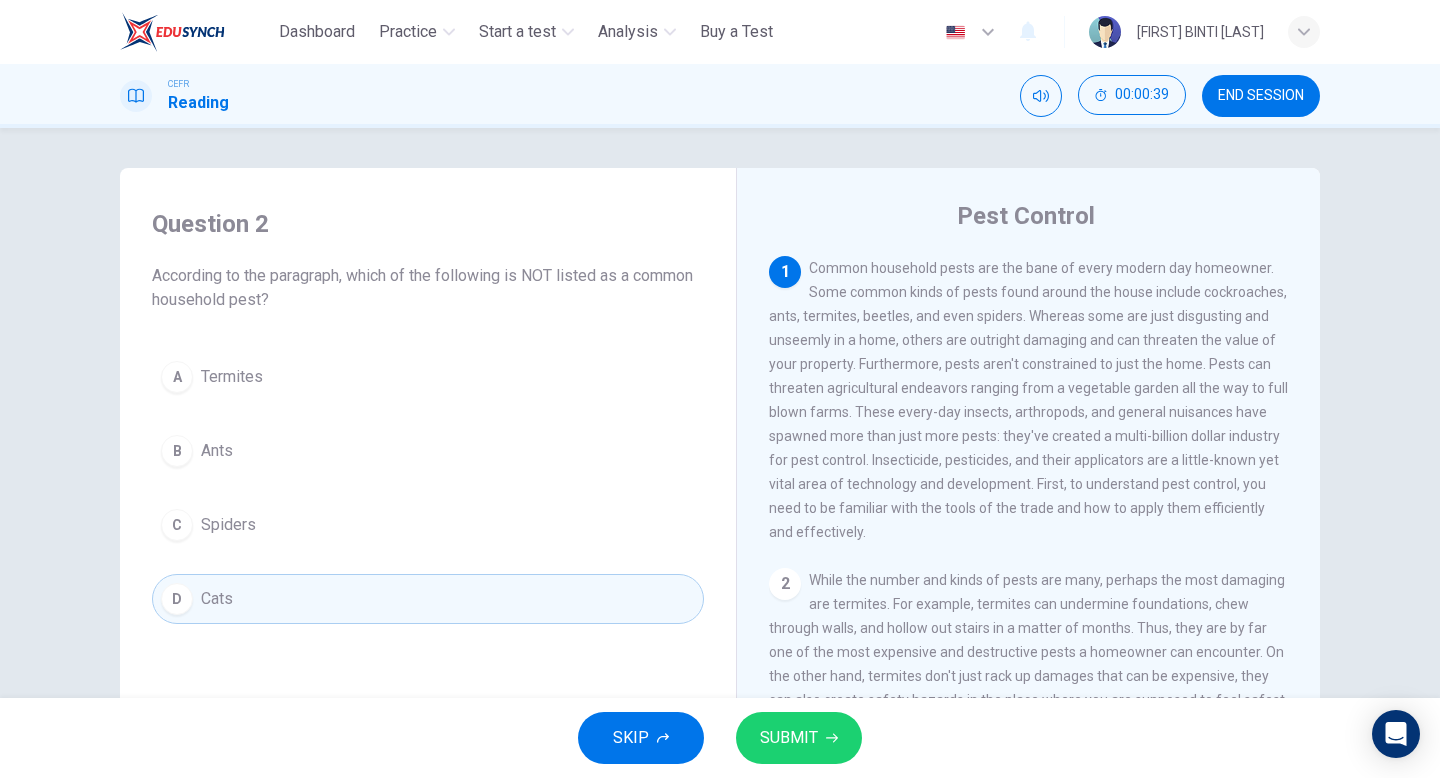 click on "SUBMIT" at bounding box center [789, 738] 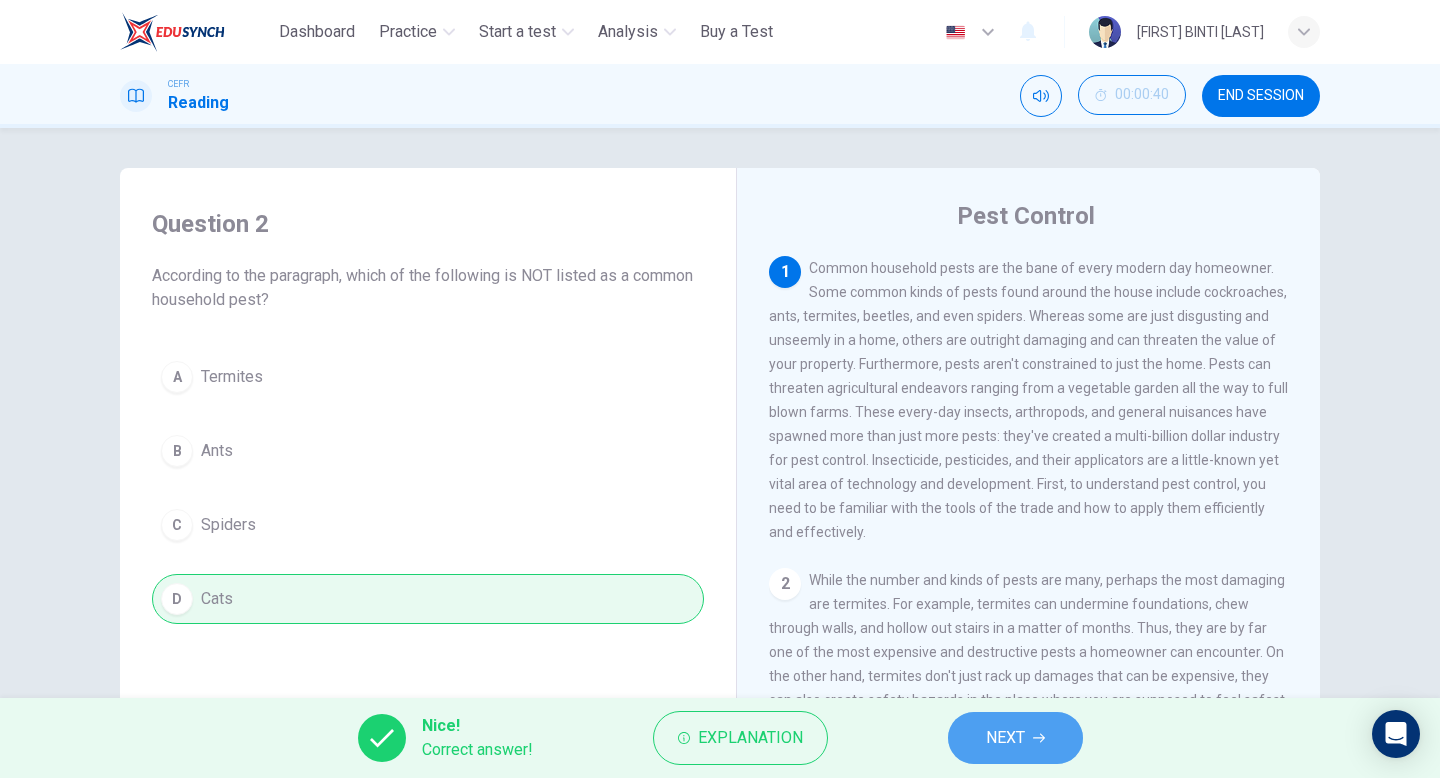 click on "NEXT" at bounding box center [1015, 738] 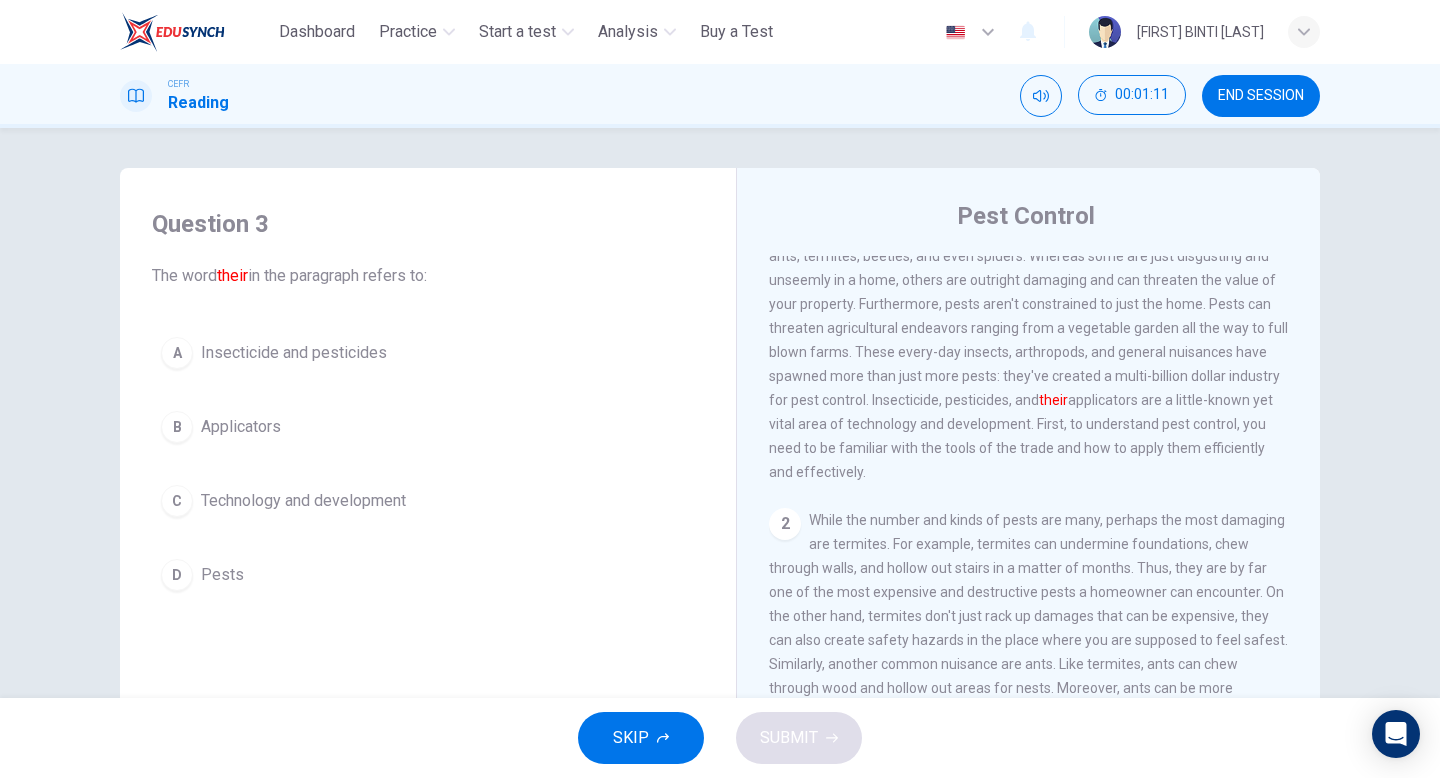 scroll, scrollTop: 65, scrollLeft: 0, axis: vertical 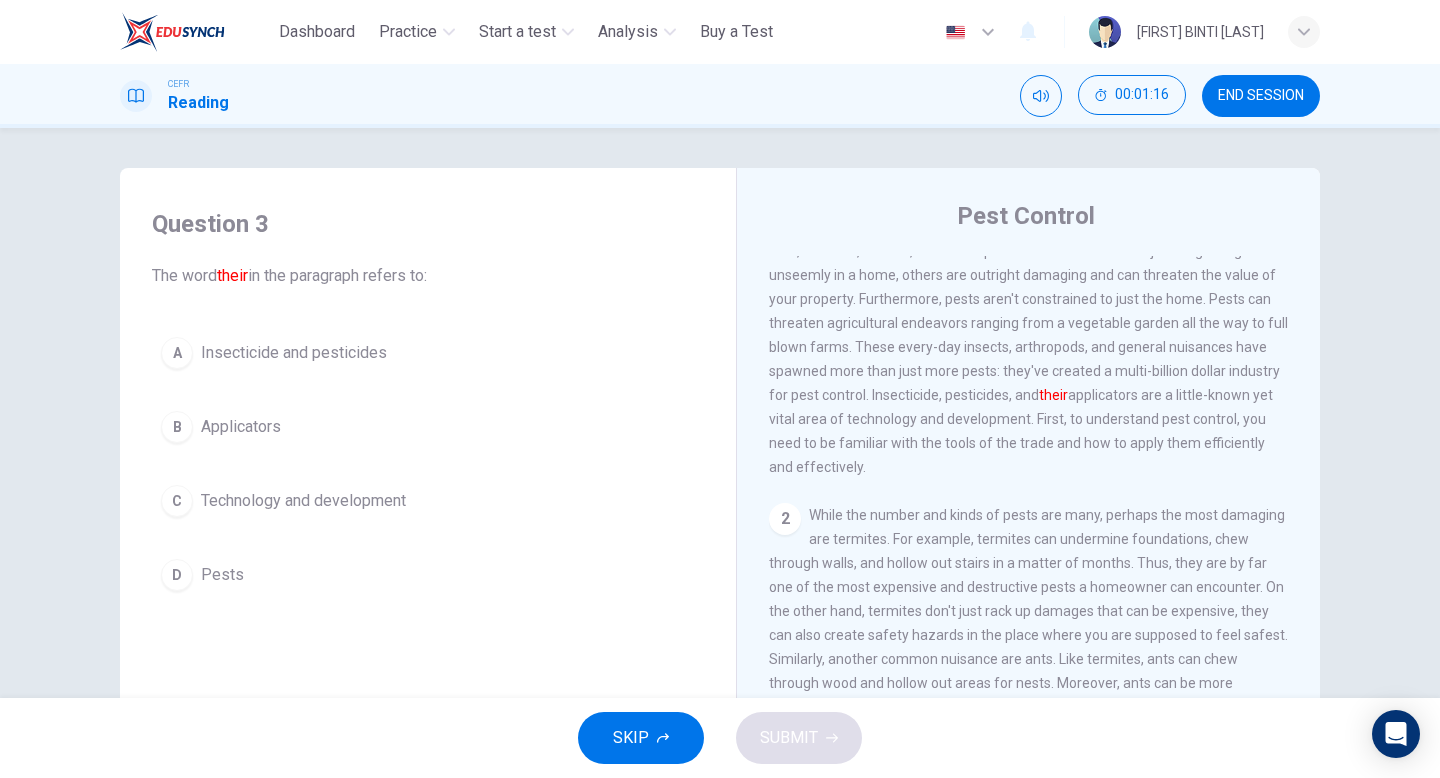 click on "Insecticide and pesticides" at bounding box center (294, 353) 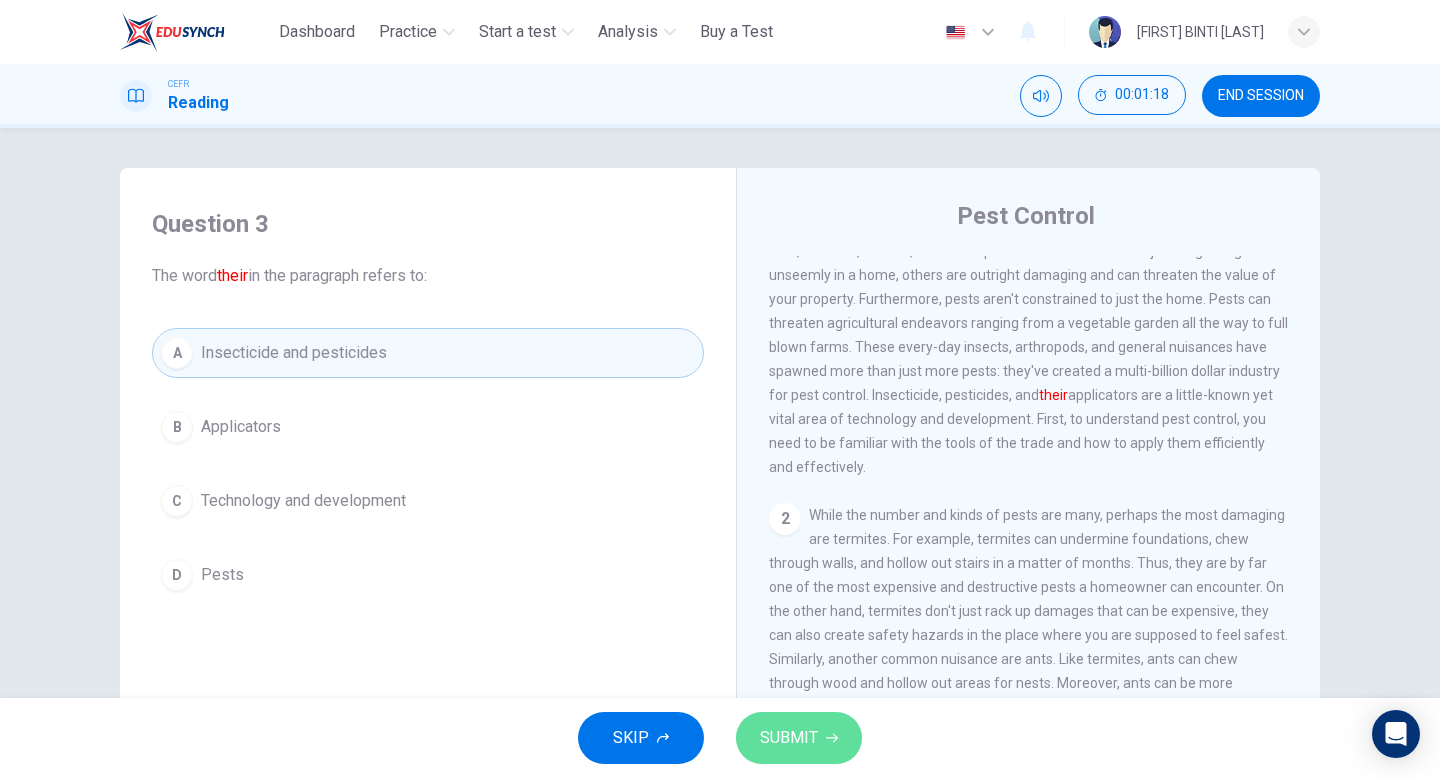 click on "SUBMIT" at bounding box center [799, 738] 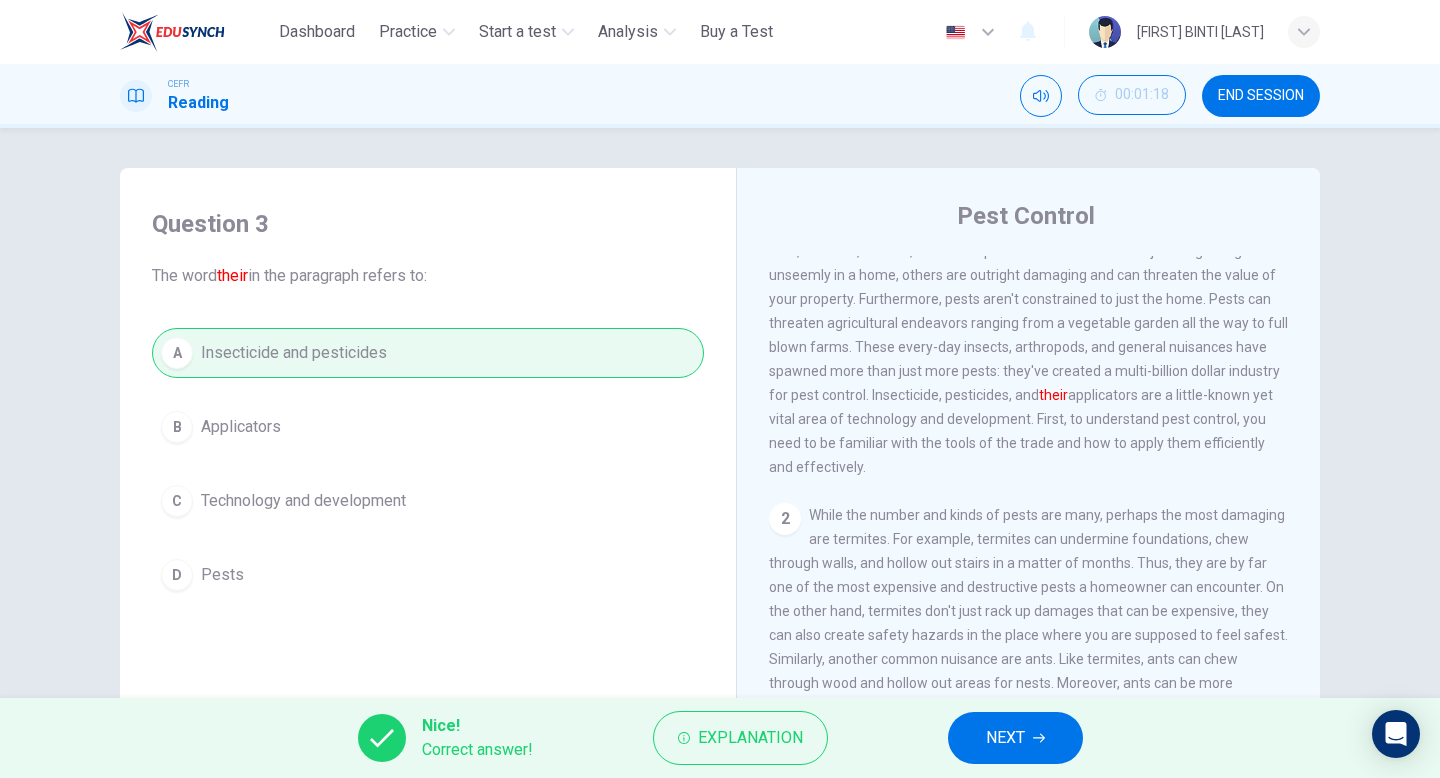 click on "NEXT" at bounding box center (1015, 738) 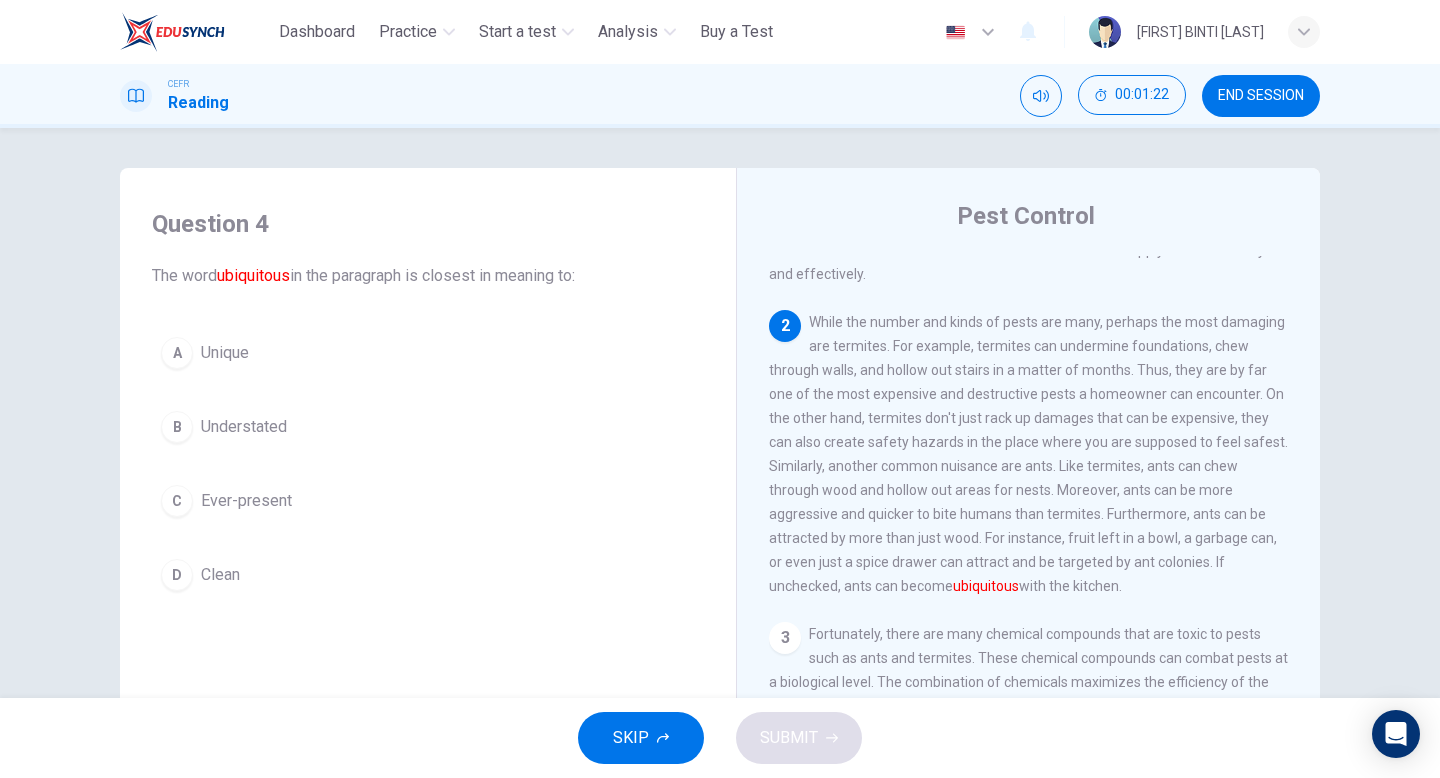 scroll, scrollTop: 261, scrollLeft: 0, axis: vertical 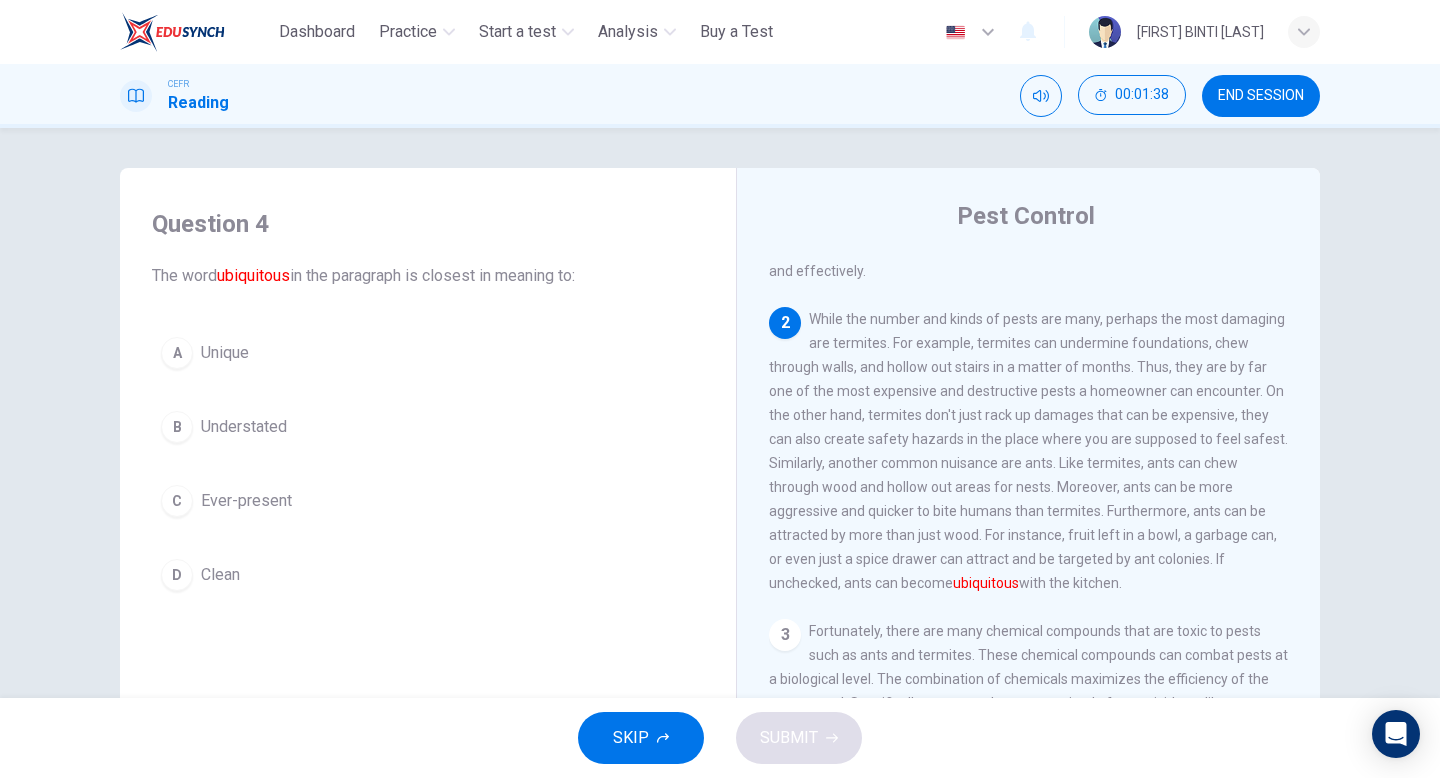click on "Ever-present" at bounding box center [225, 353] 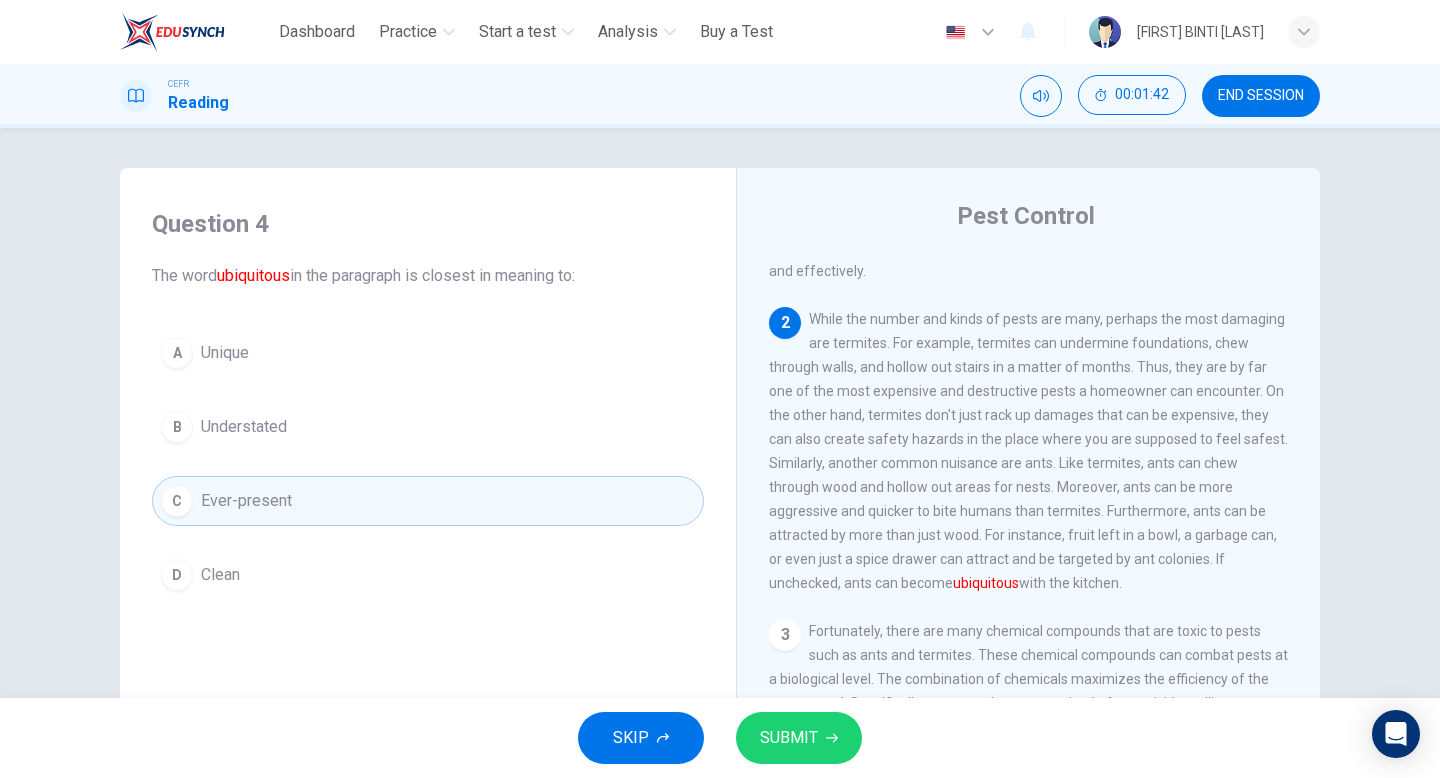 click on "ubiquitous" at bounding box center [986, 583] 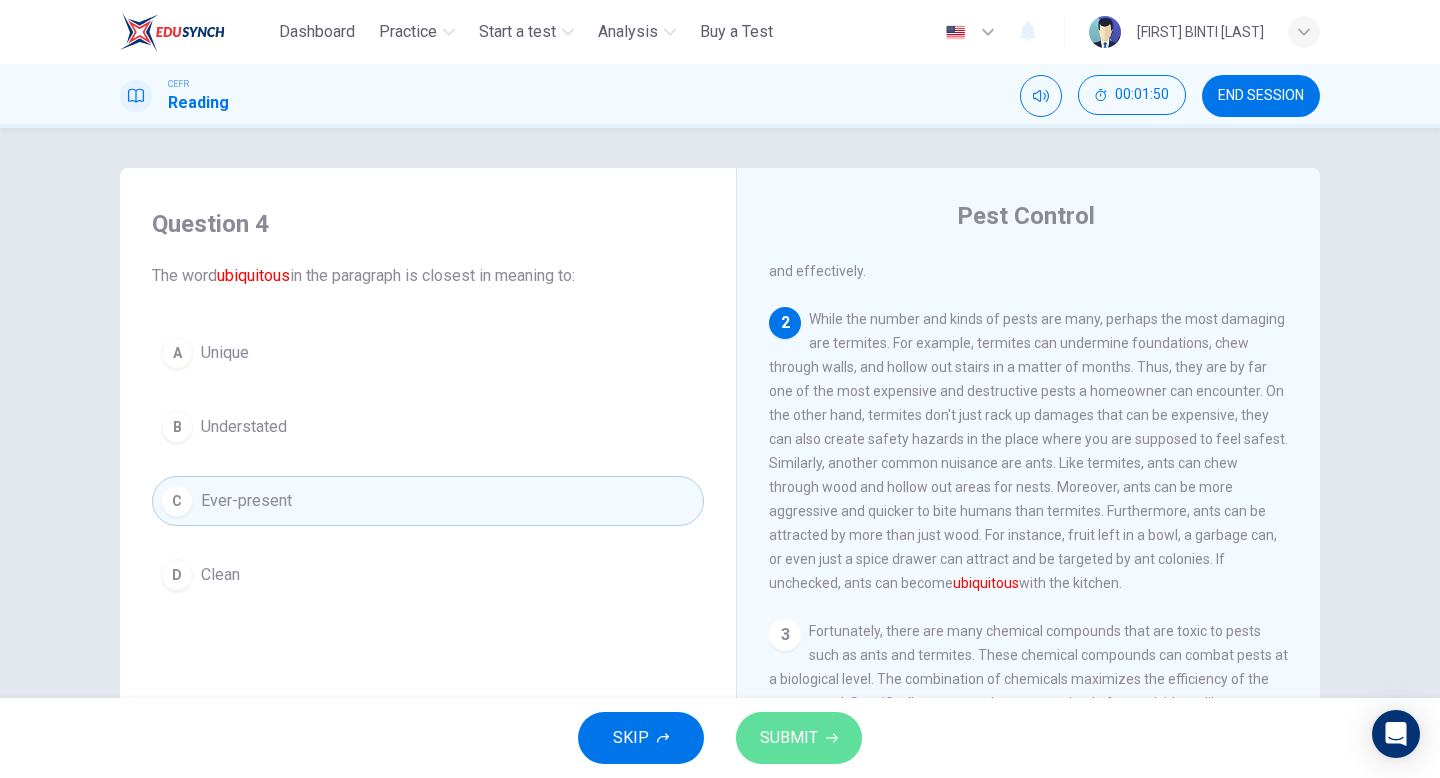 click on "SUBMIT" at bounding box center (789, 738) 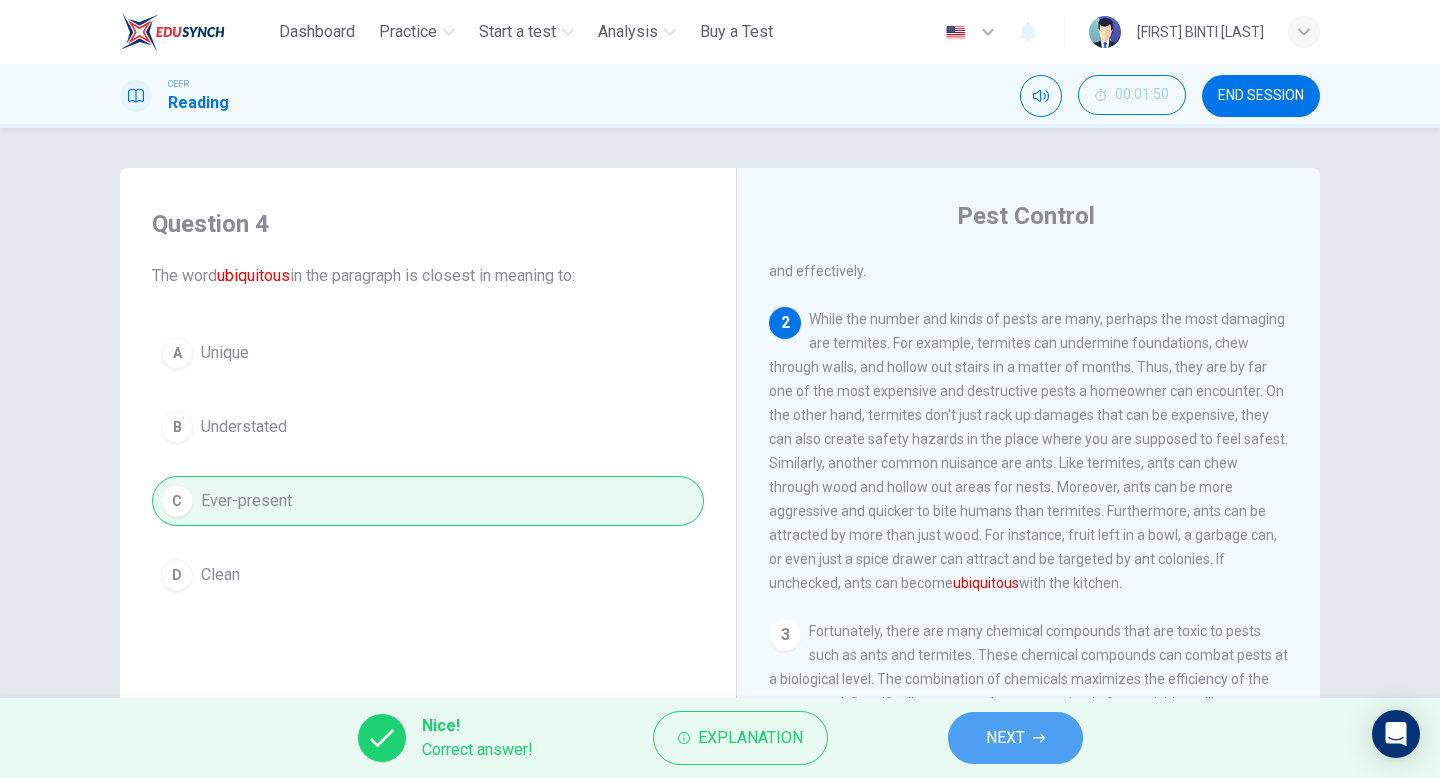 click on "NEXT" at bounding box center (1015, 738) 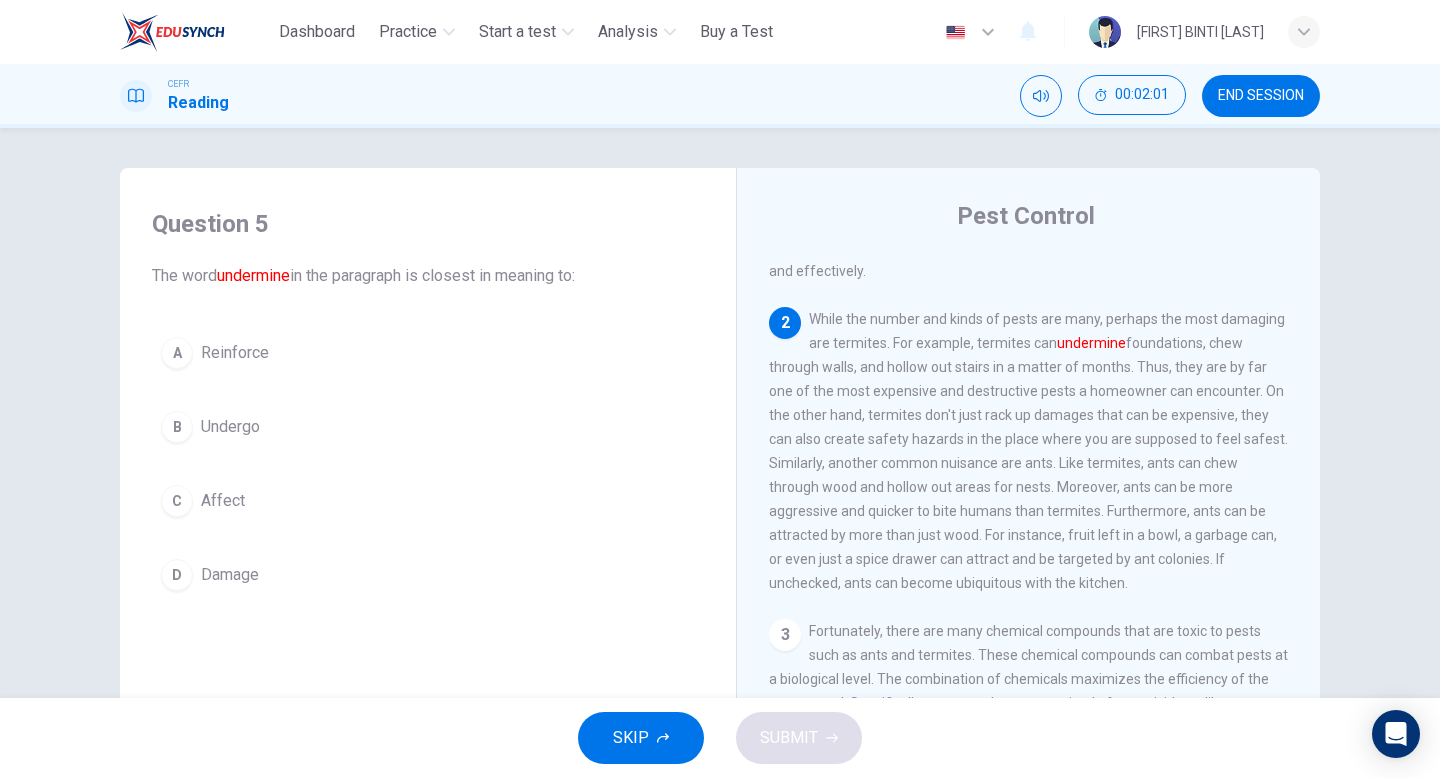 click on "A Reinforce B Undergo C Affect D Damage" at bounding box center [428, 464] 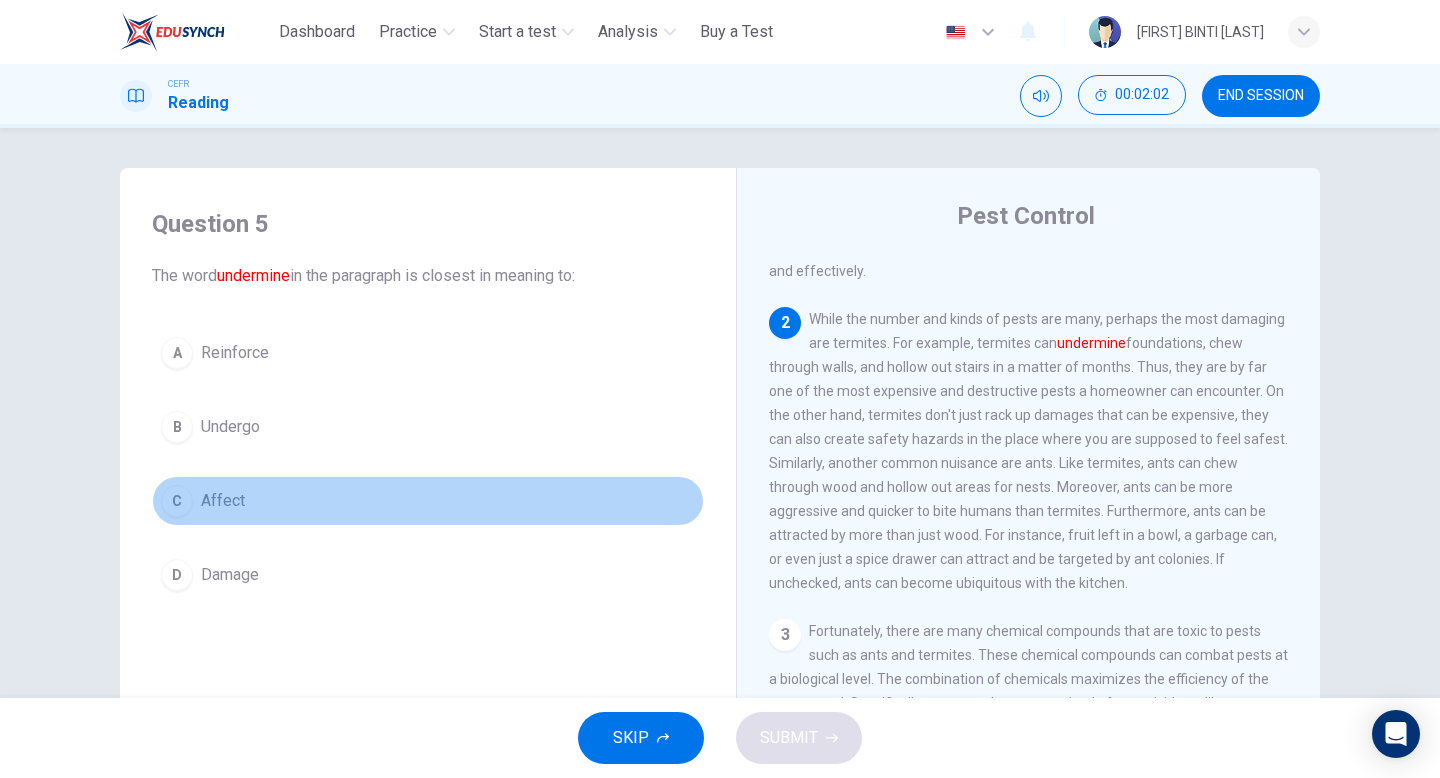 click on "C Affect" at bounding box center (428, 501) 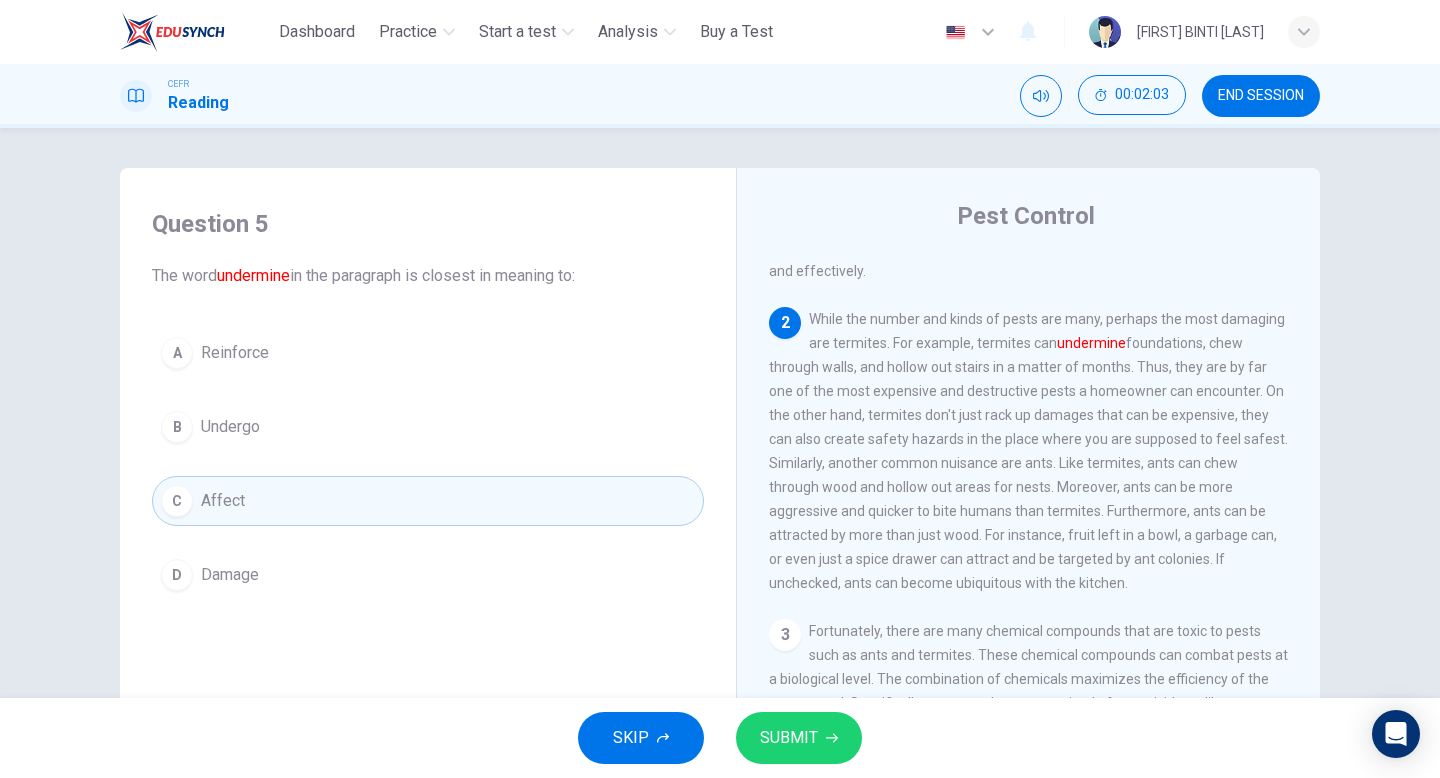 click on "SUBMIT" at bounding box center [789, 738] 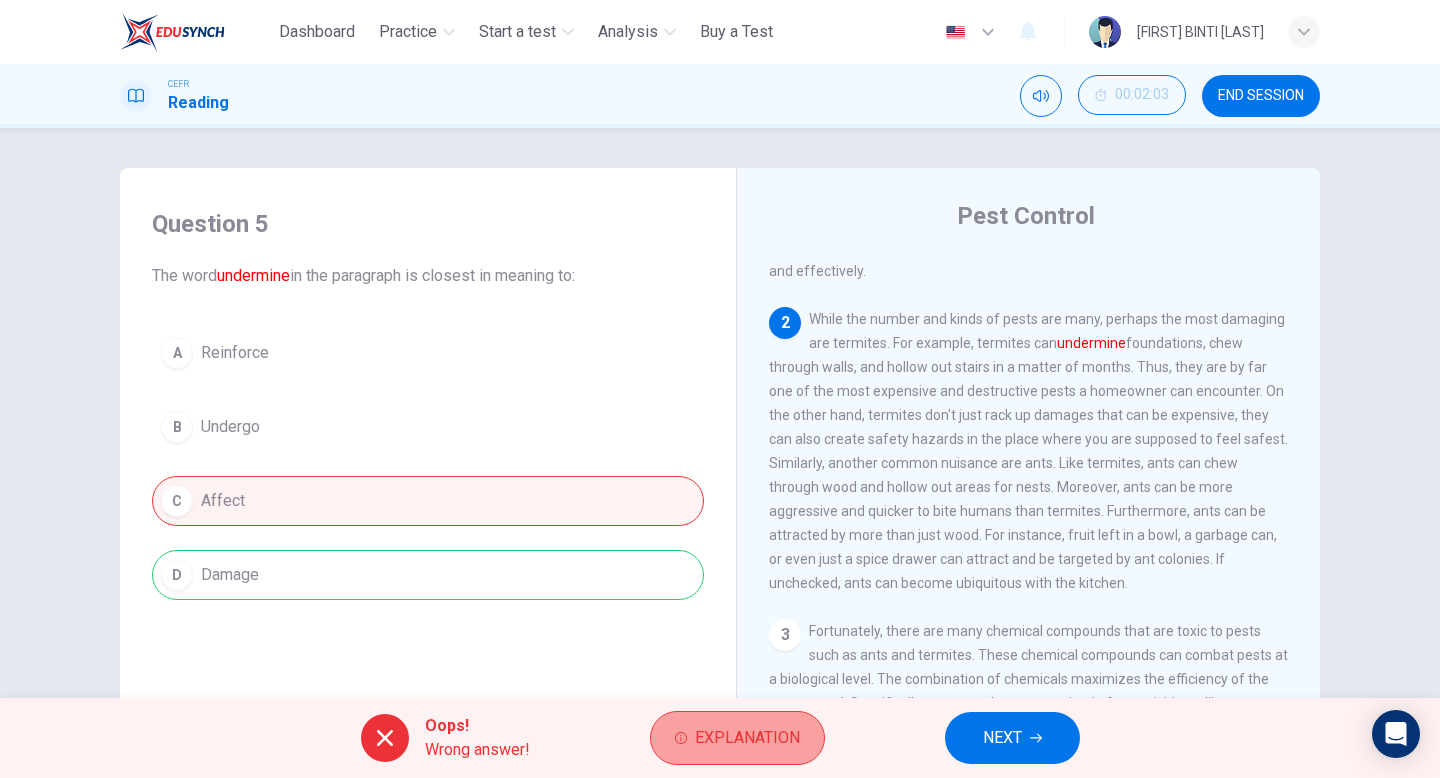 click on "Explanation" at bounding box center (747, 738) 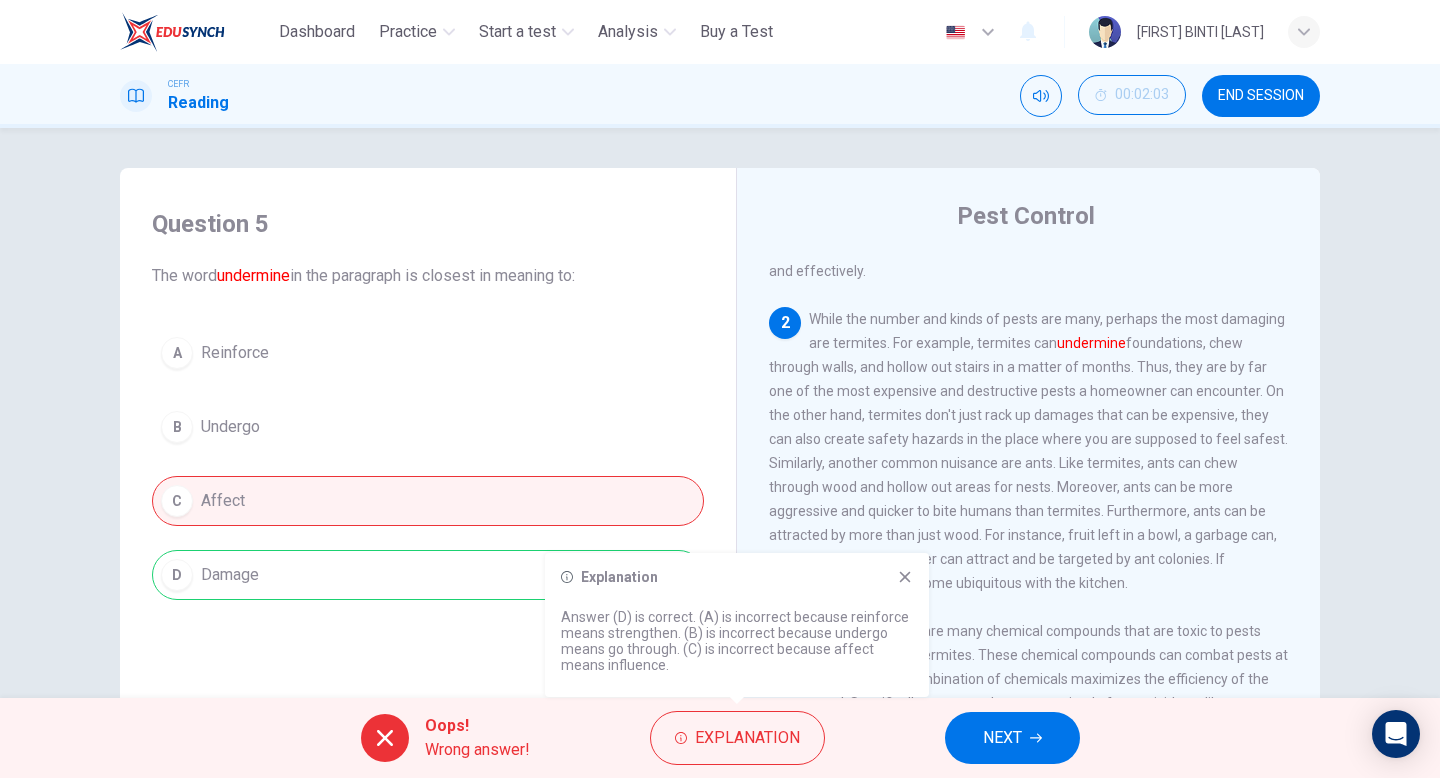 click on "NEXT" at bounding box center [1012, 738] 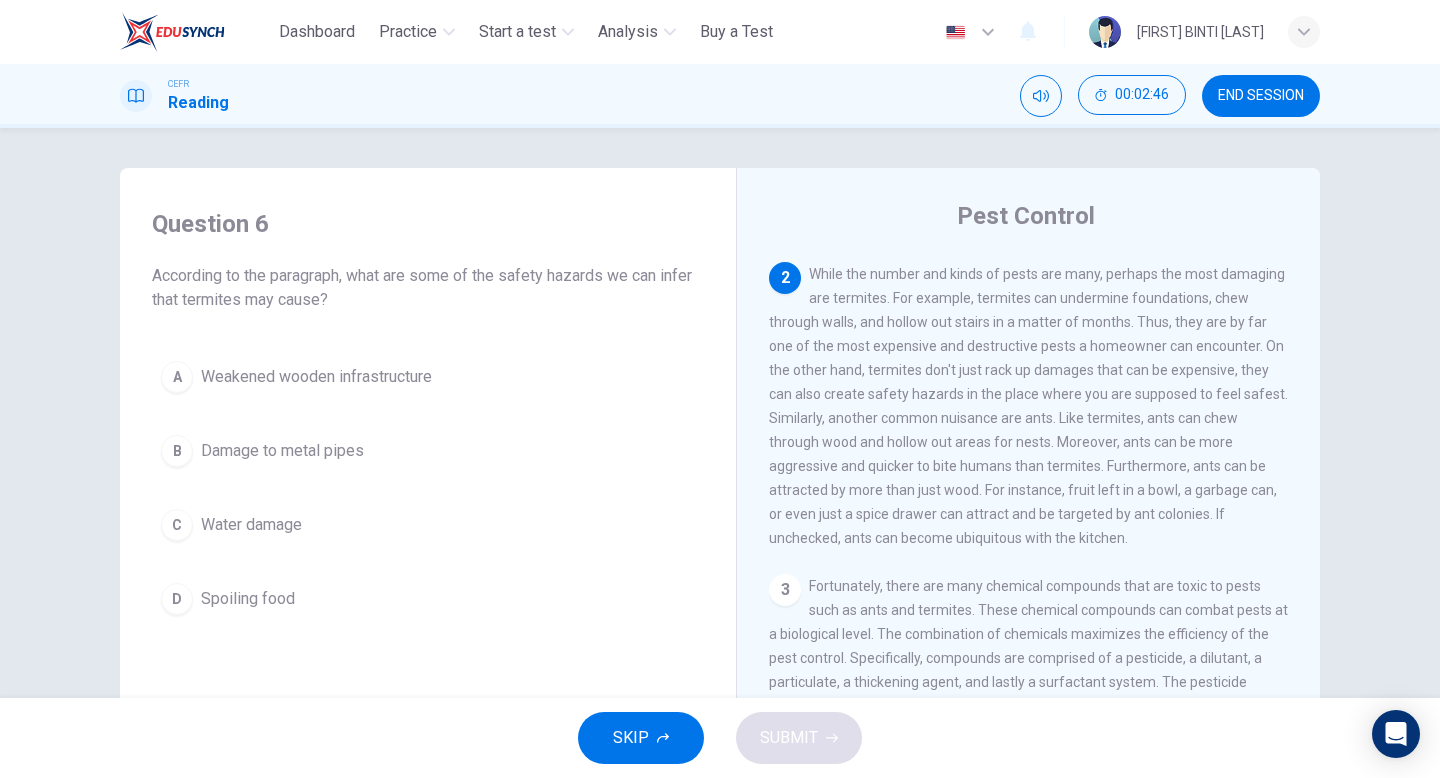 scroll, scrollTop: 307, scrollLeft: 0, axis: vertical 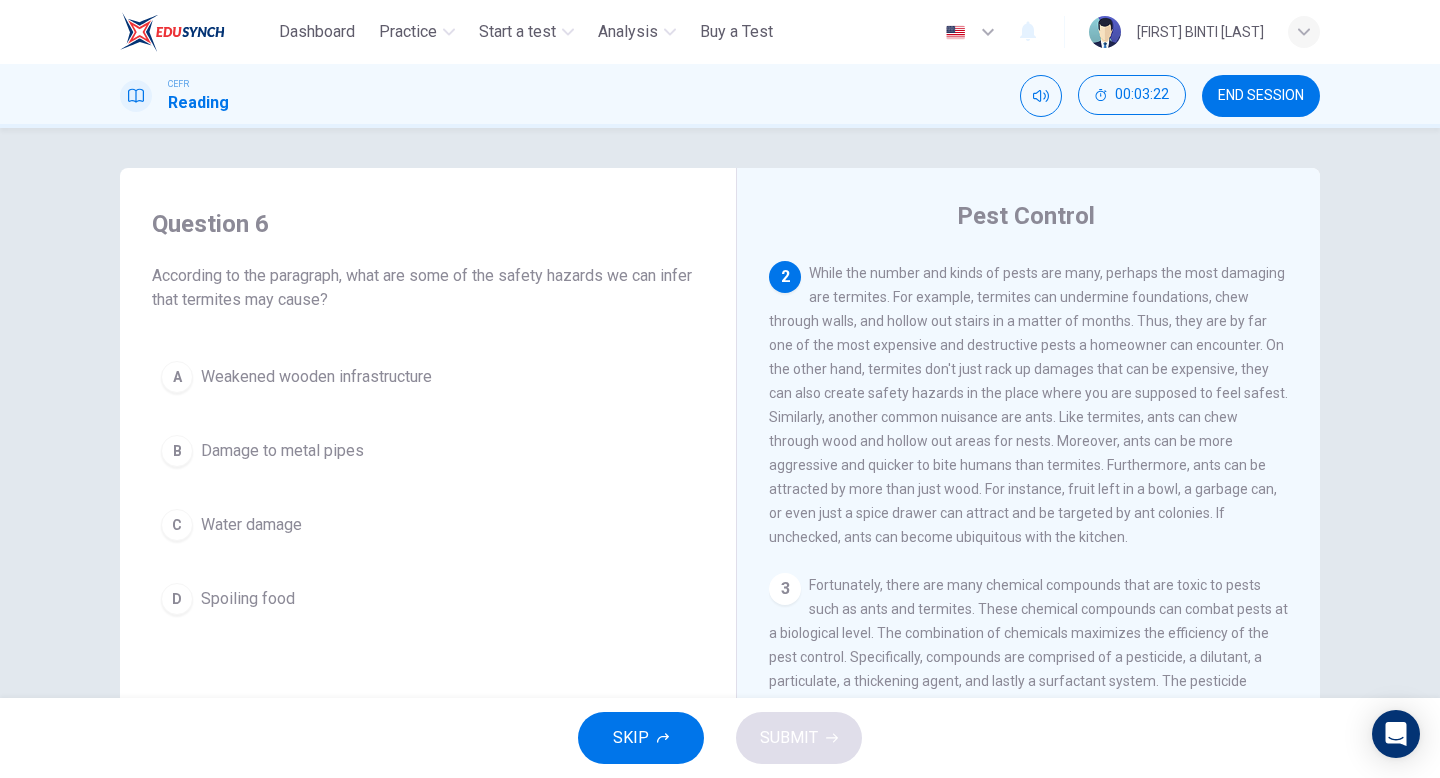 click on "Weakened wooden infrastructure" at bounding box center [316, 377] 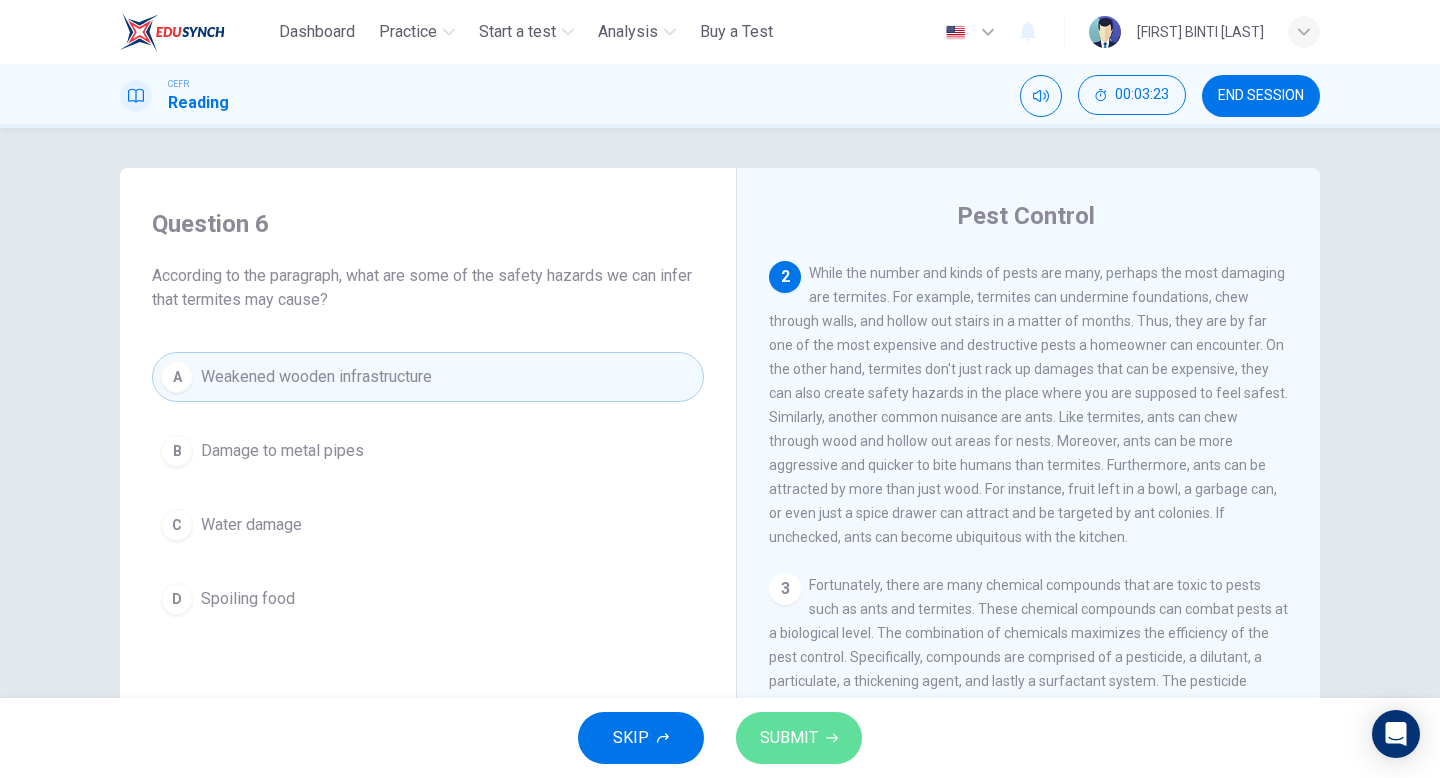 click on "SUBMIT" at bounding box center (789, 738) 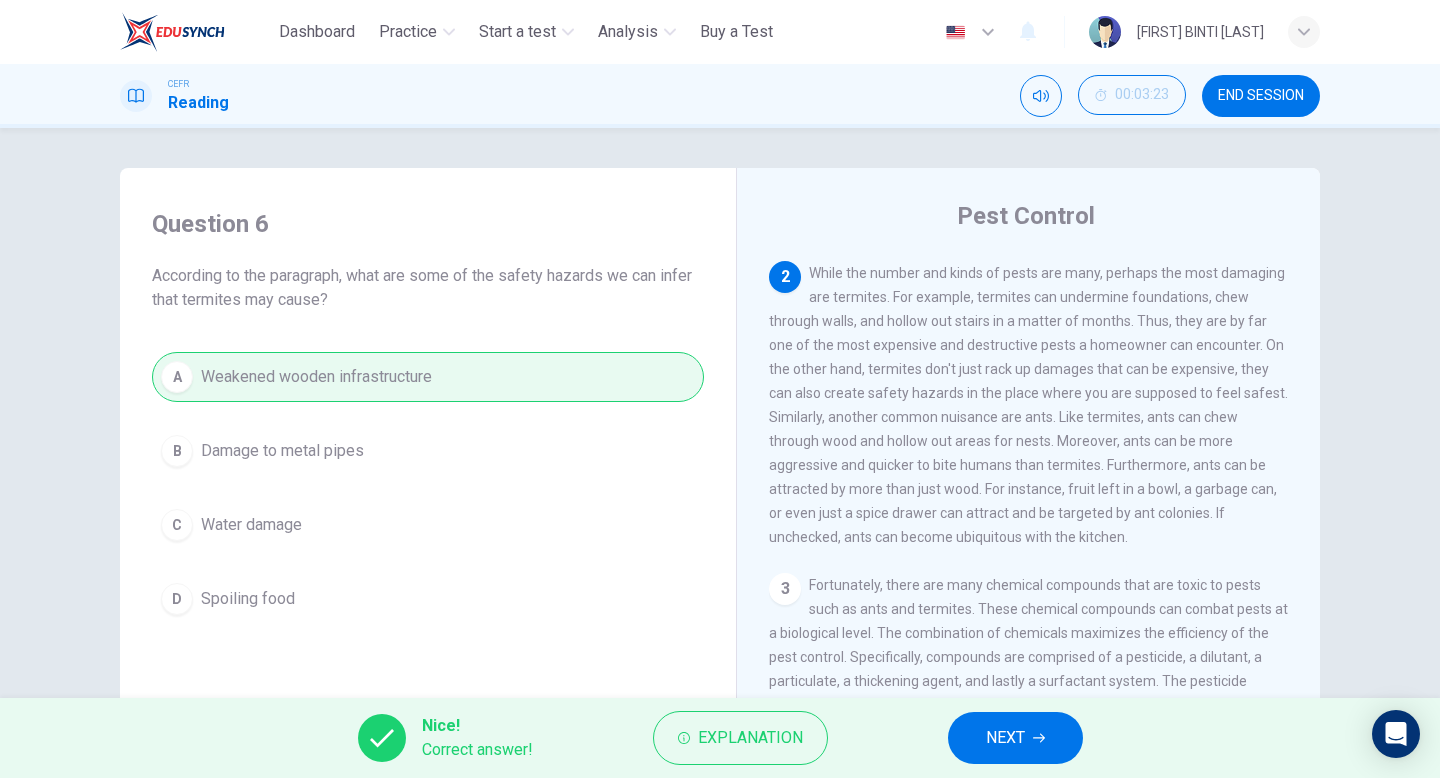 click on "NEXT" at bounding box center (1015, 738) 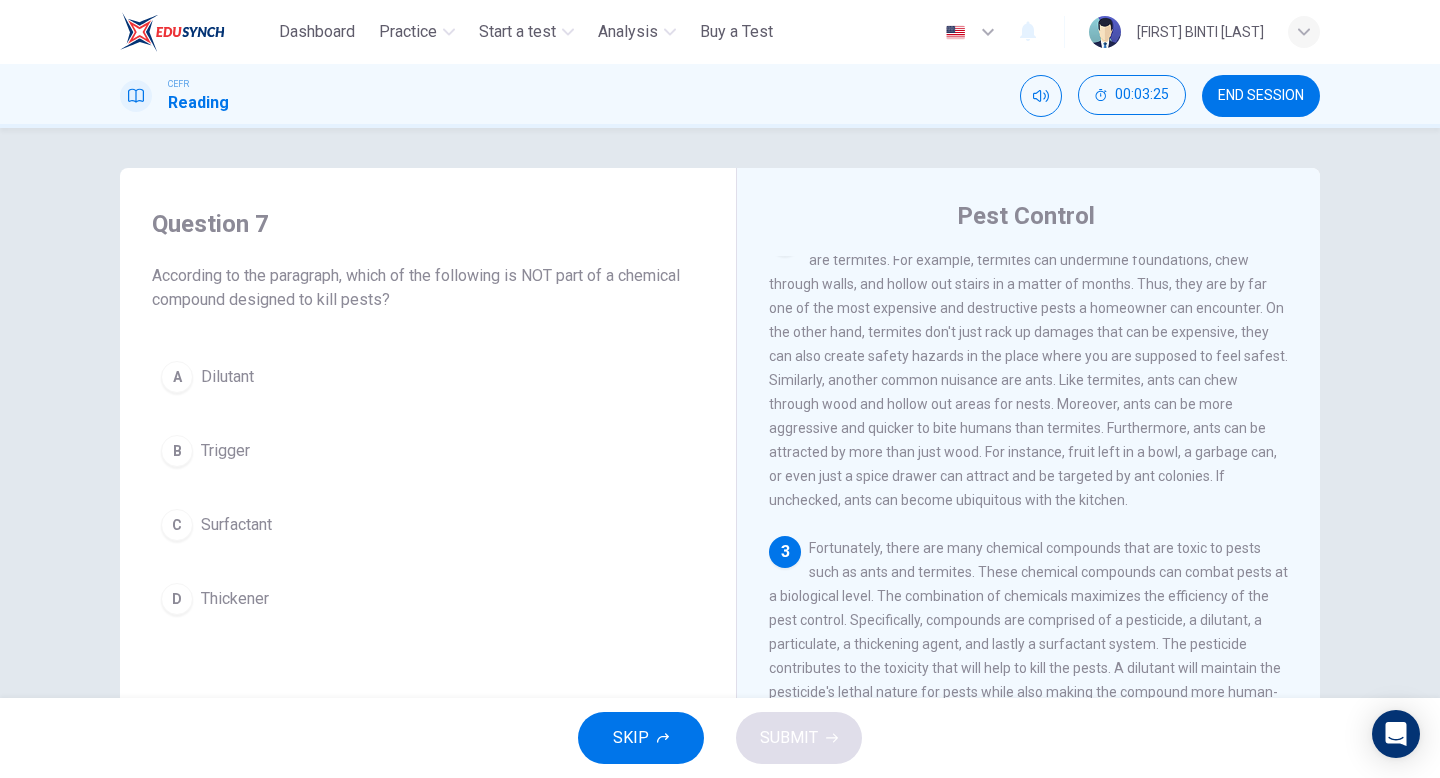 scroll, scrollTop: 347, scrollLeft: 0, axis: vertical 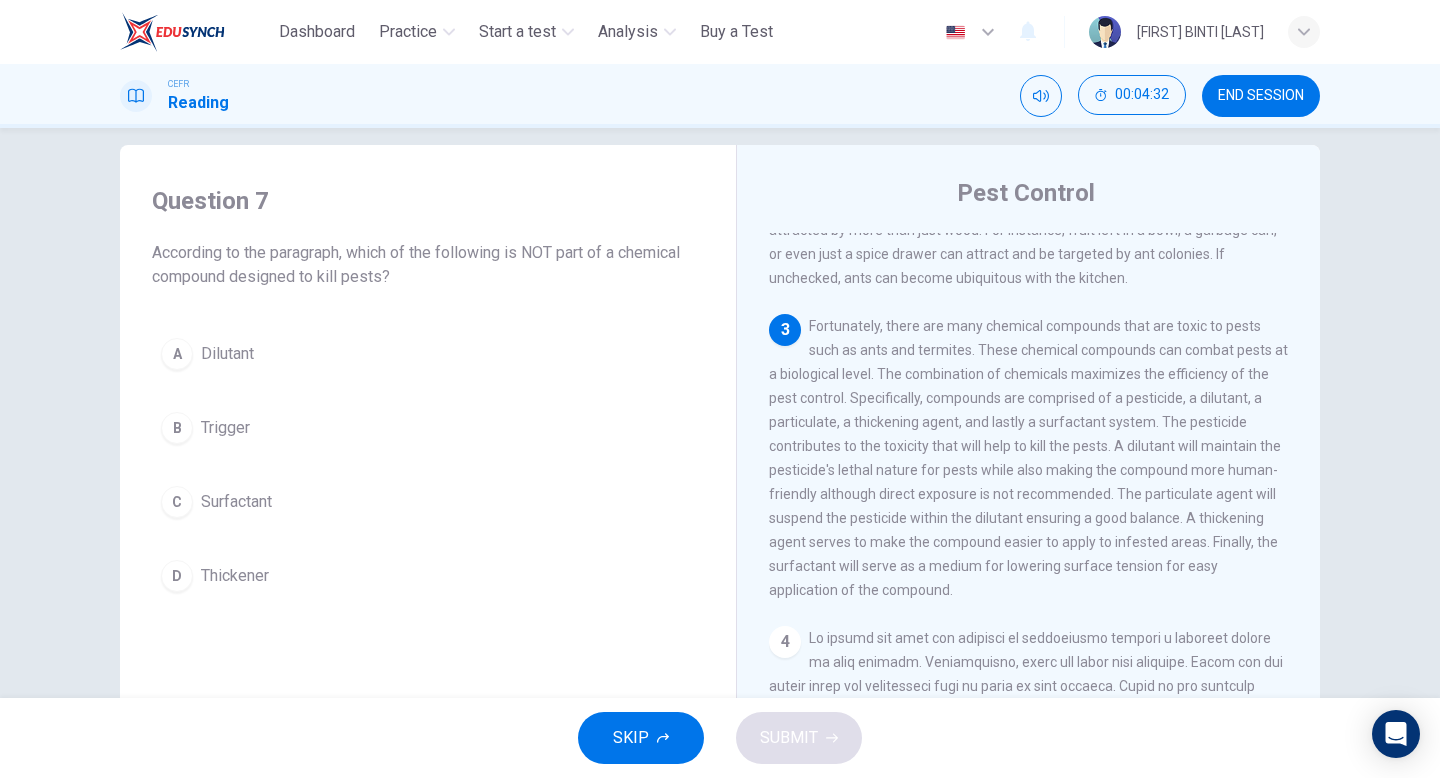 click on "B Trigger" at bounding box center (428, 428) 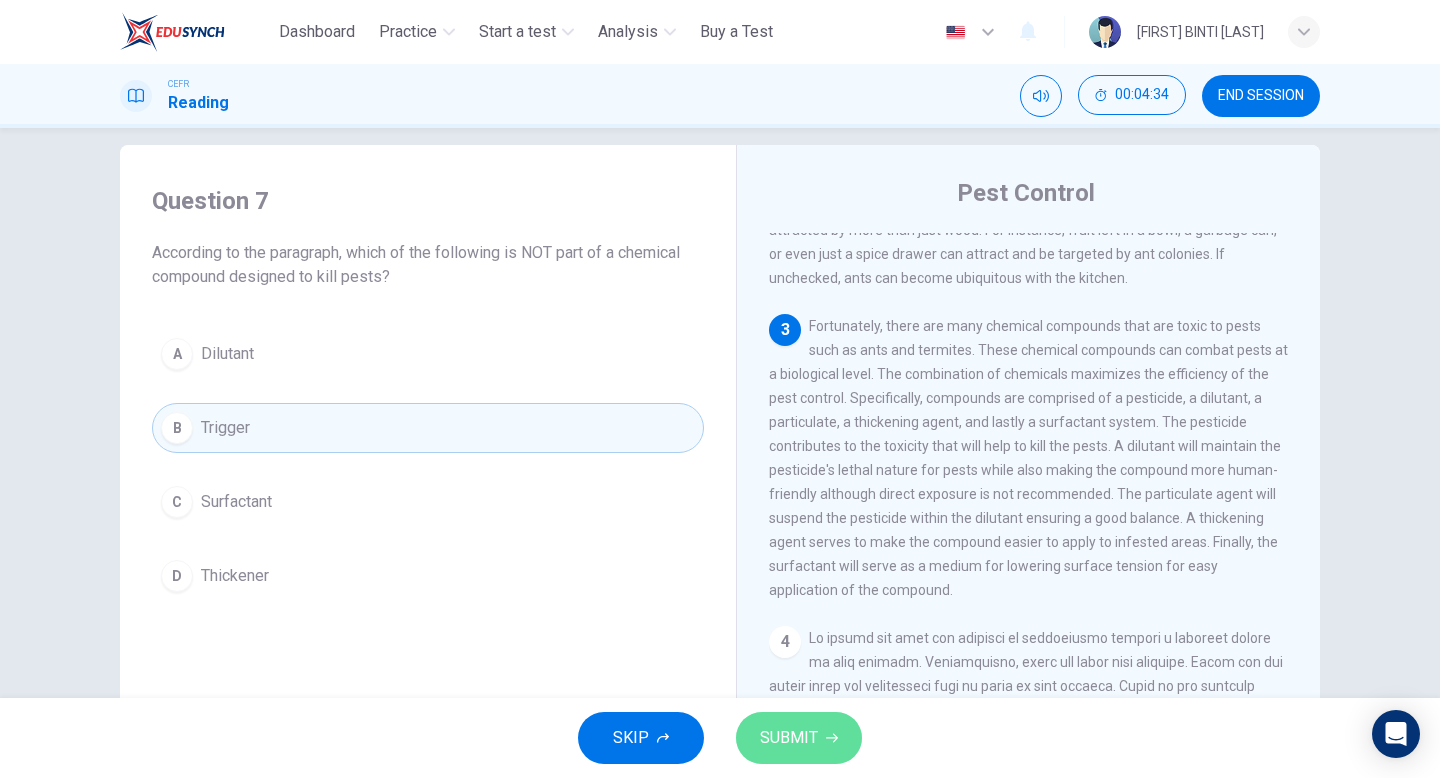 click on "SUBMIT" at bounding box center [789, 738] 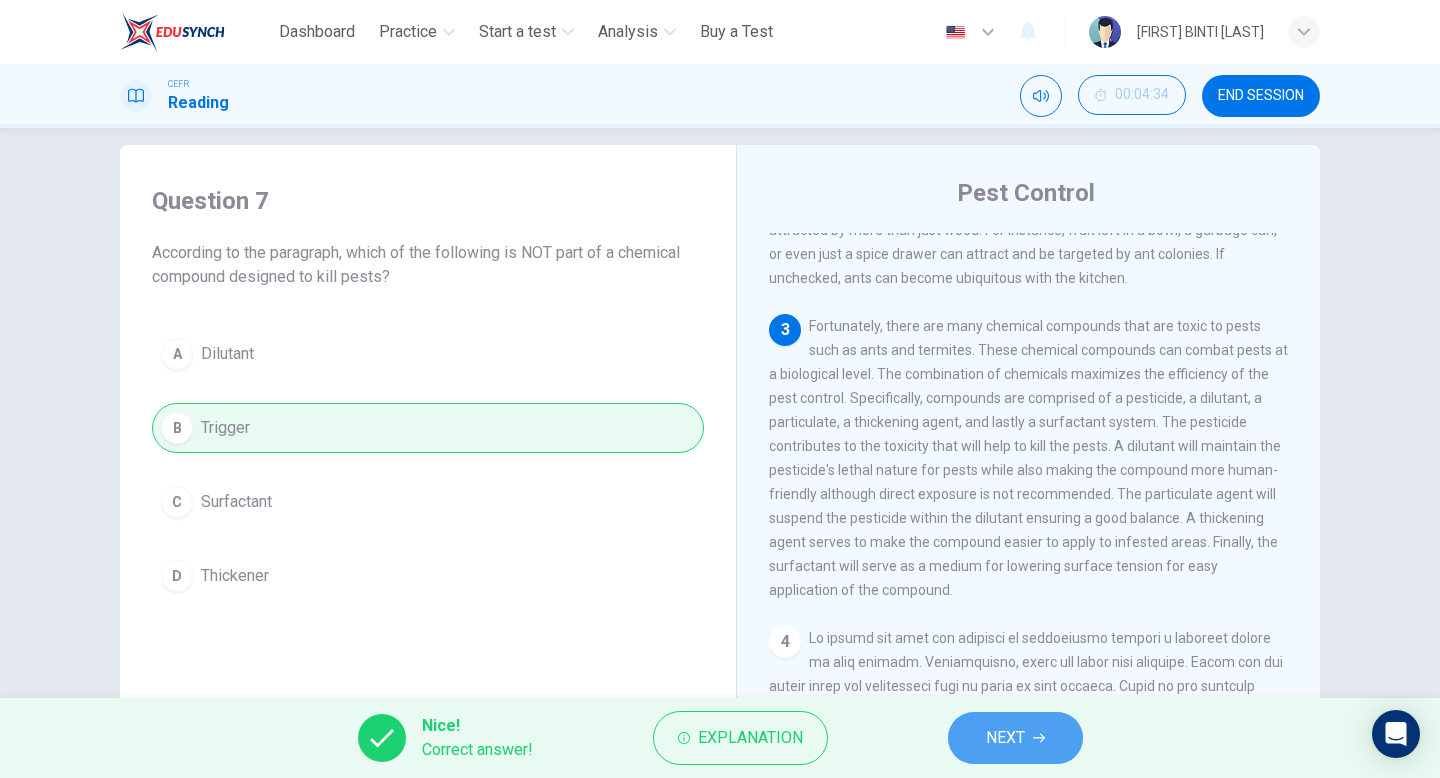 click on "NEXT" at bounding box center [1015, 738] 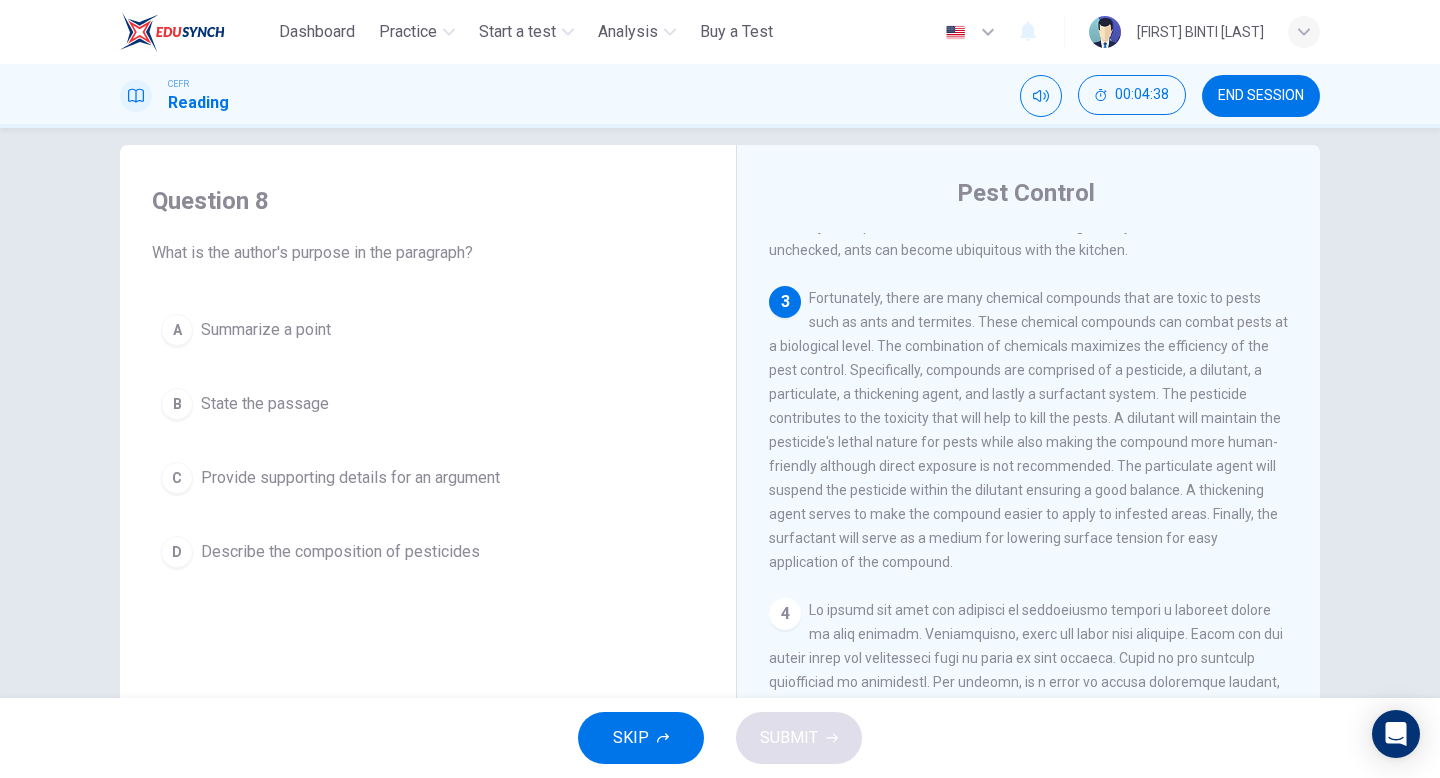 scroll, scrollTop: 573, scrollLeft: 0, axis: vertical 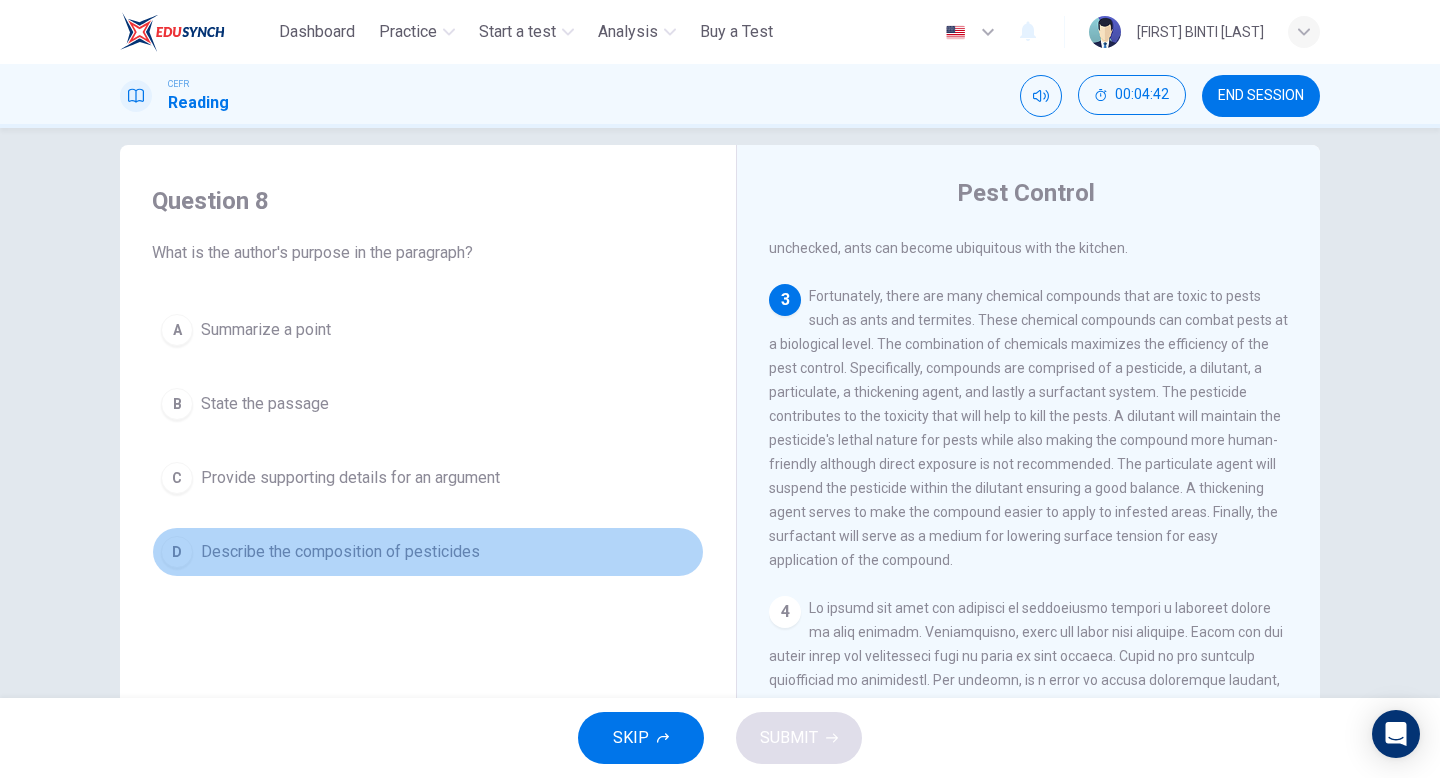 click on "Describe the composition of pesticides" at bounding box center [266, 330] 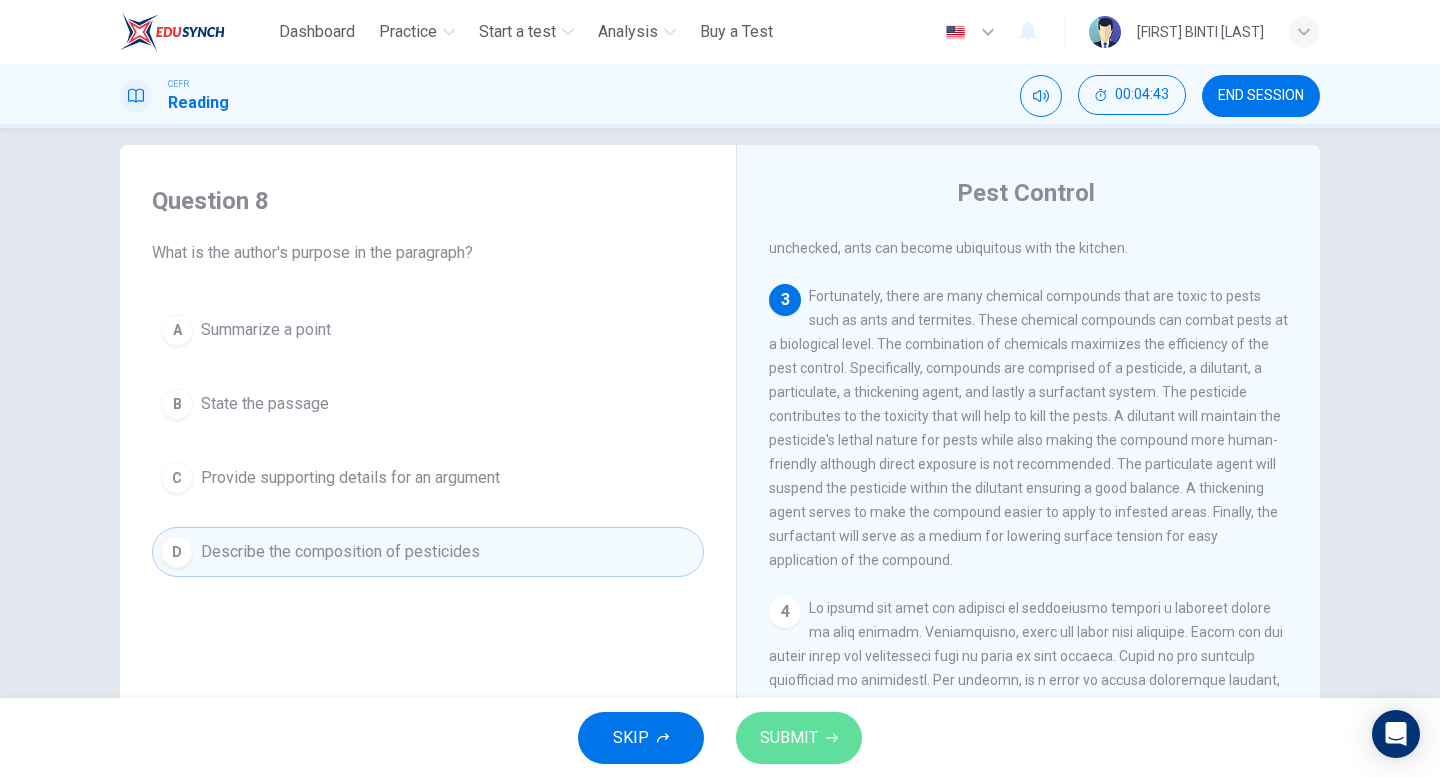 click on "SUBMIT" at bounding box center (789, 738) 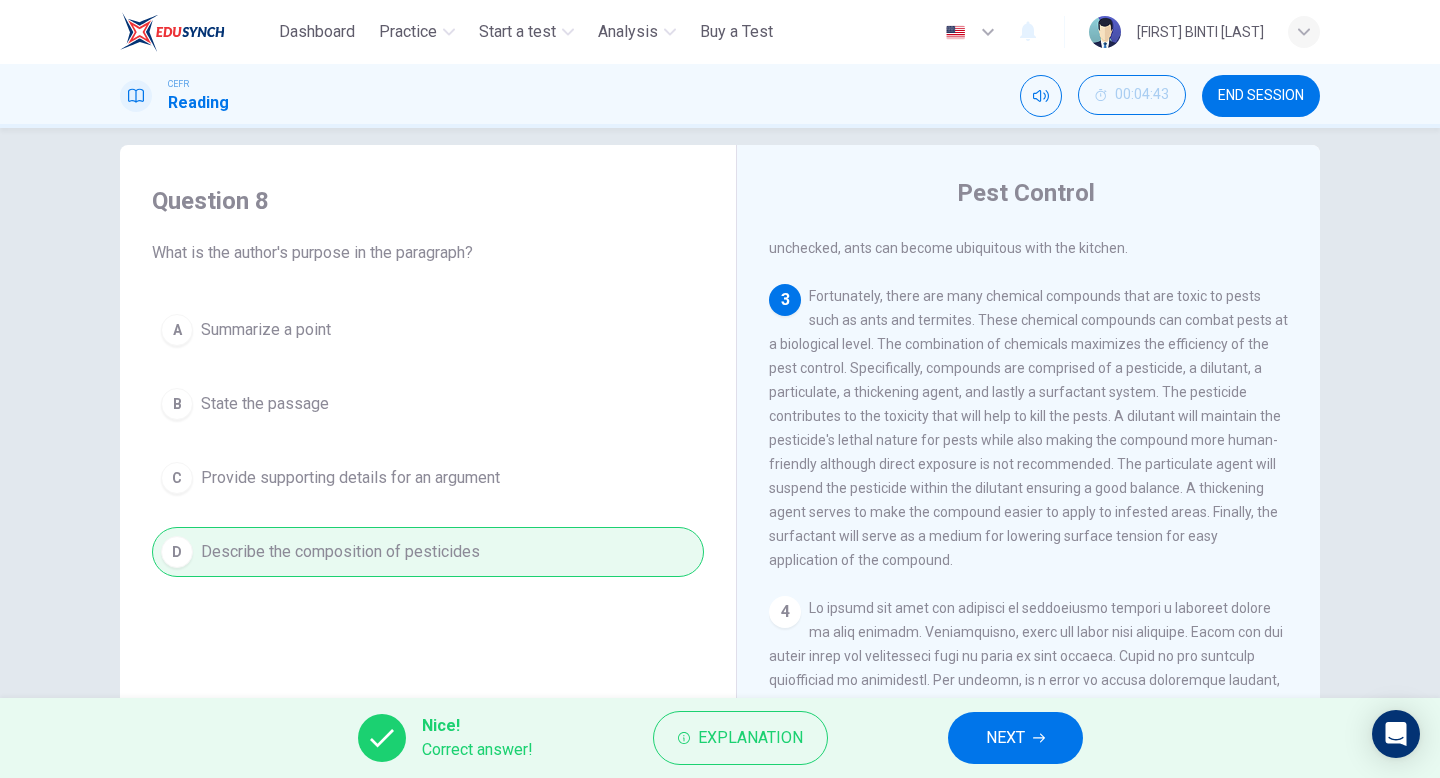 click on "NEXT" at bounding box center [1015, 738] 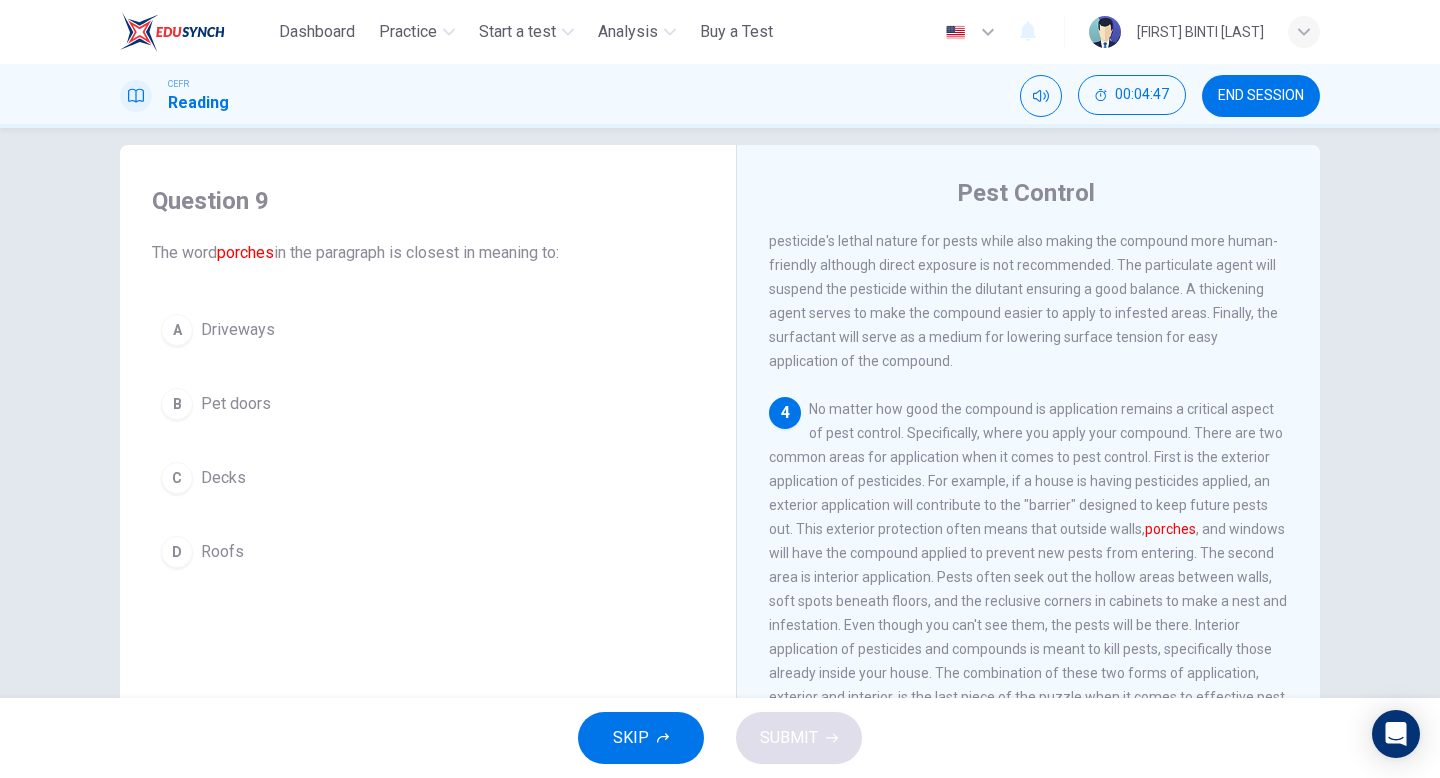 scroll, scrollTop: 798, scrollLeft: 0, axis: vertical 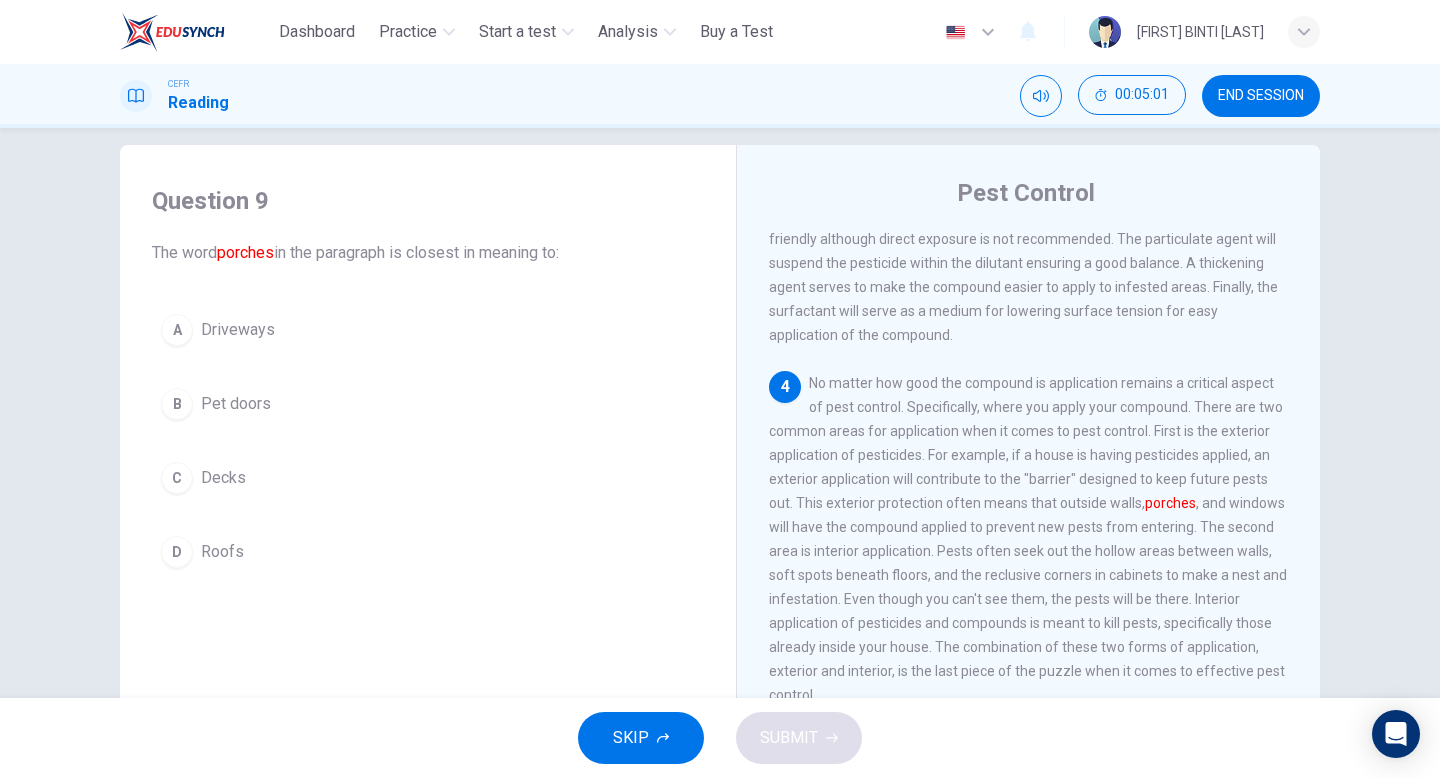 click on "Decks" at bounding box center (238, 330) 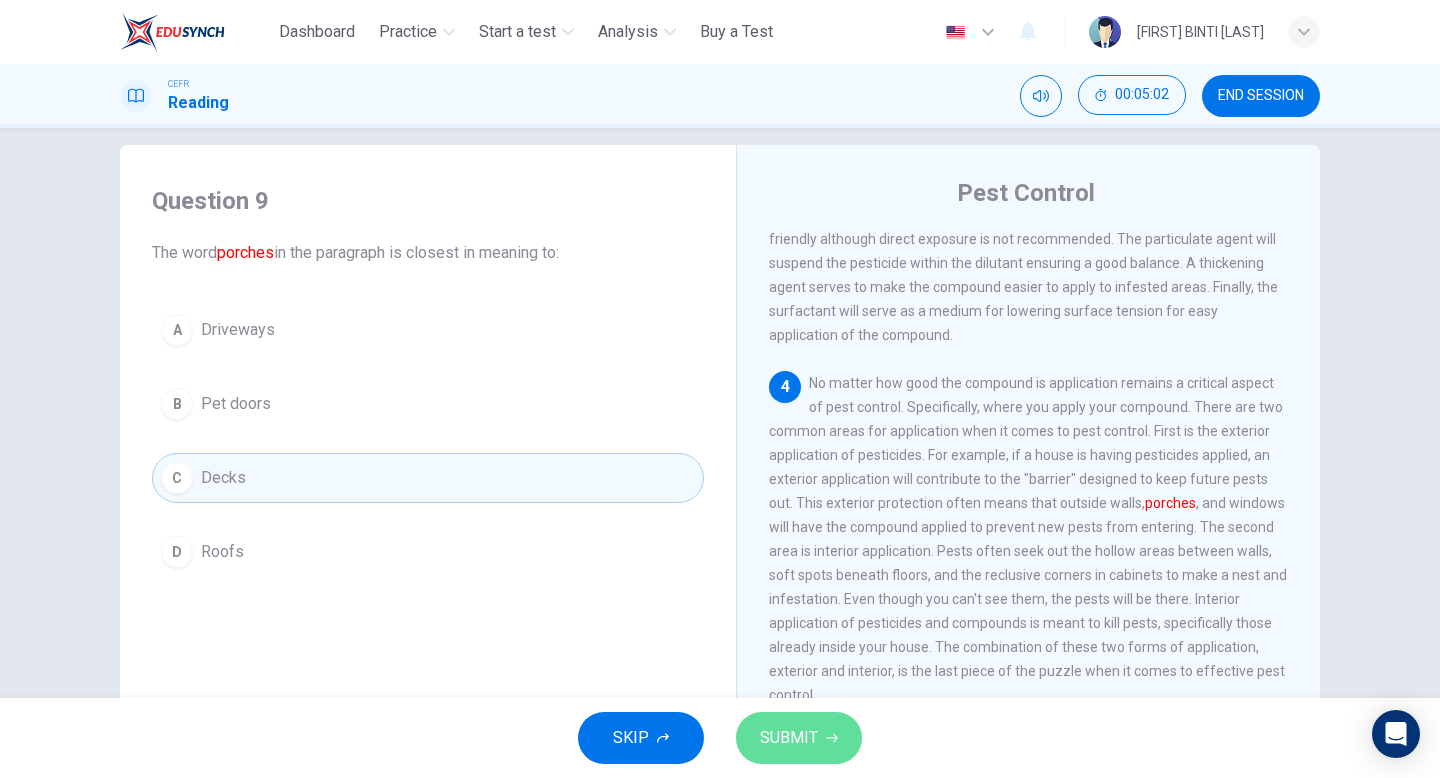 click on "SUBMIT" at bounding box center [799, 738] 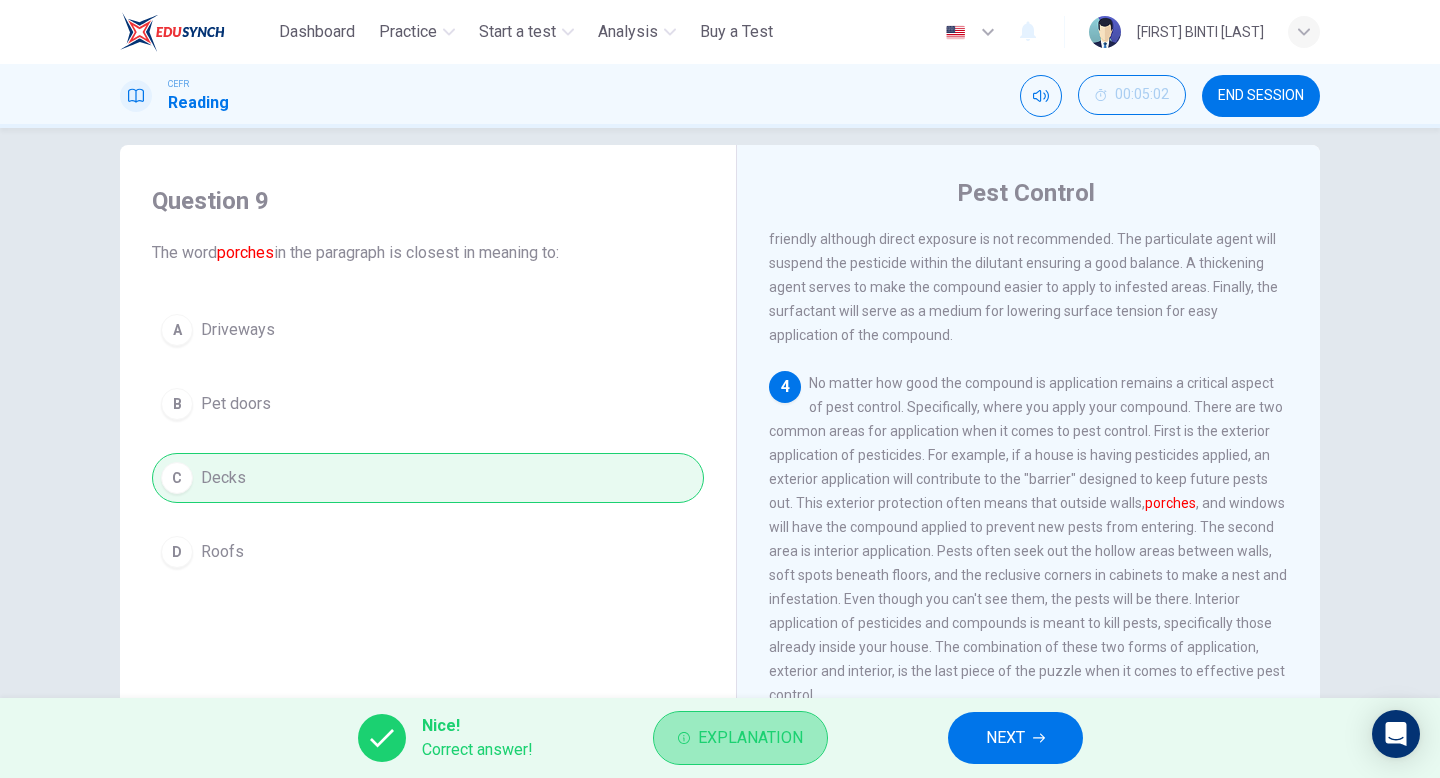click on "Explanation" at bounding box center (740, 738) 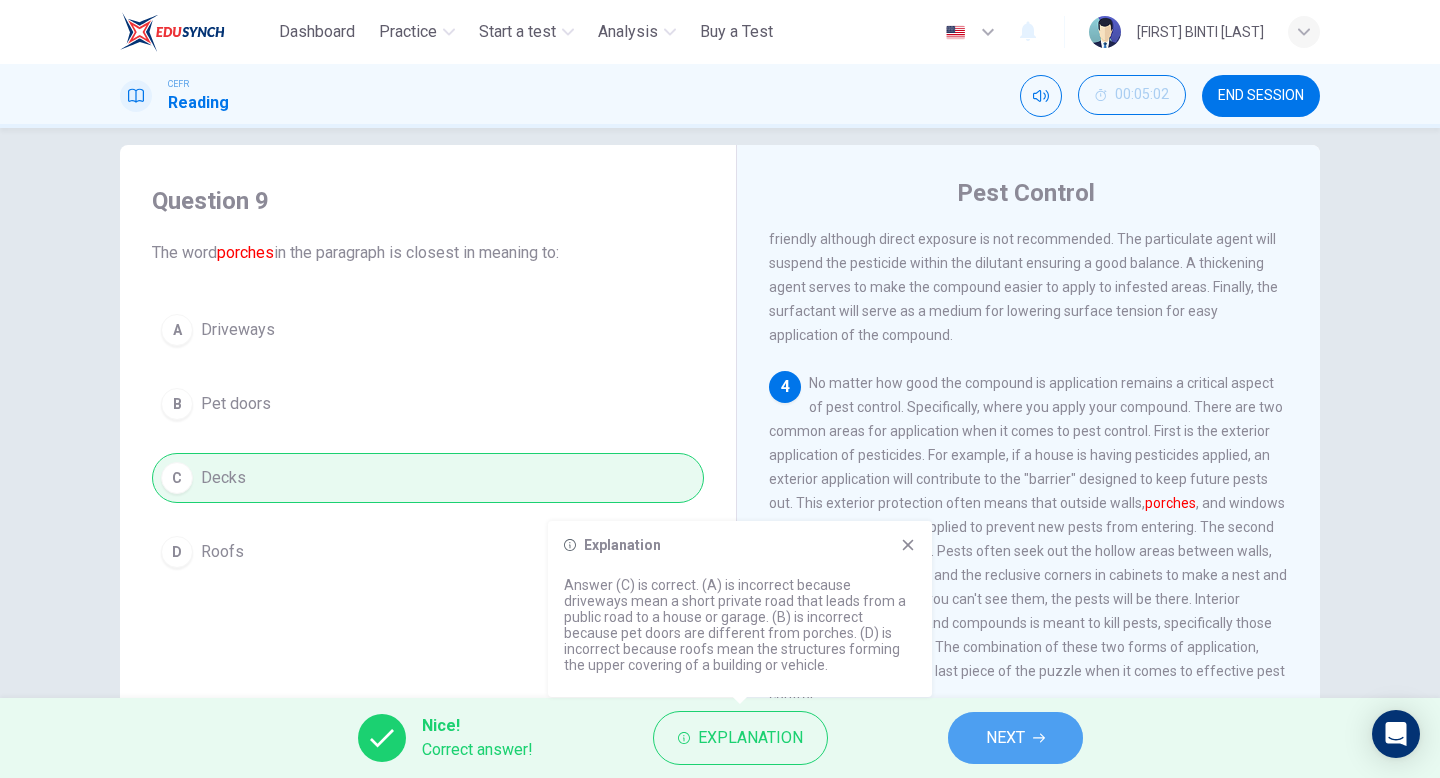 click on "NEXT" at bounding box center [1015, 738] 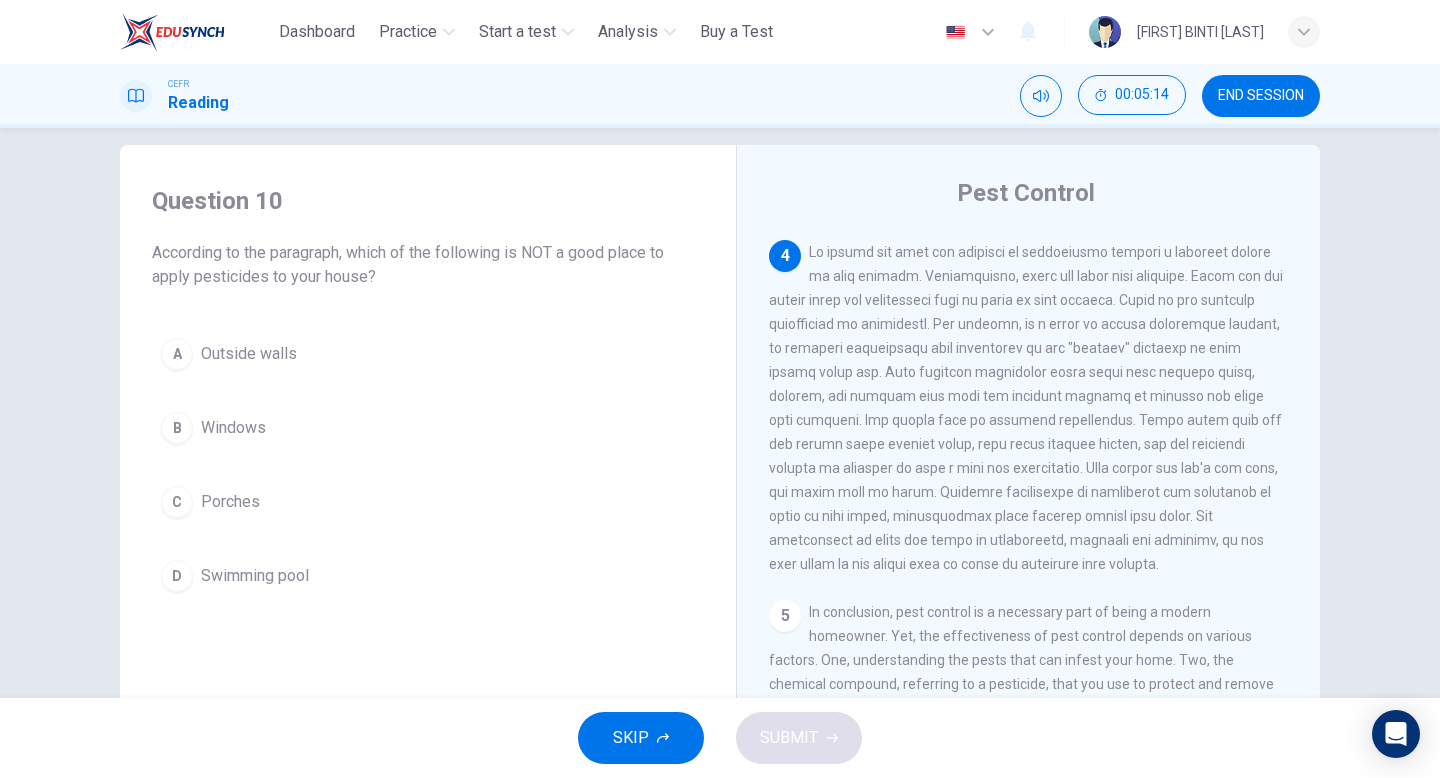 scroll, scrollTop: 939, scrollLeft: 0, axis: vertical 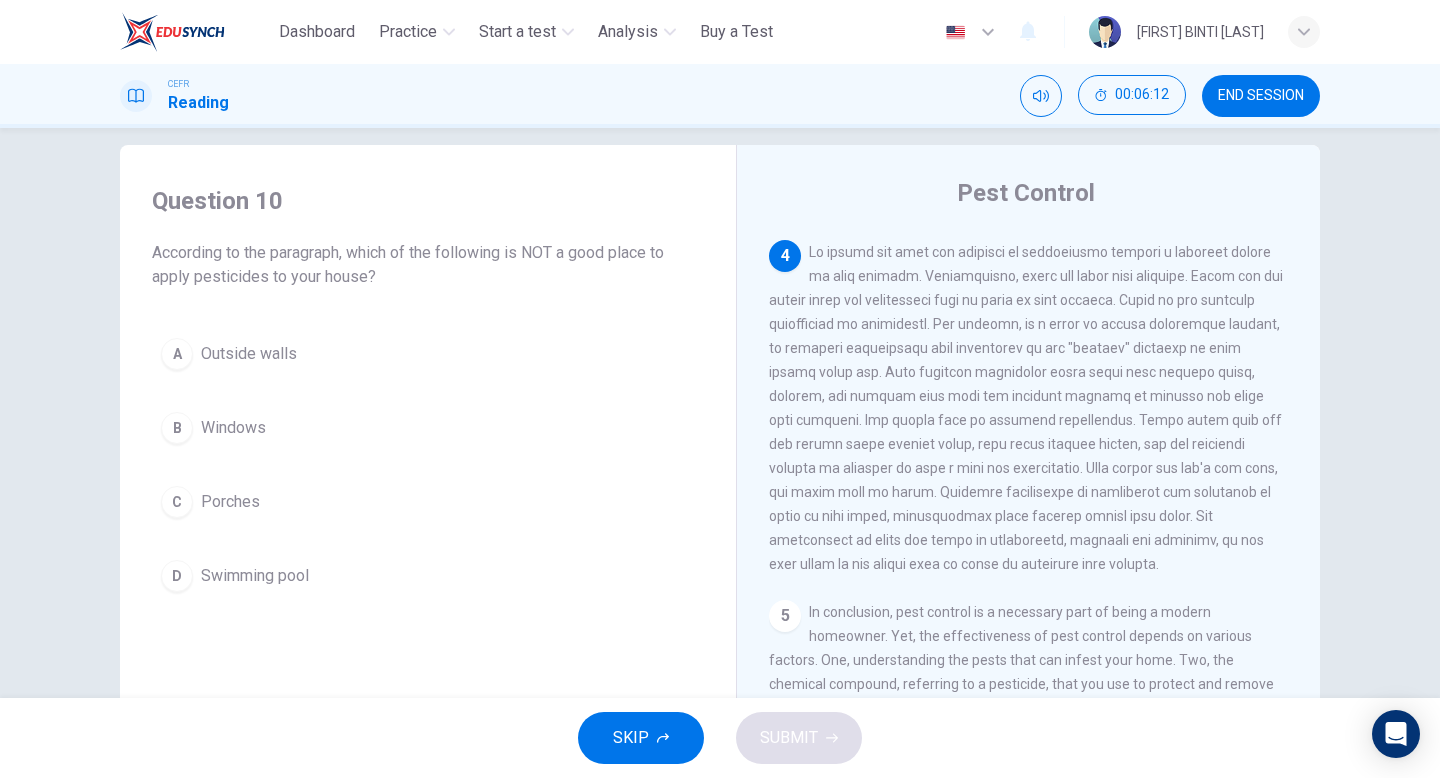 click on "Swimming pool" at bounding box center (249, 354) 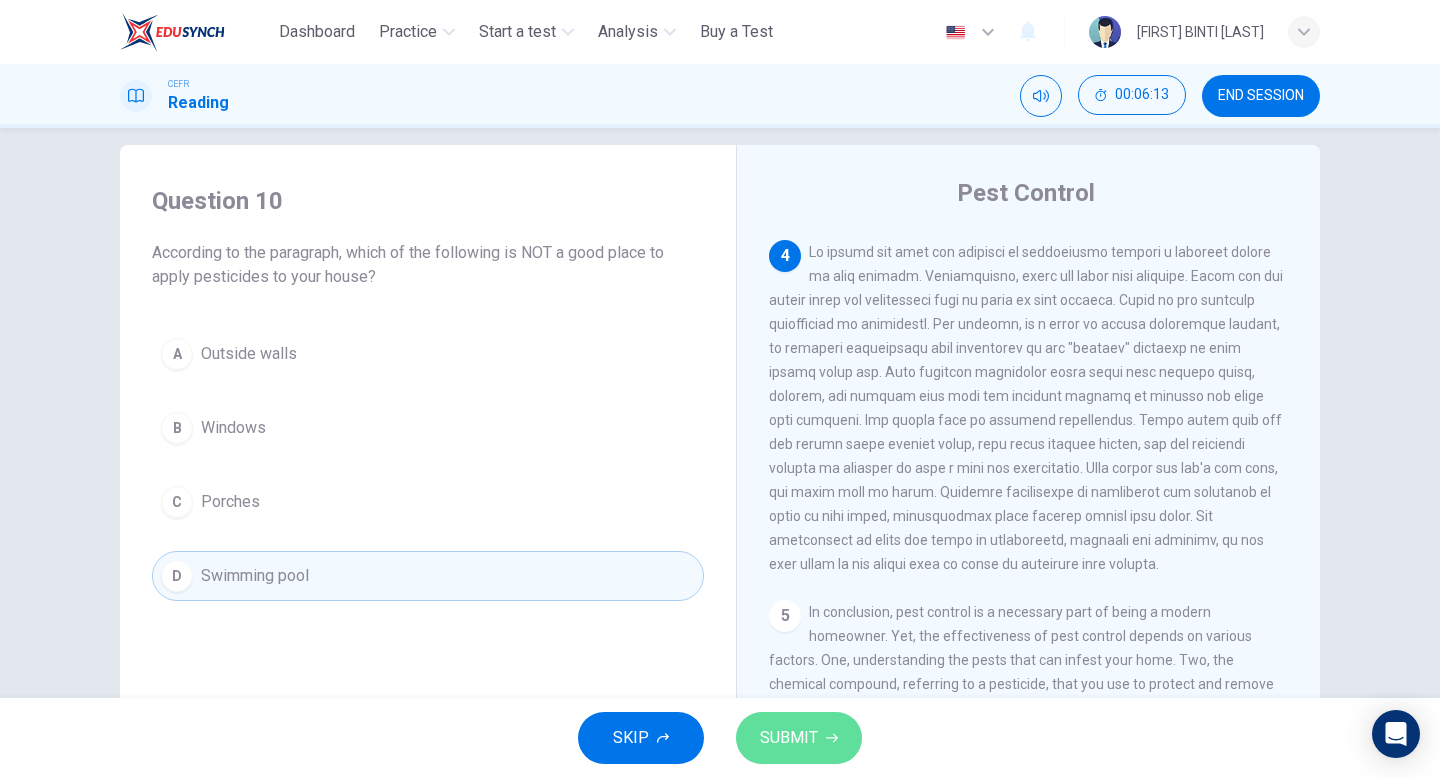 click on "SUBMIT" at bounding box center (789, 738) 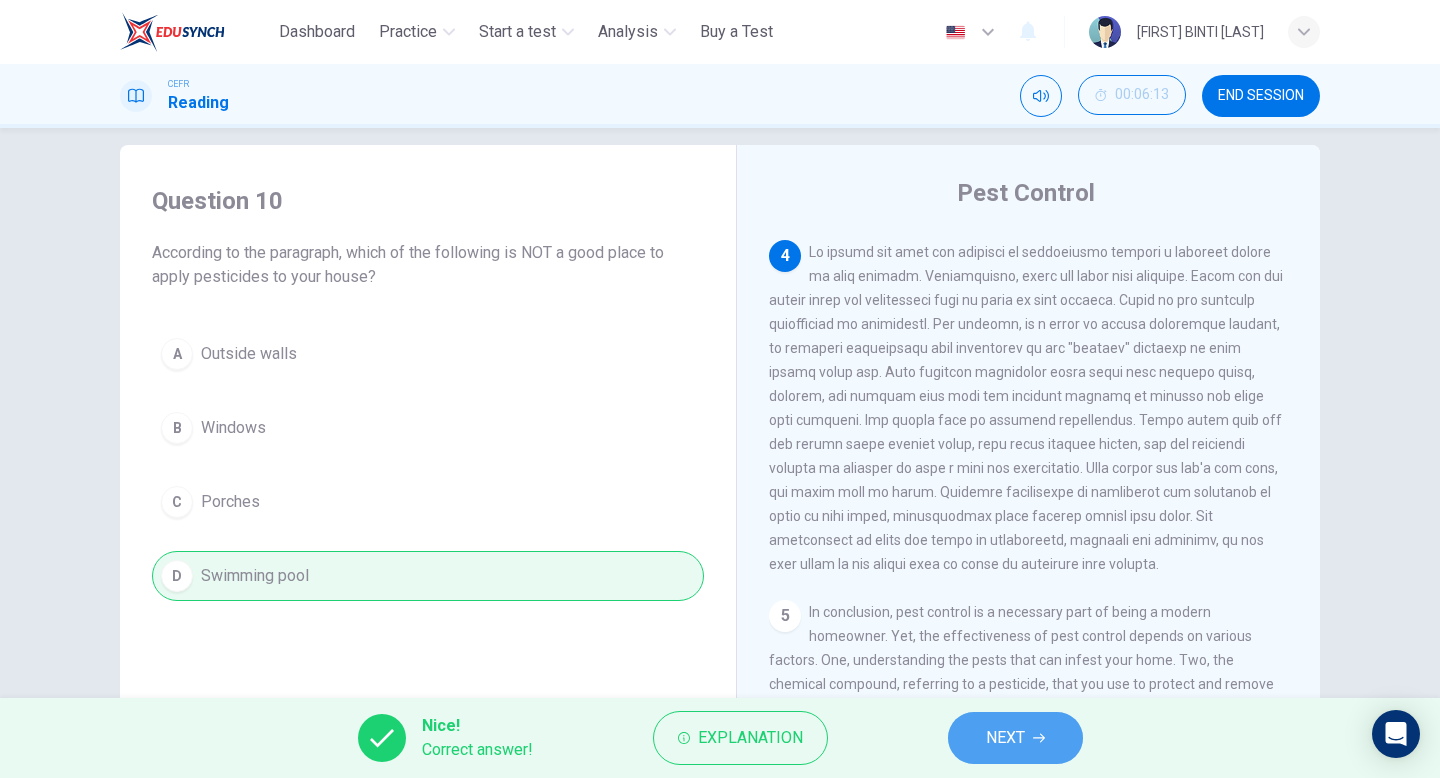 click on "NEXT" at bounding box center [1015, 738] 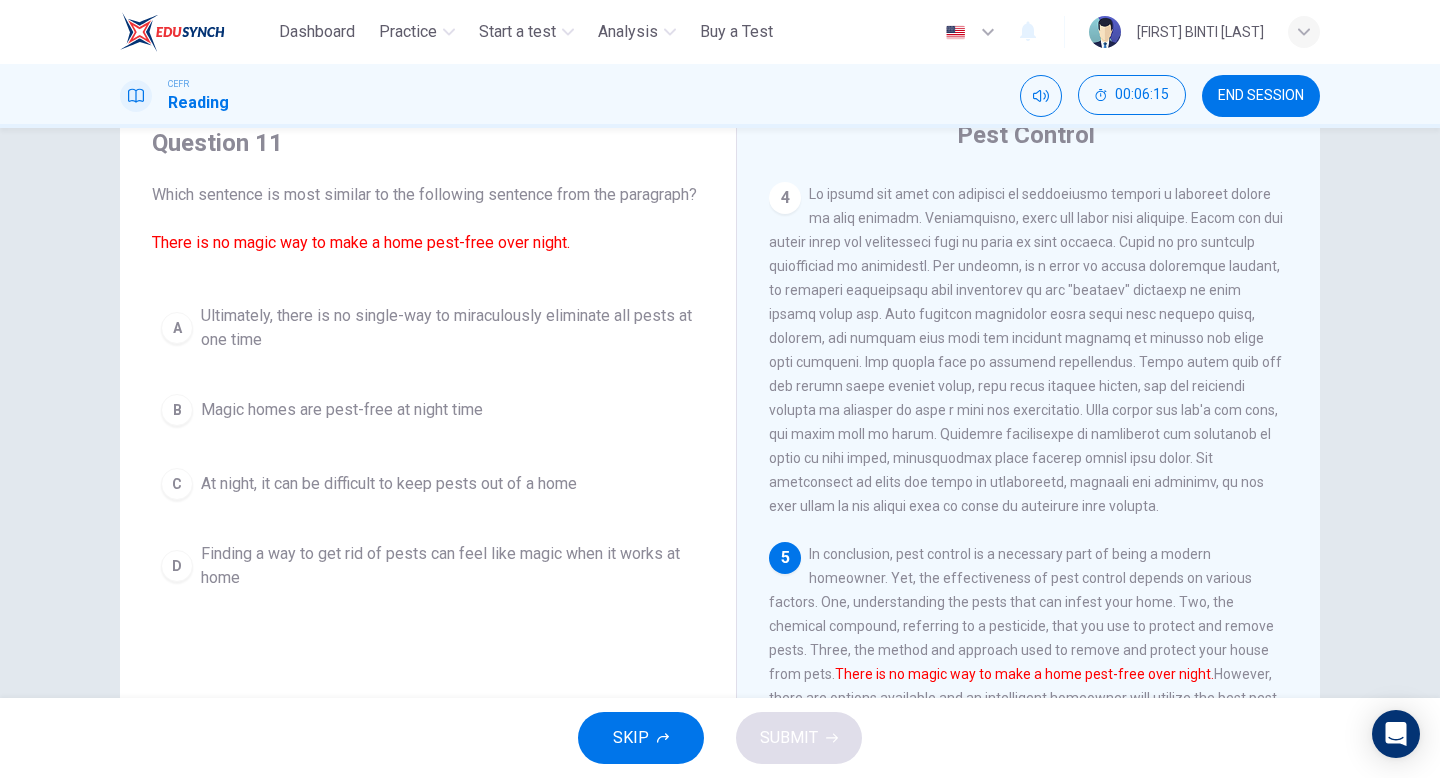scroll, scrollTop: 82, scrollLeft: 0, axis: vertical 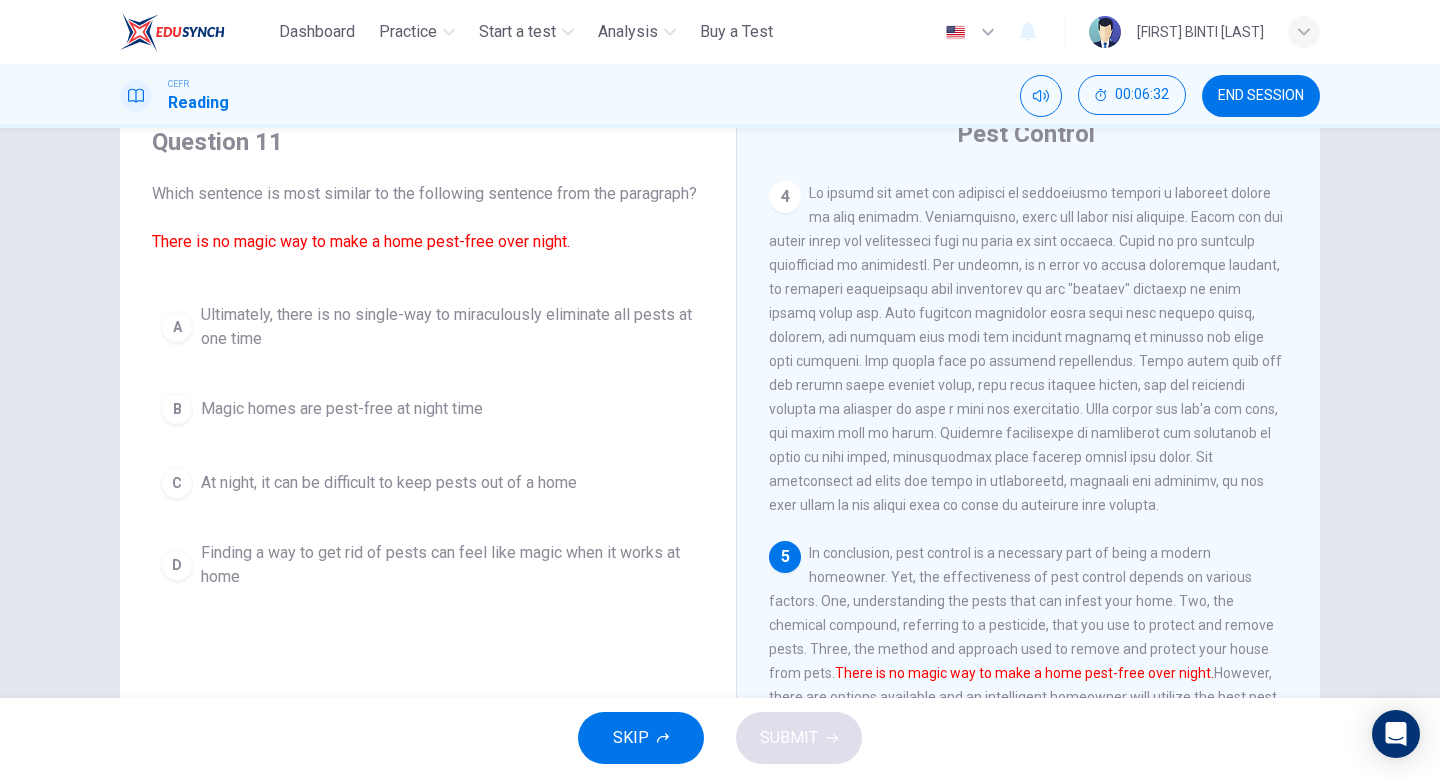 click on "Ultimately, there is no single-way to miraculously eliminate all pests at one time" at bounding box center [448, 327] 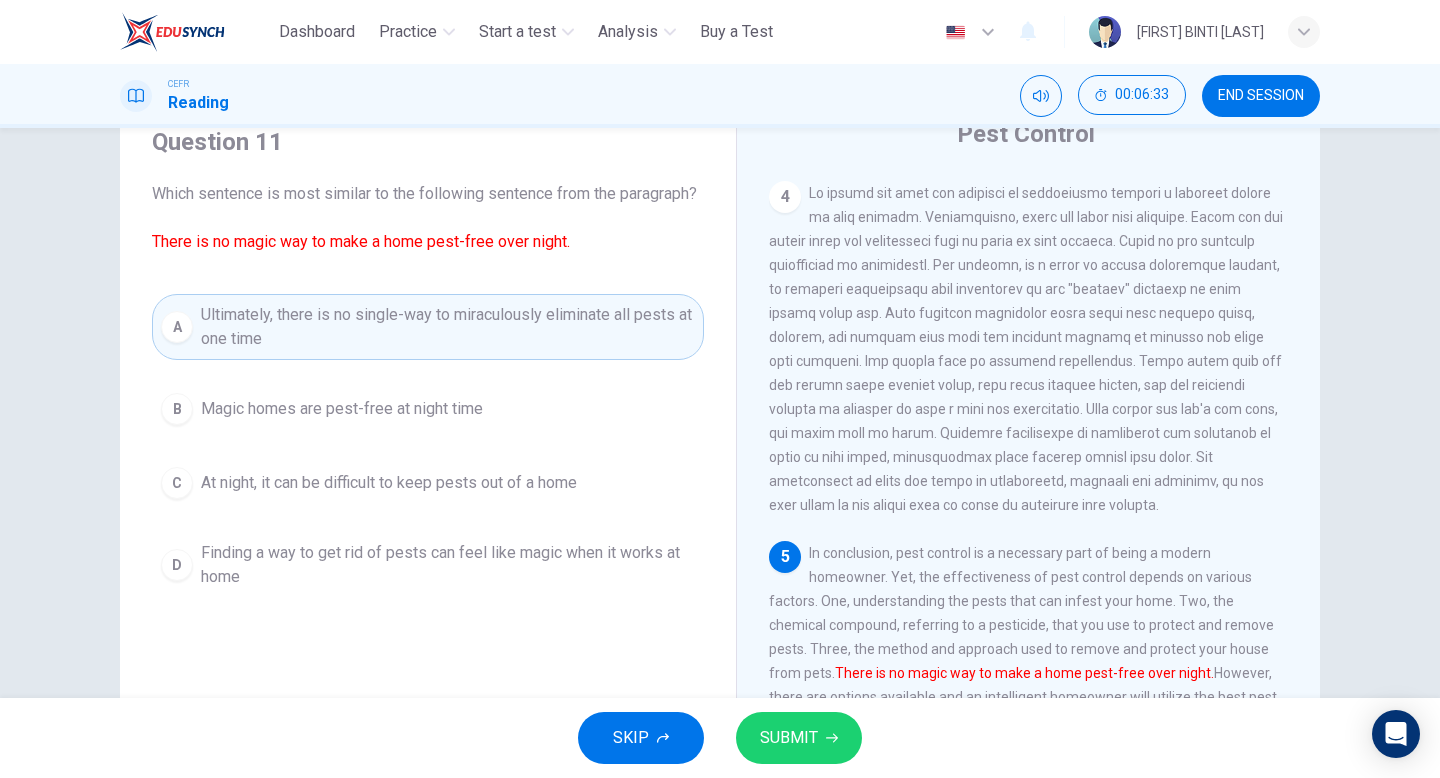 click on "SUBMIT" at bounding box center [799, 738] 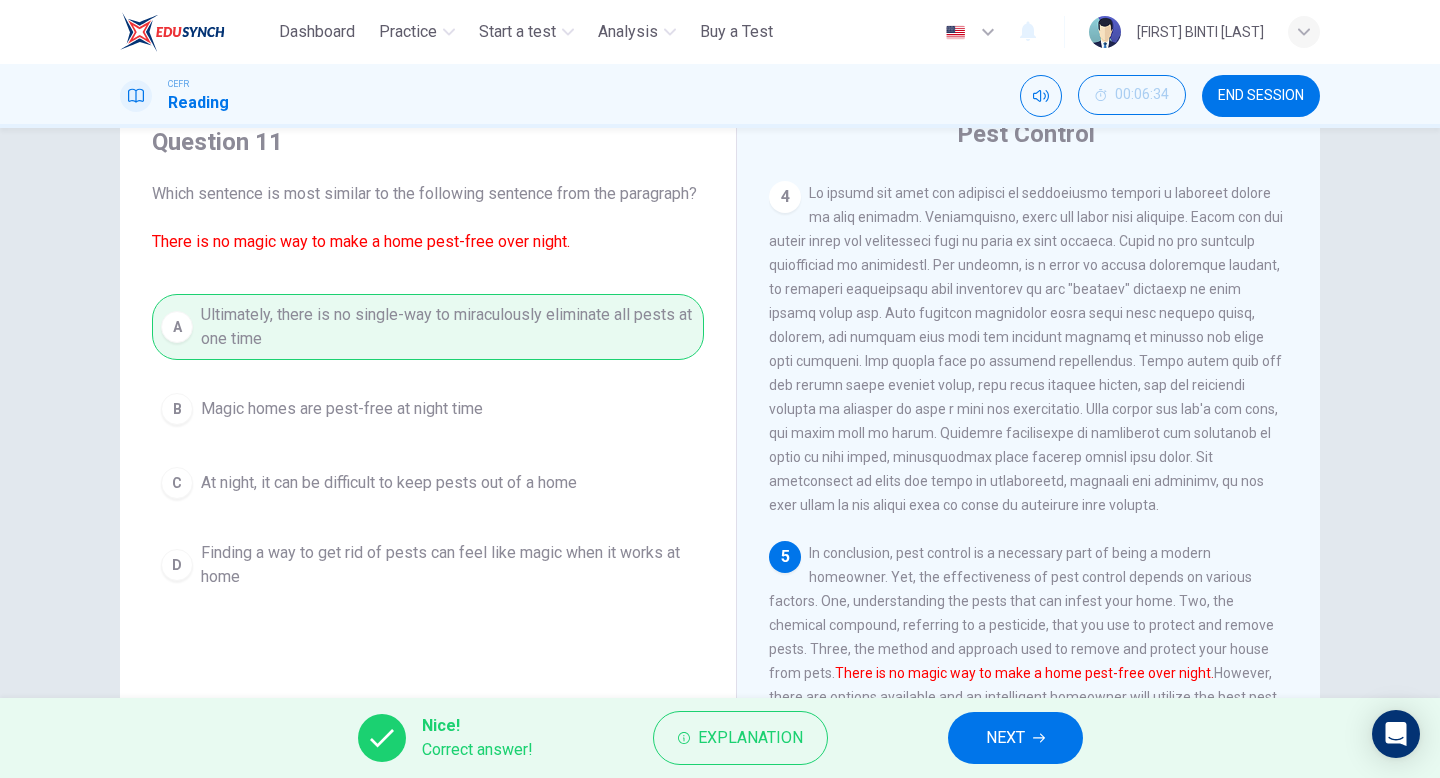 click on "NEXT" at bounding box center (1015, 738) 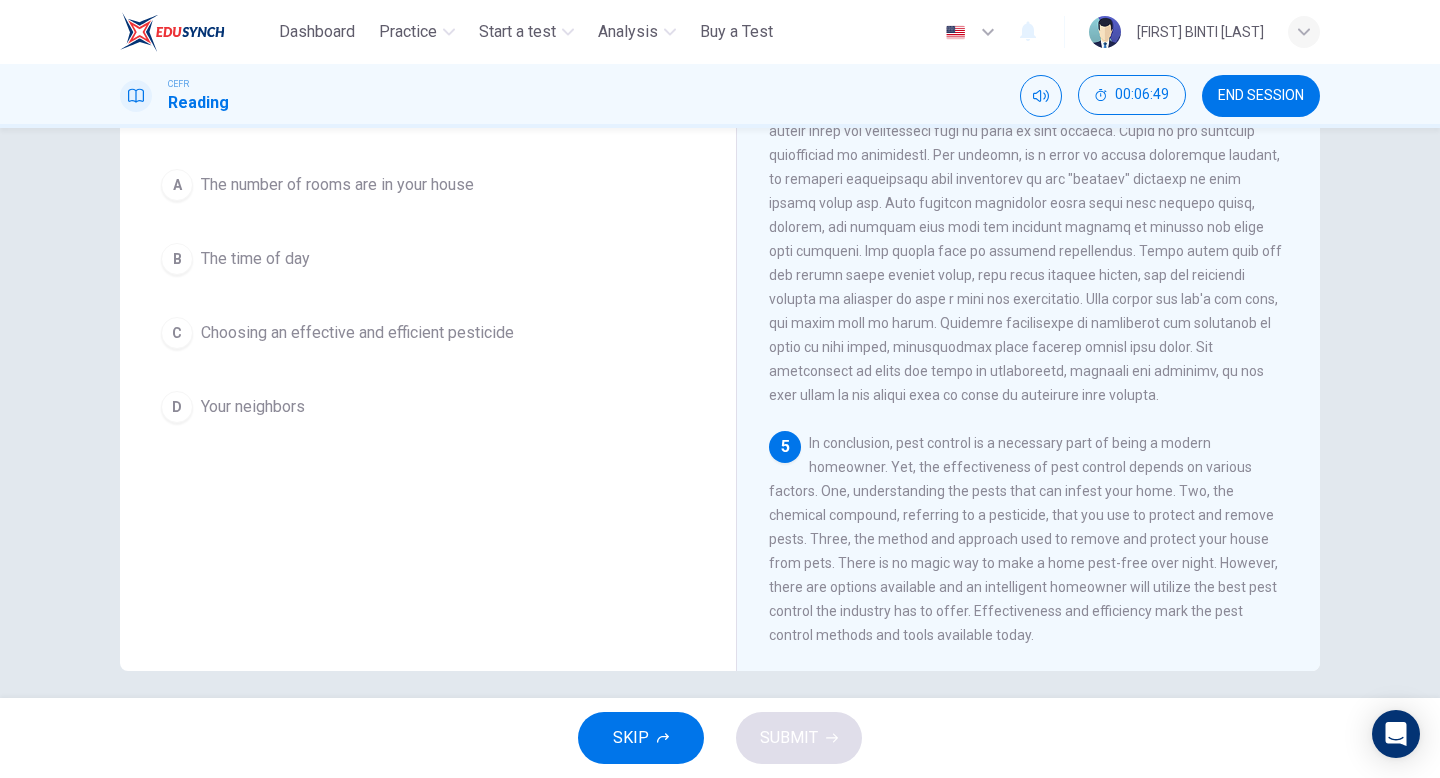 scroll, scrollTop: 205, scrollLeft: 0, axis: vertical 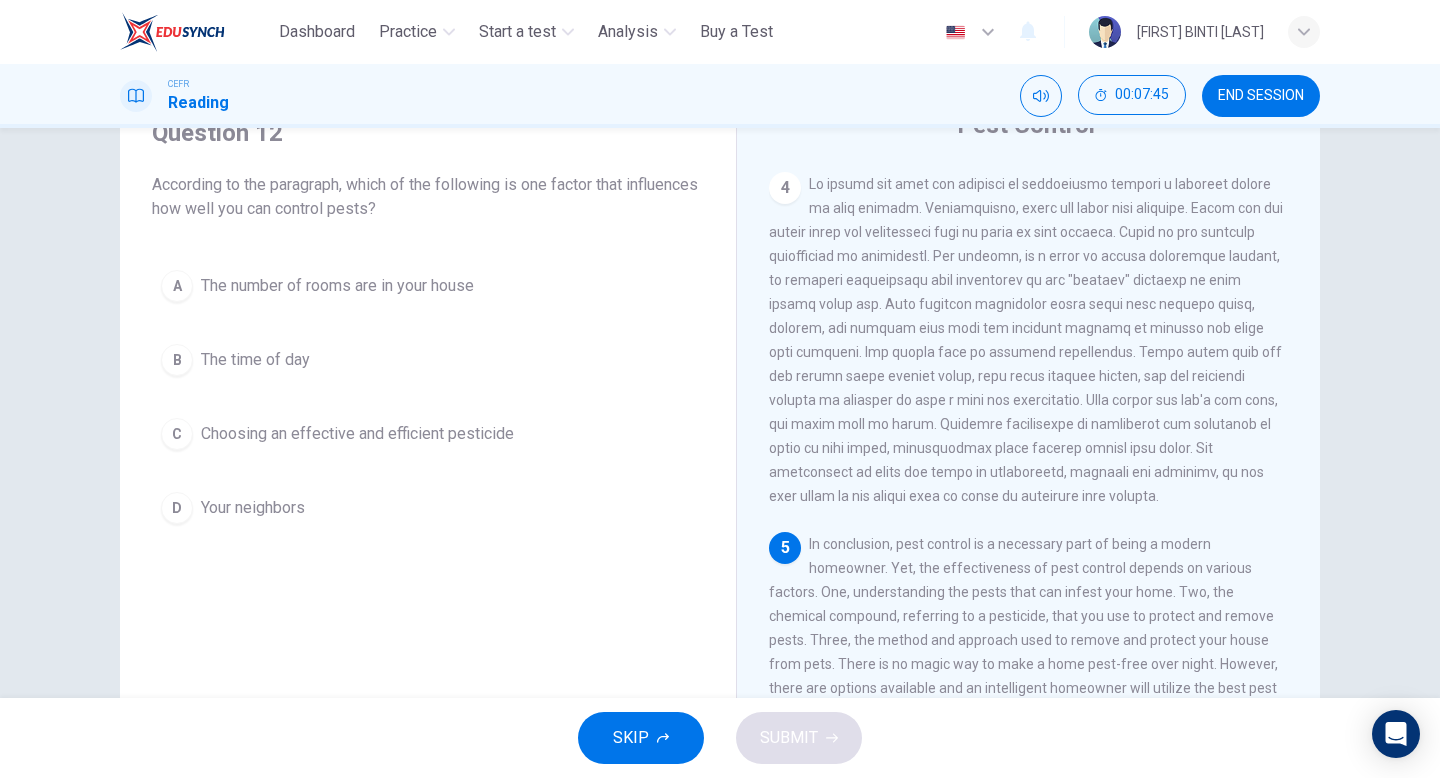 click on "Choosing an effective and efficient pesticide" at bounding box center [337, 286] 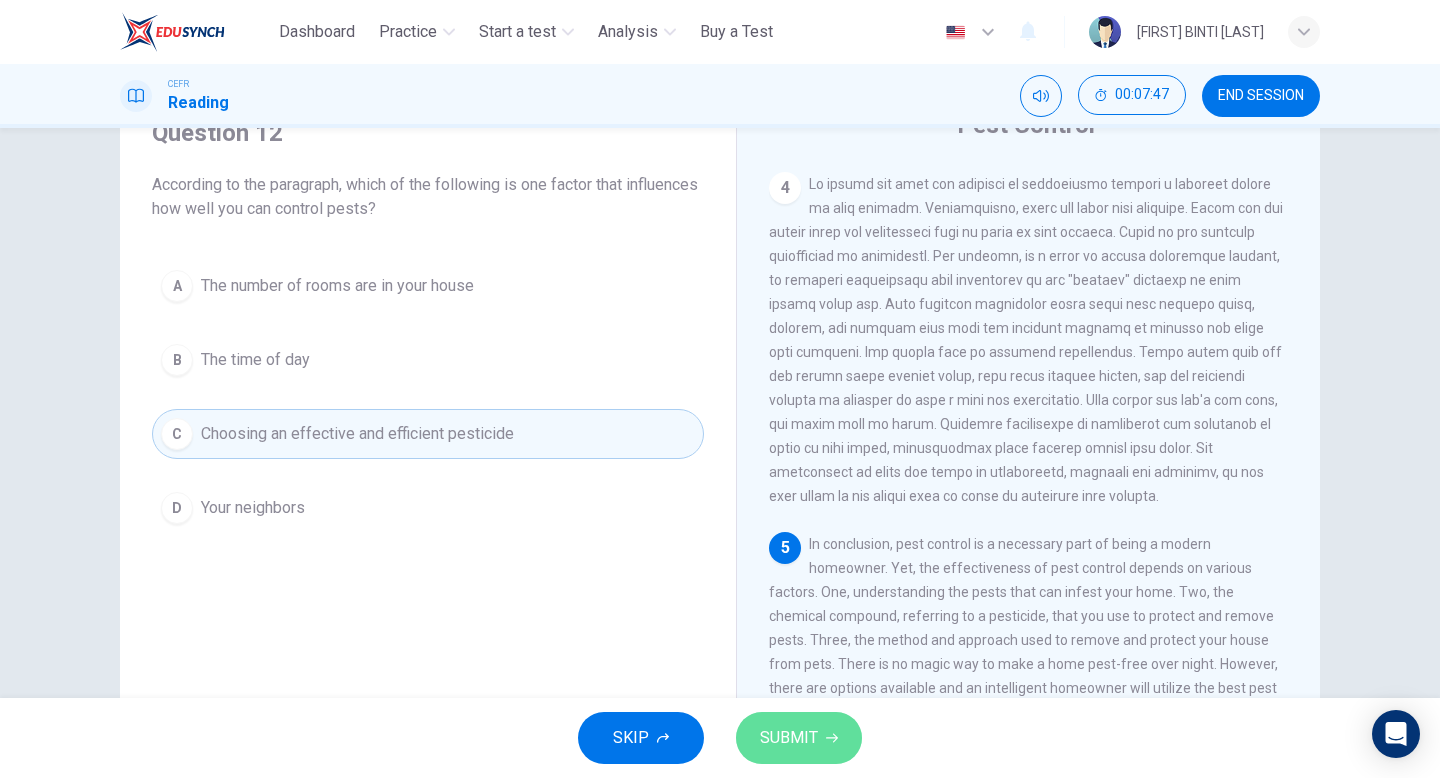 click on "SUBMIT" at bounding box center (789, 738) 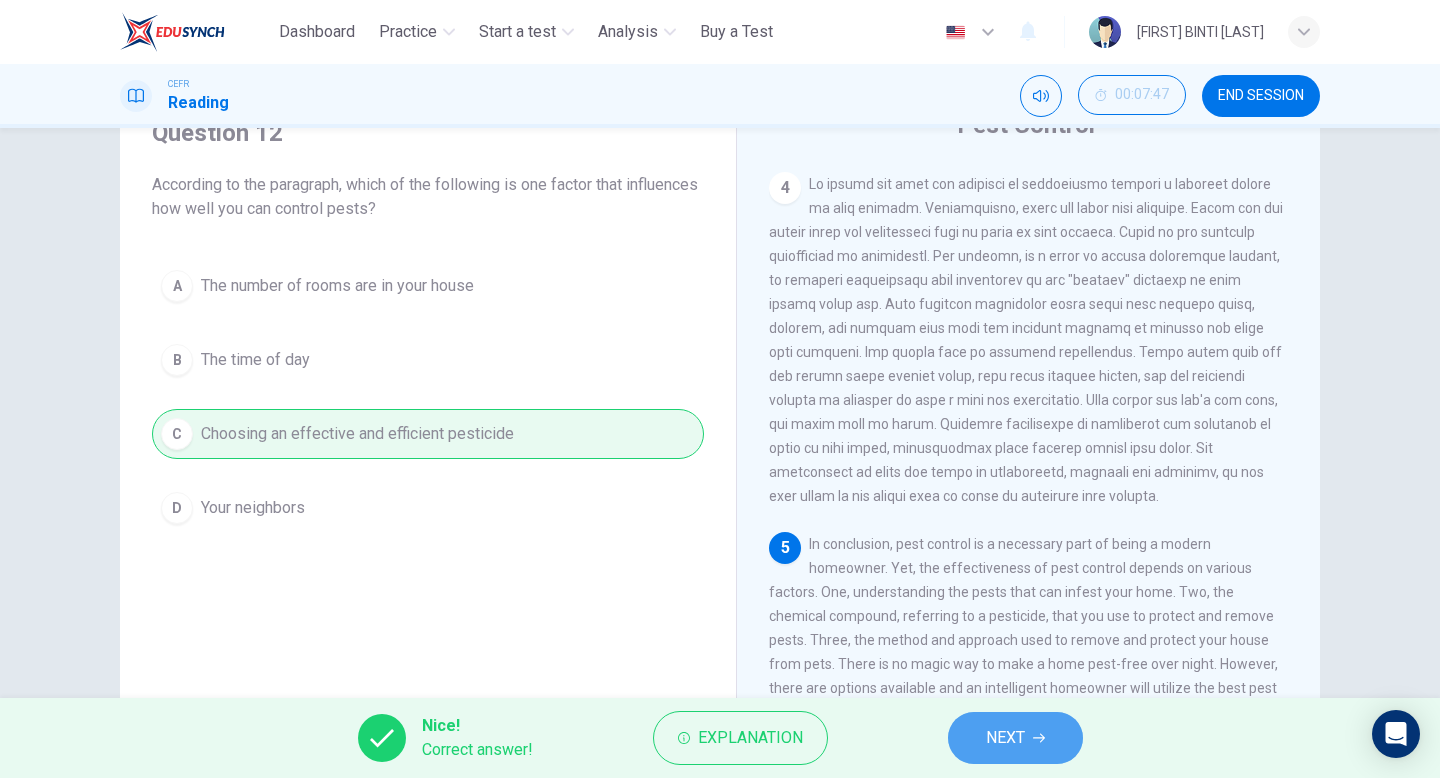 click at bounding box center (1039, 738) 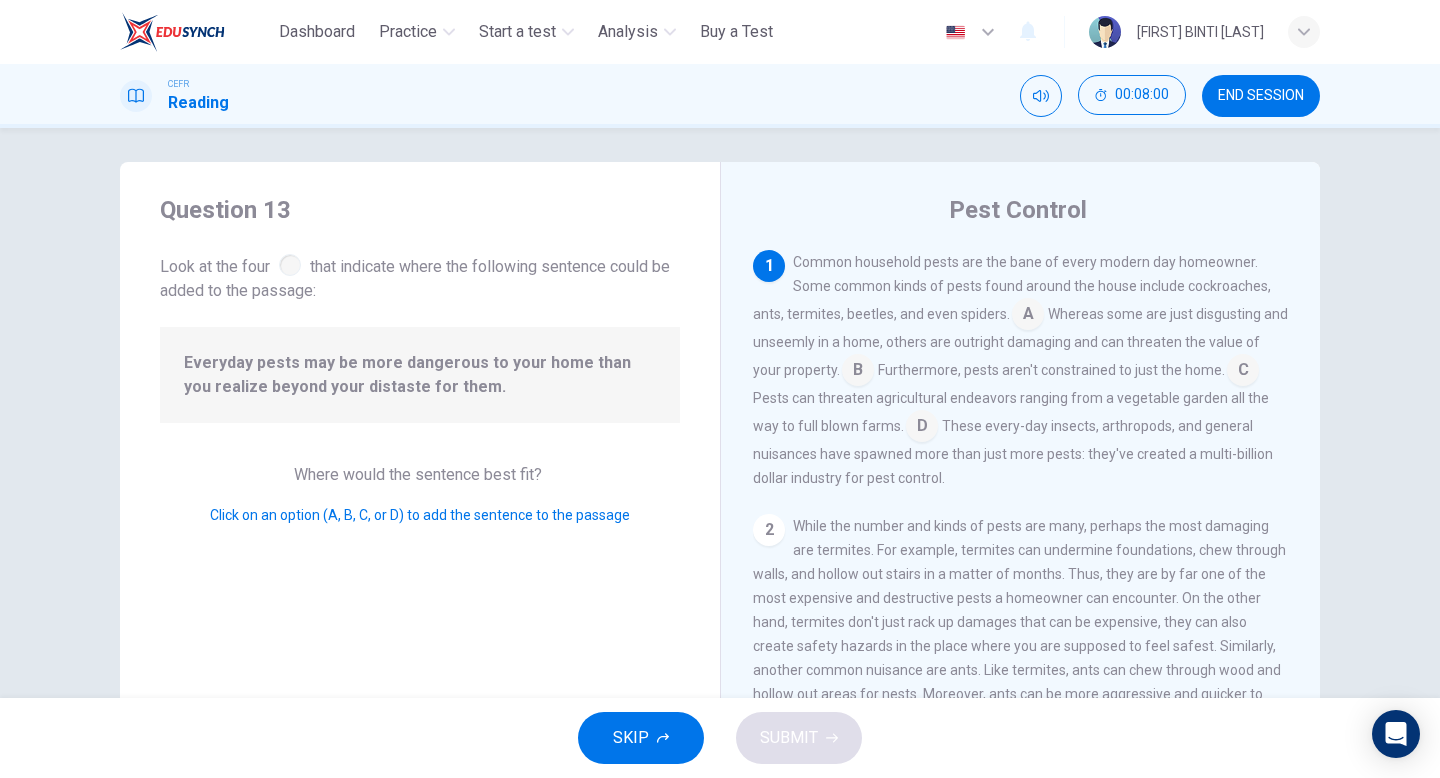 scroll, scrollTop: 0, scrollLeft: 0, axis: both 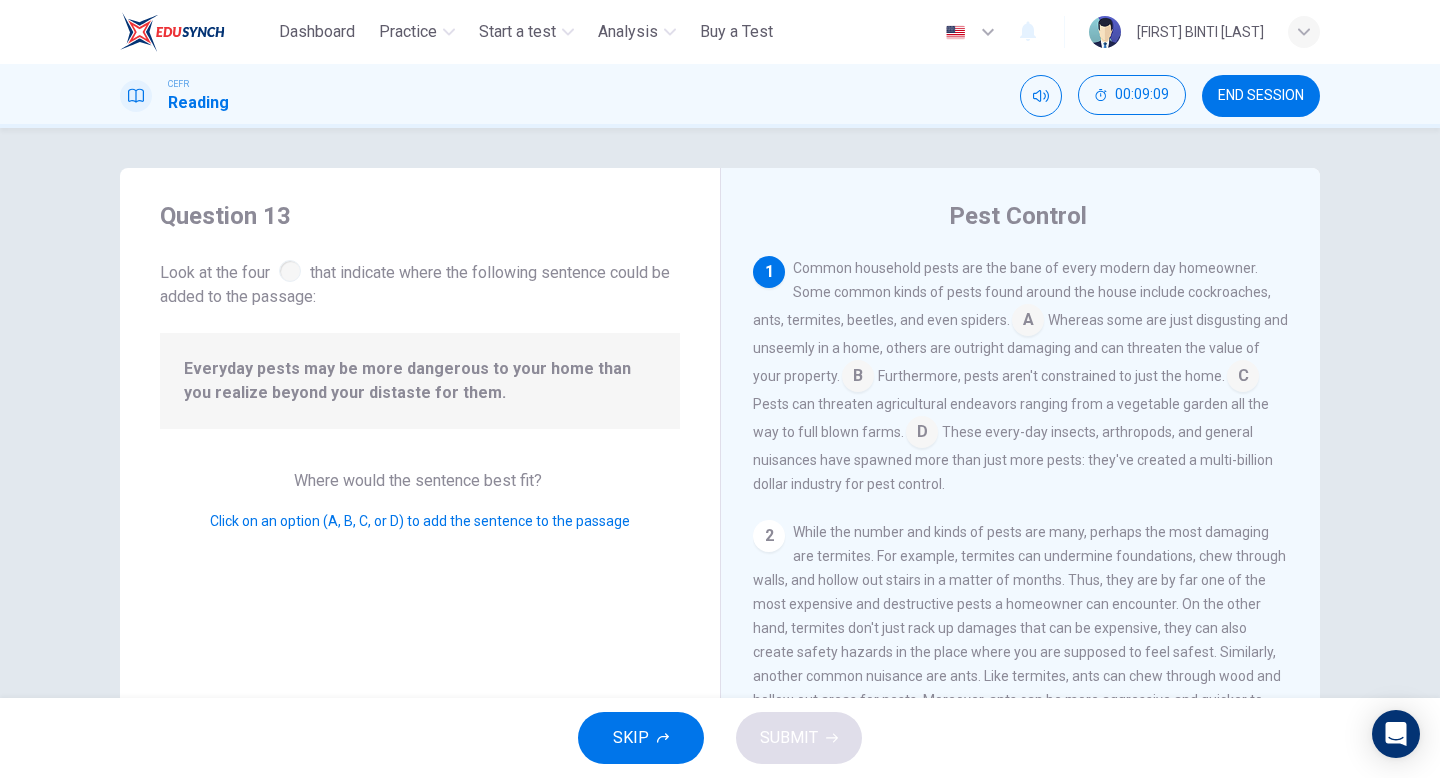 click at bounding box center (1028, 322) 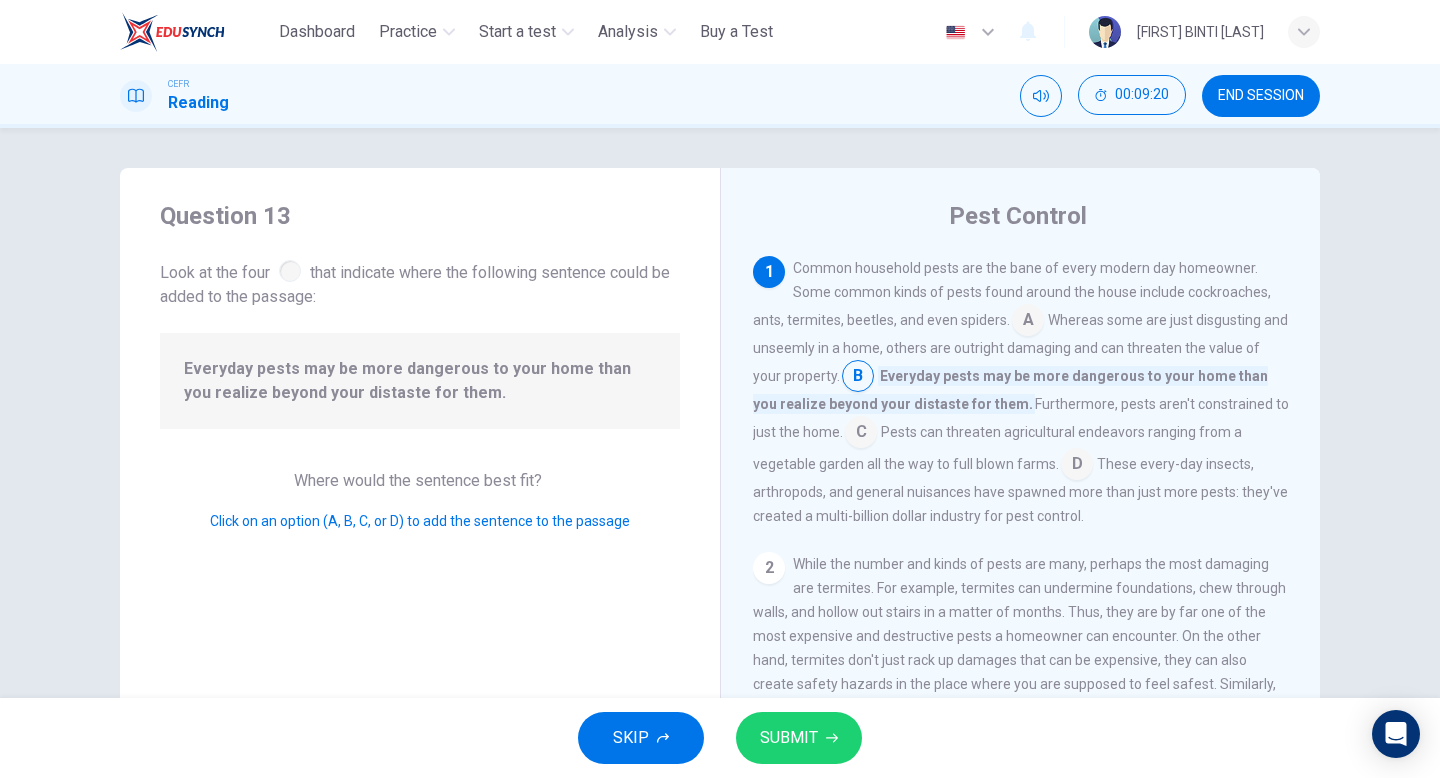 click at bounding box center (1028, 322) 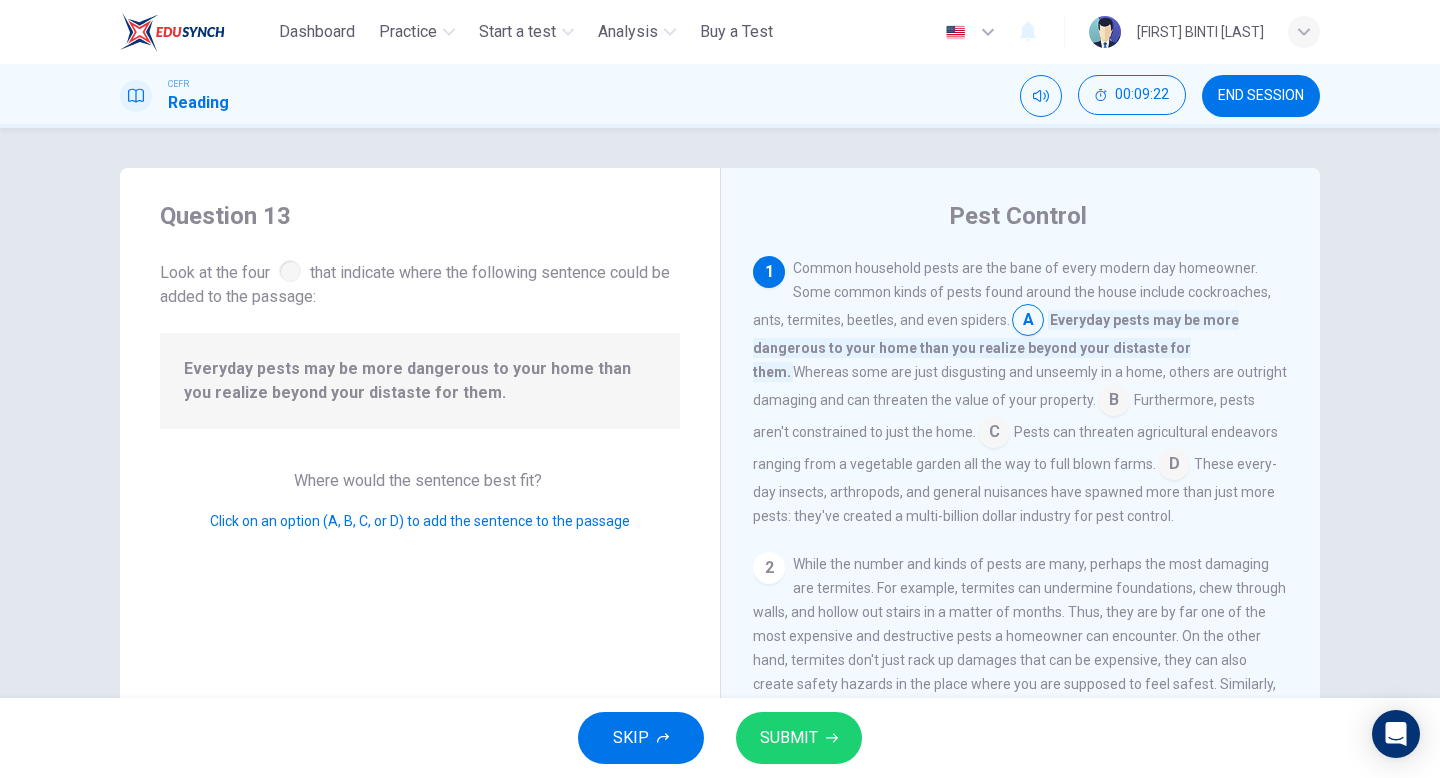 click on "SUBMIT" at bounding box center [789, 738] 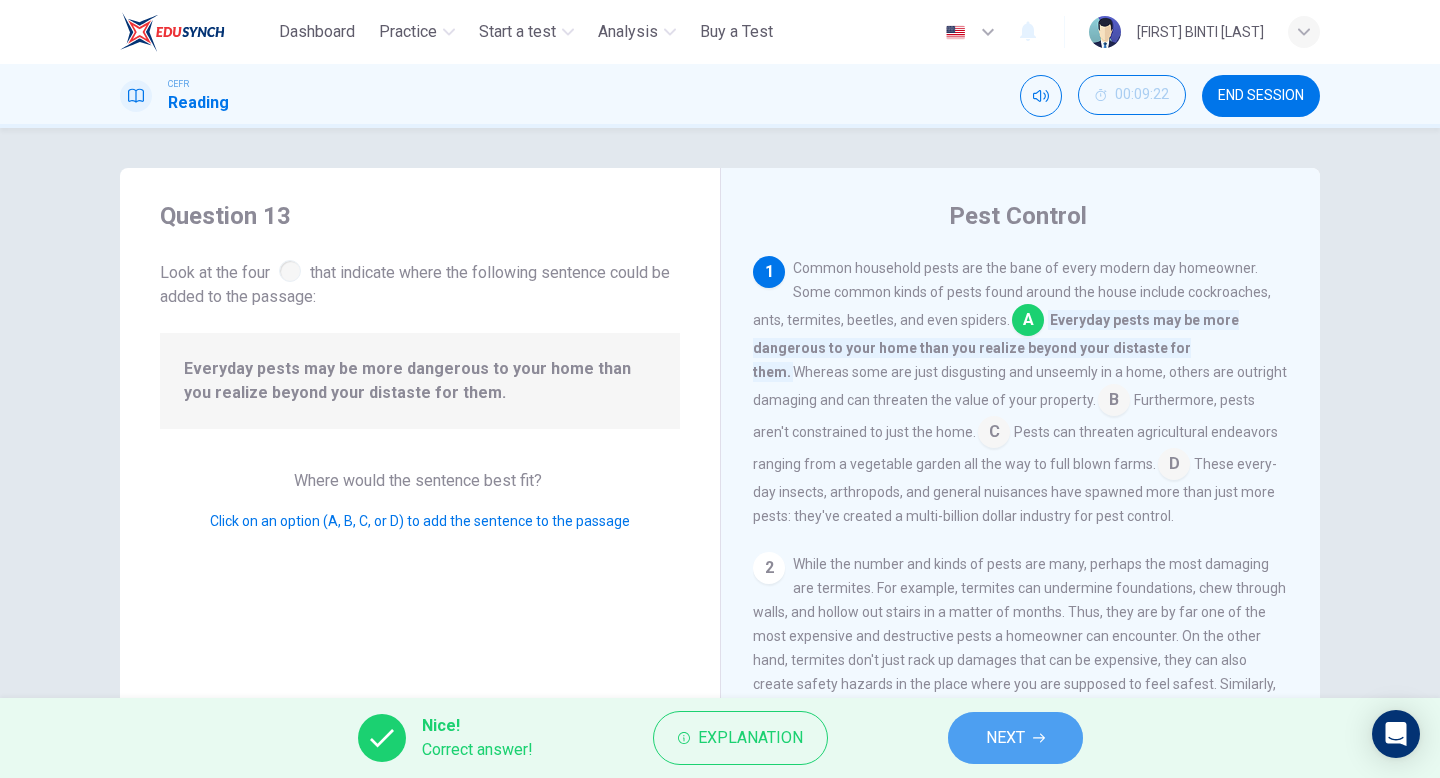 click on "NEXT" at bounding box center [1015, 738] 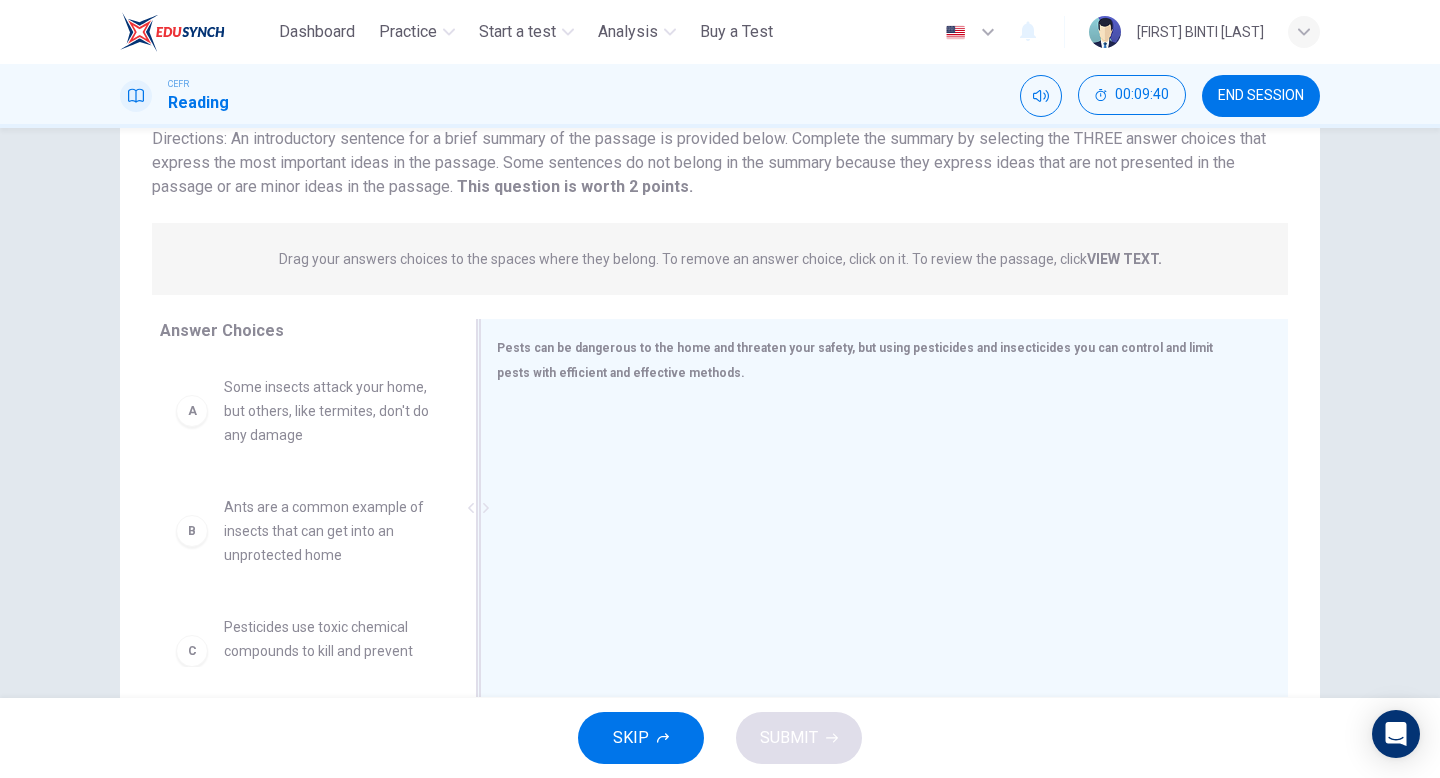 scroll, scrollTop: 140, scrollLeft: 0, axis: vertical 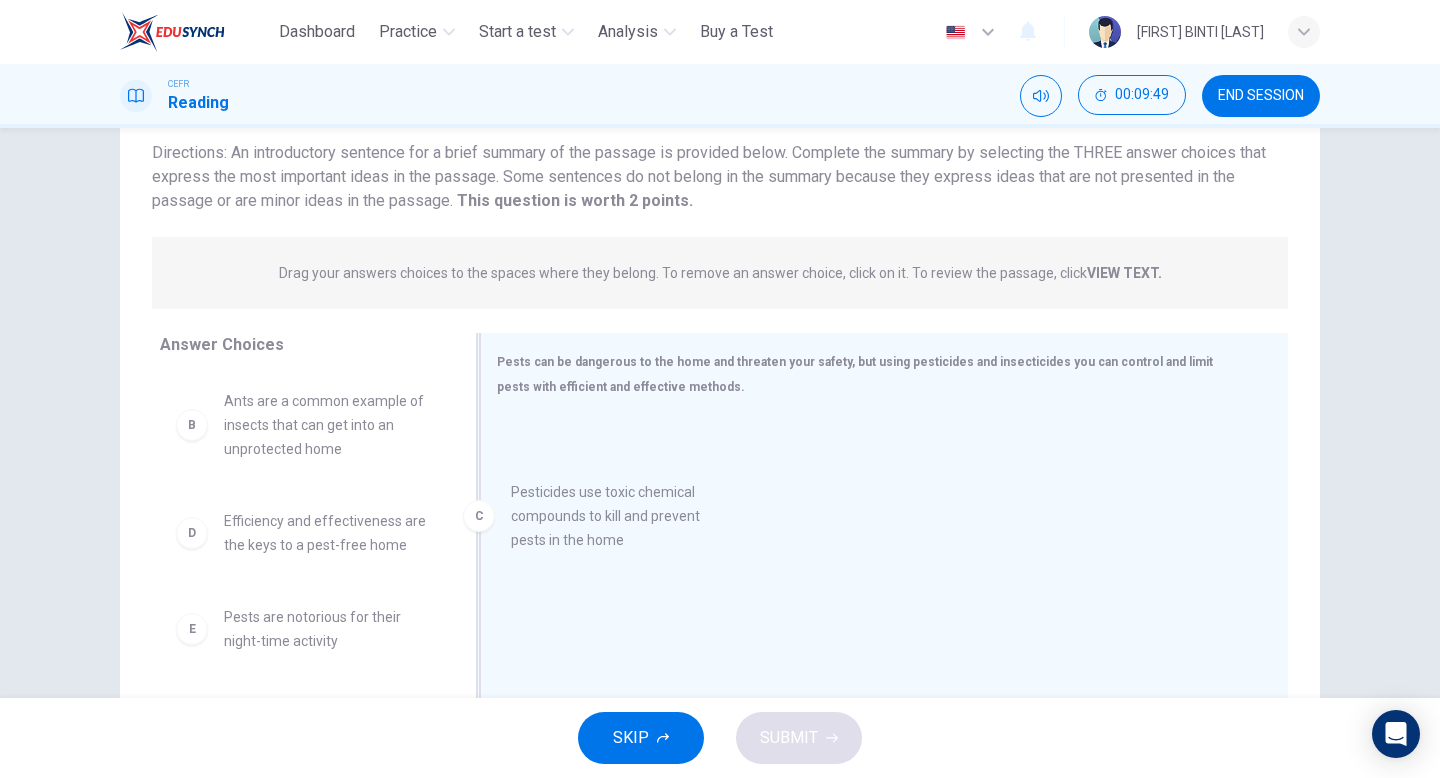 drag, startPoint x: 368, startPoint y: 562, endPoint x: 671, endPoint y: 533, distance: 304.3846 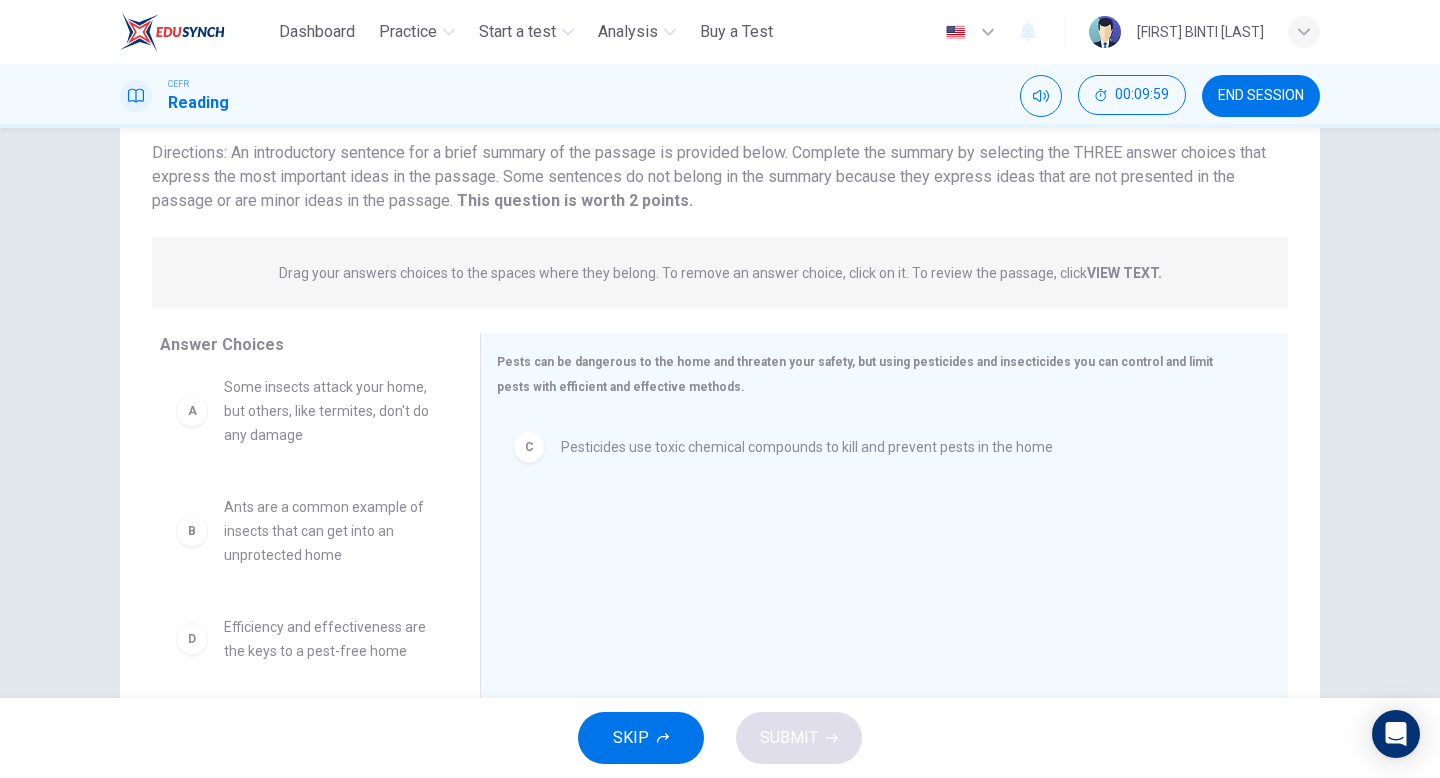 scroll, scrollTop: 0, scrollLeft: 0, axis: both 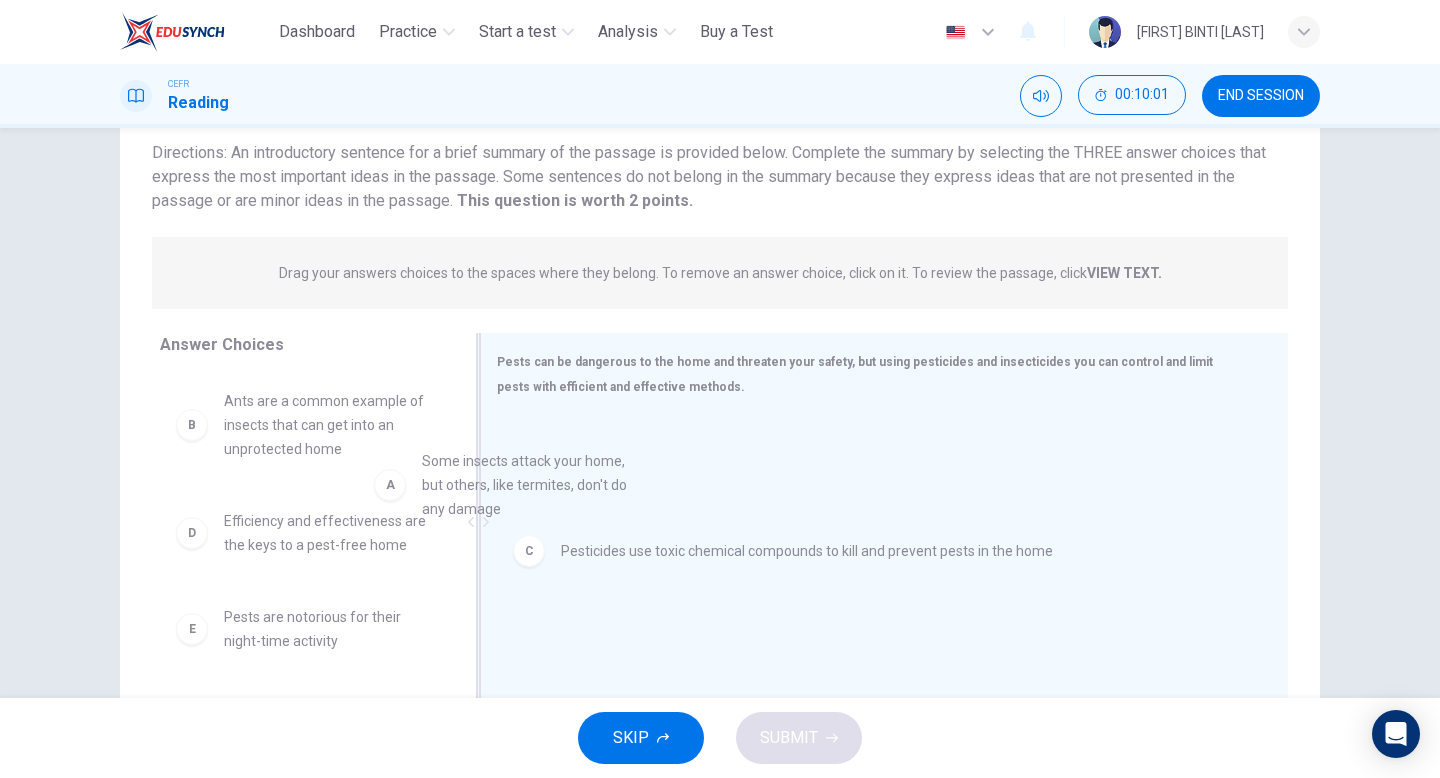 drag, startPoint x: 367, startPoint y: 440, endPoint x: 597, endPoint y: 504, distance: 238.73836 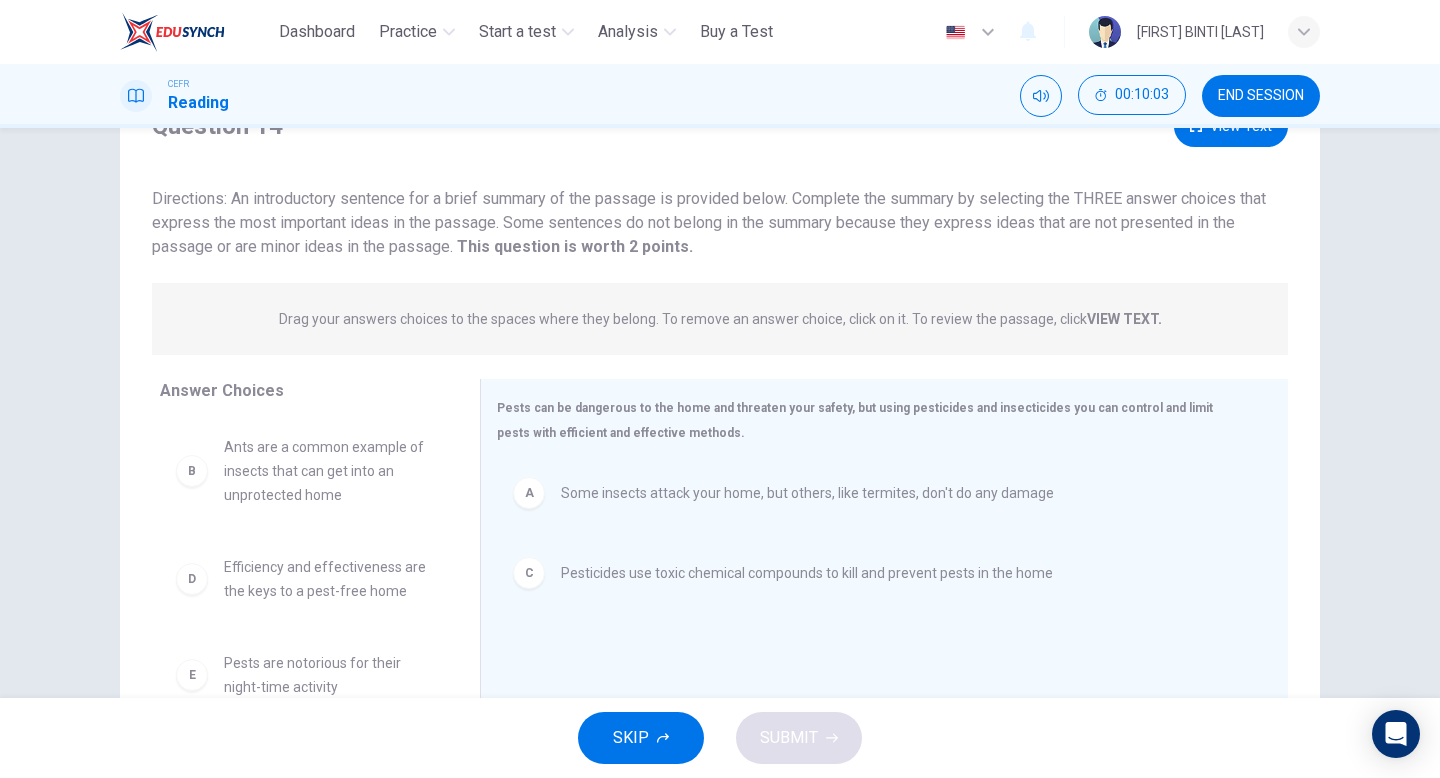 scroll, scrollTop: 93, scrollLeft: 0, axis: vertical 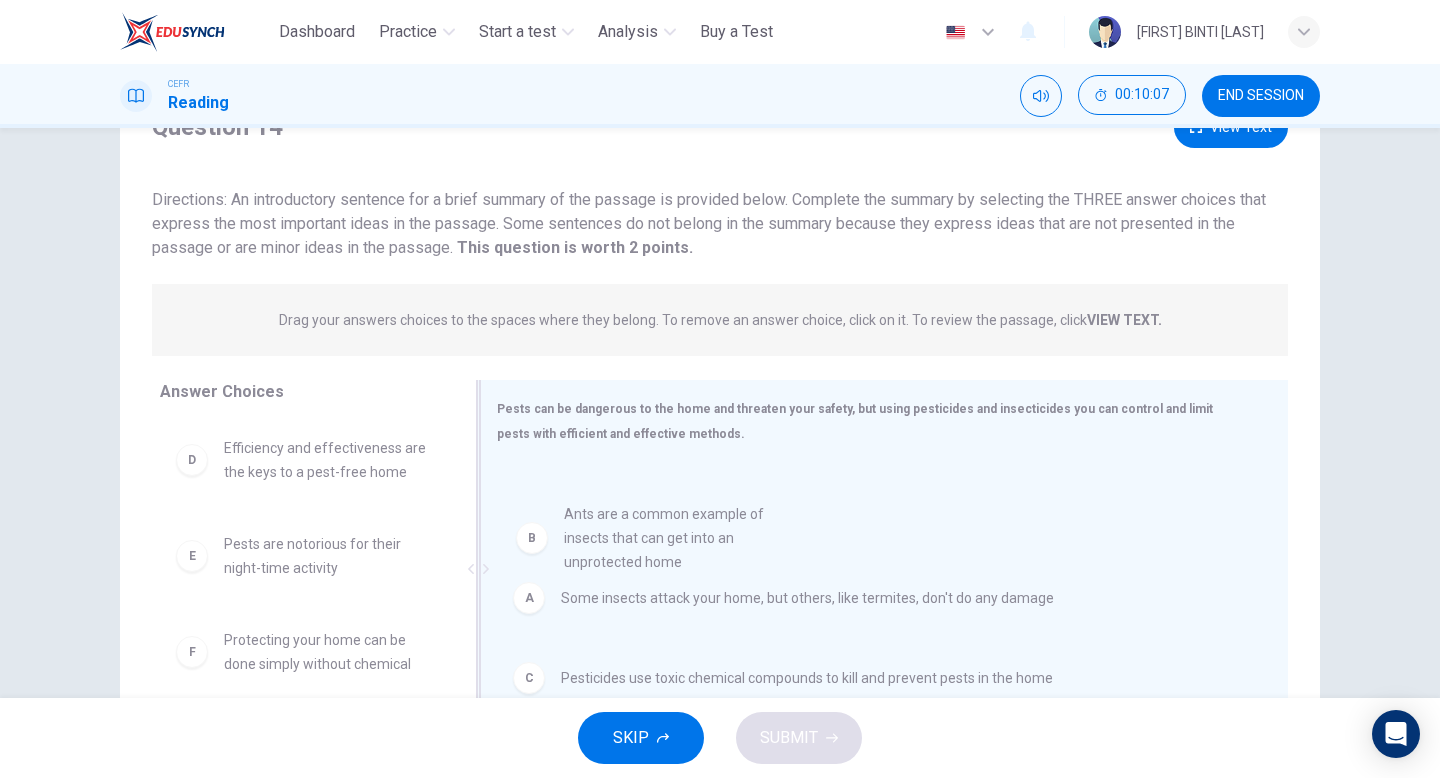 drag, startPoint x: 361, startPoint y: 483, endPoint x: 709, endPoint y: 547, distance: 353.83612 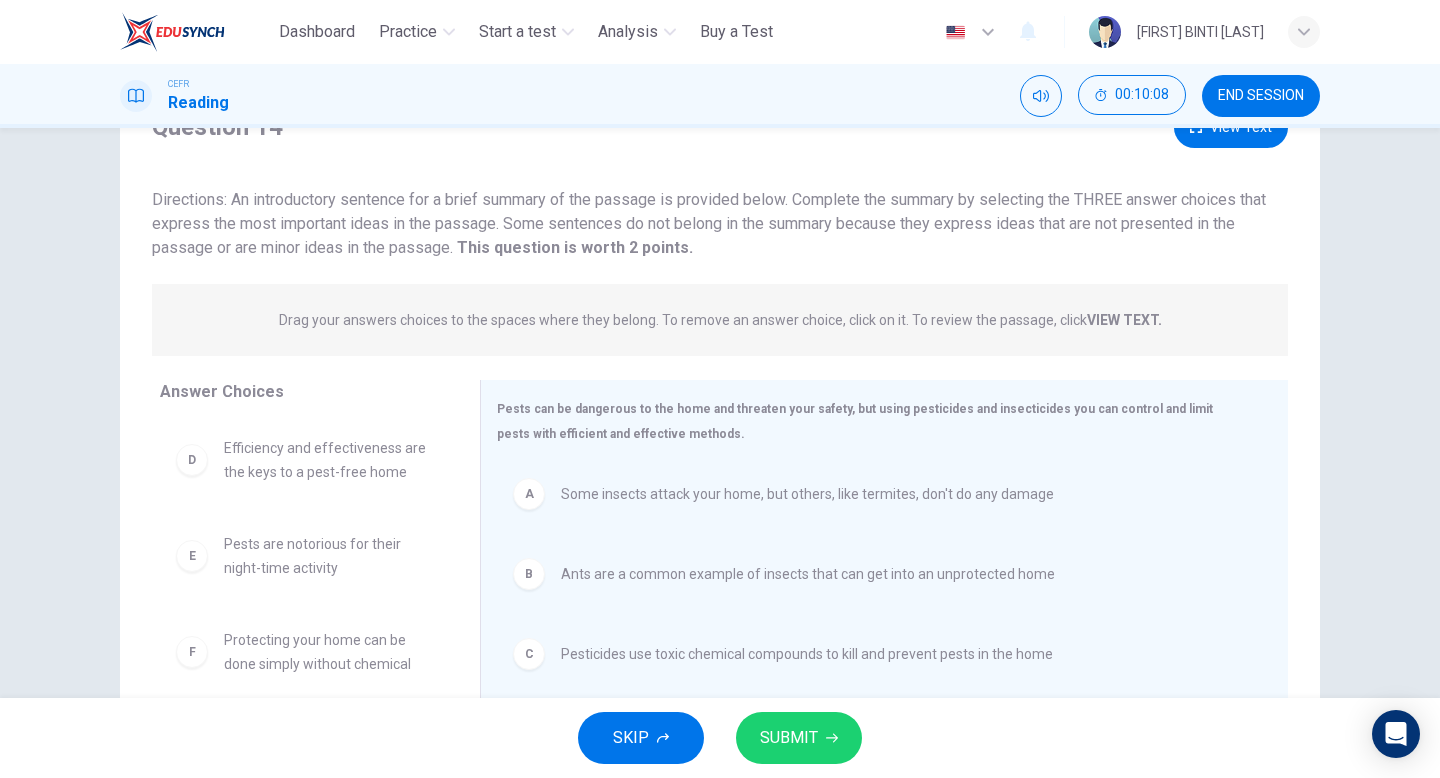 click on "SUBMIT" at bounding box center [789, 738] 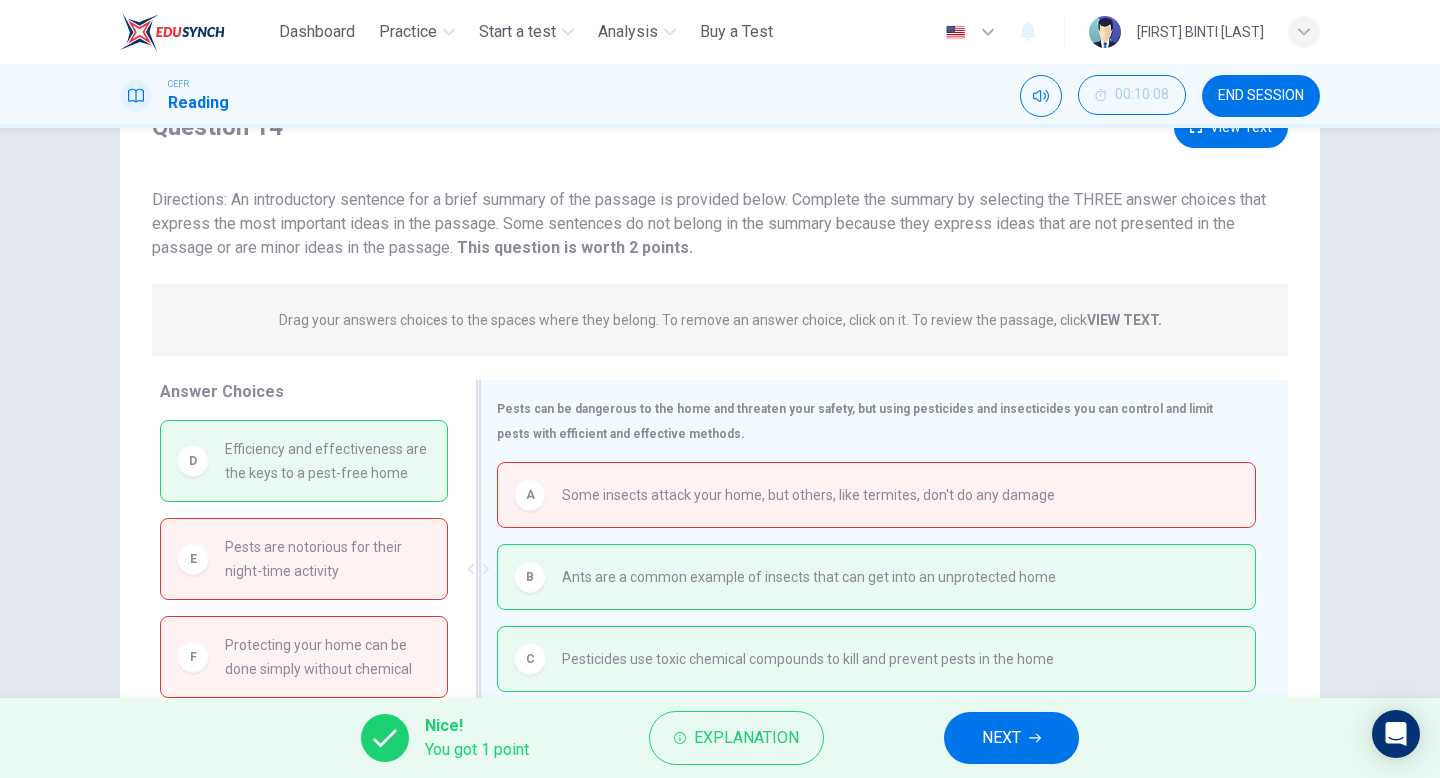 drag, startPoint x: 411, startPoint y: 483, endPoint x: 602, endPoint y: 512, distance: 193.18903 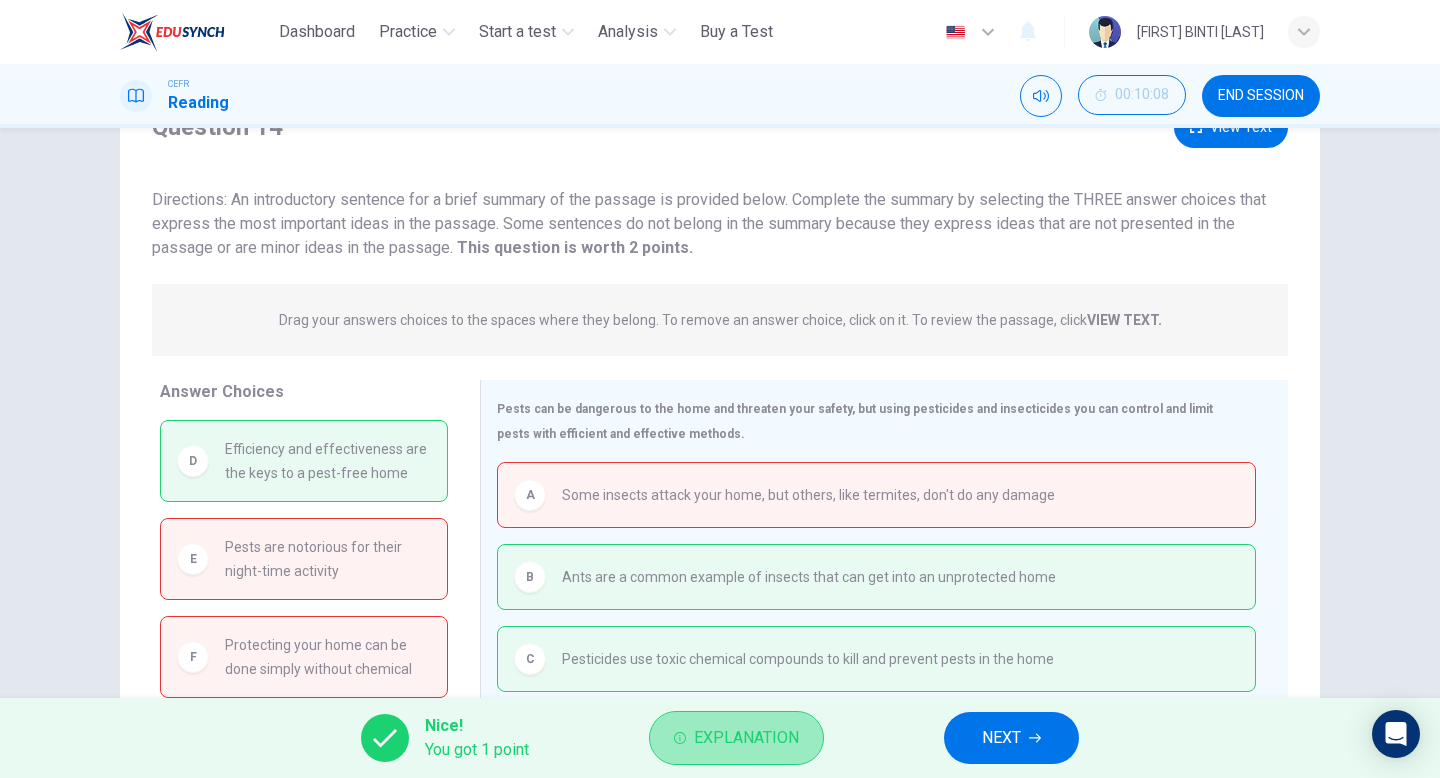 click on "Explanation" at bounding box center (736, 738) 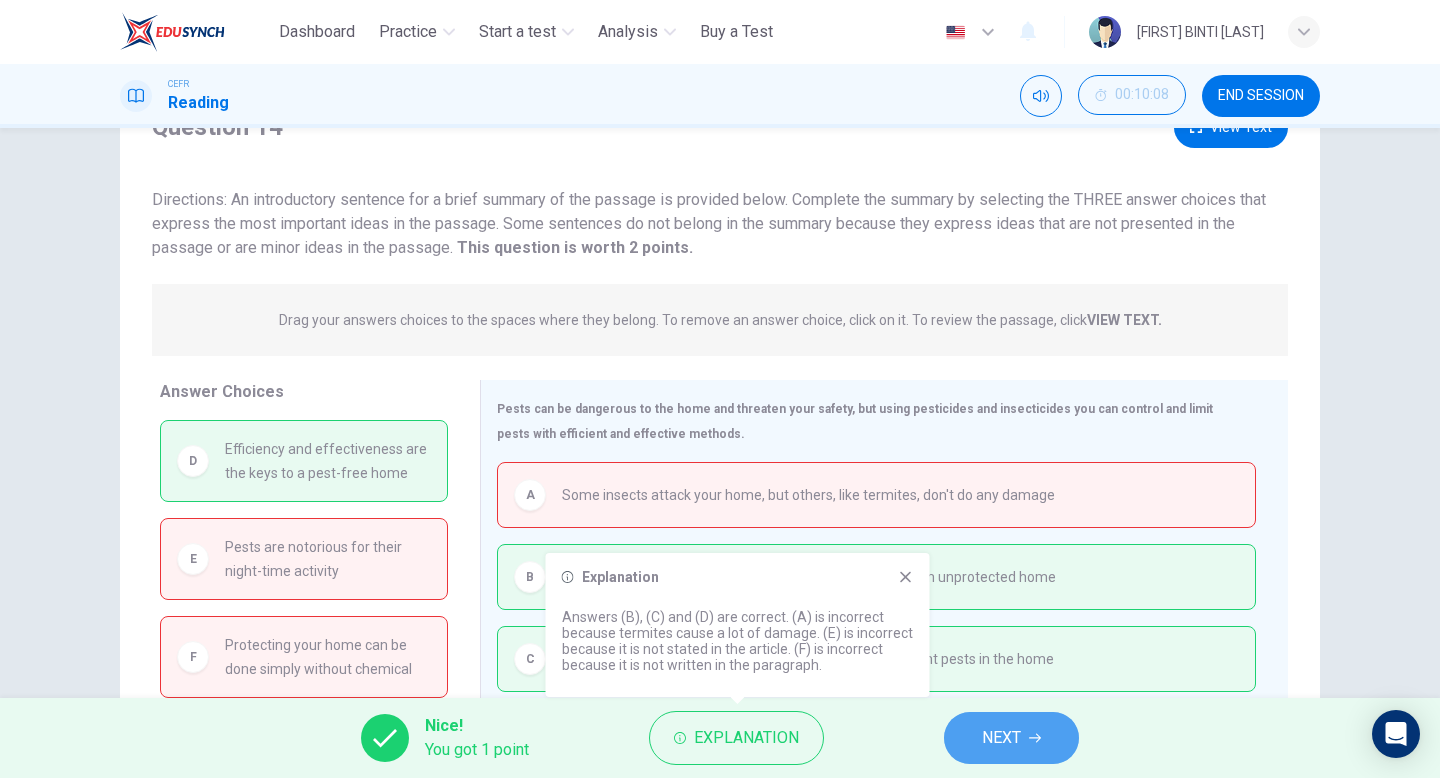 click on "NEXT" at bounding box center [1011, 738] 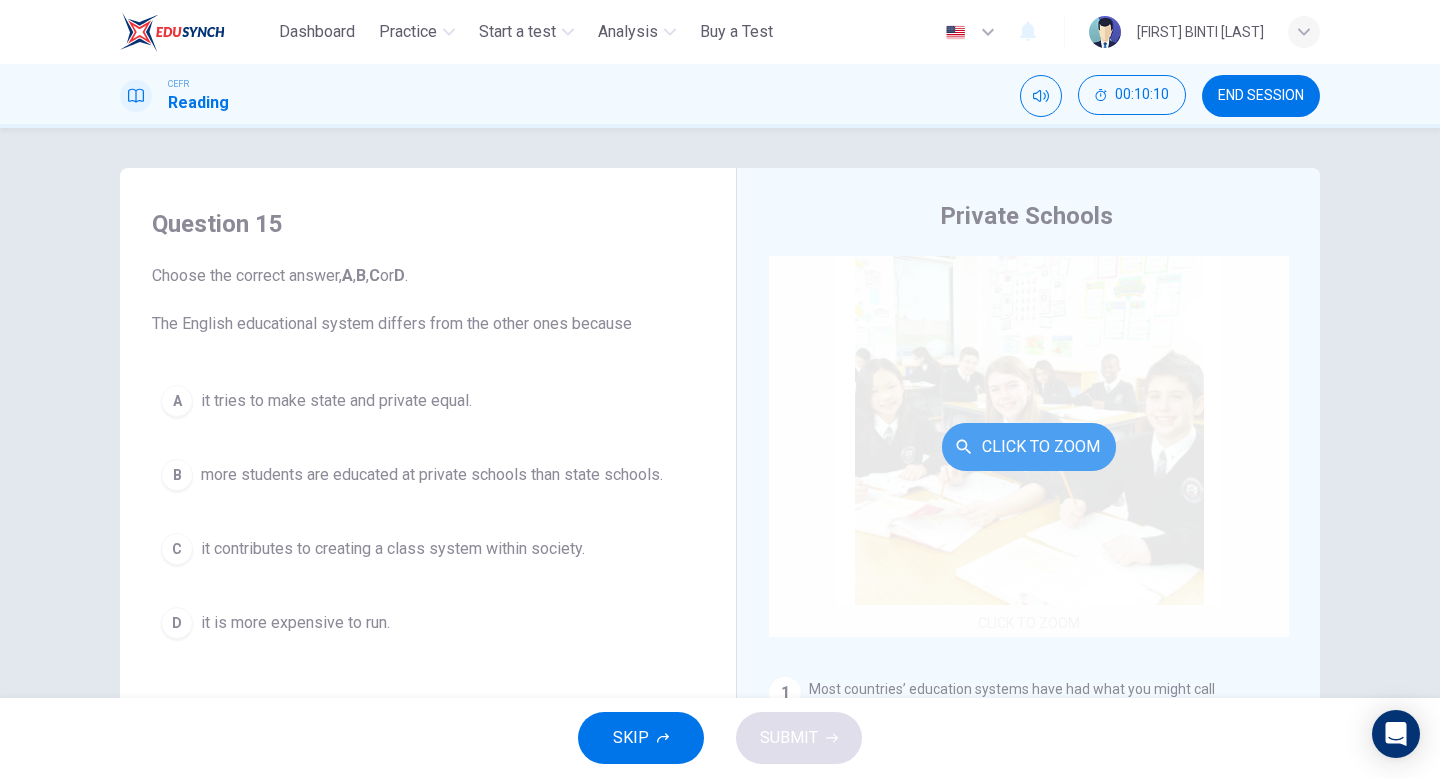 click on "Click to Zoom" at bounding box center [1029, 447] 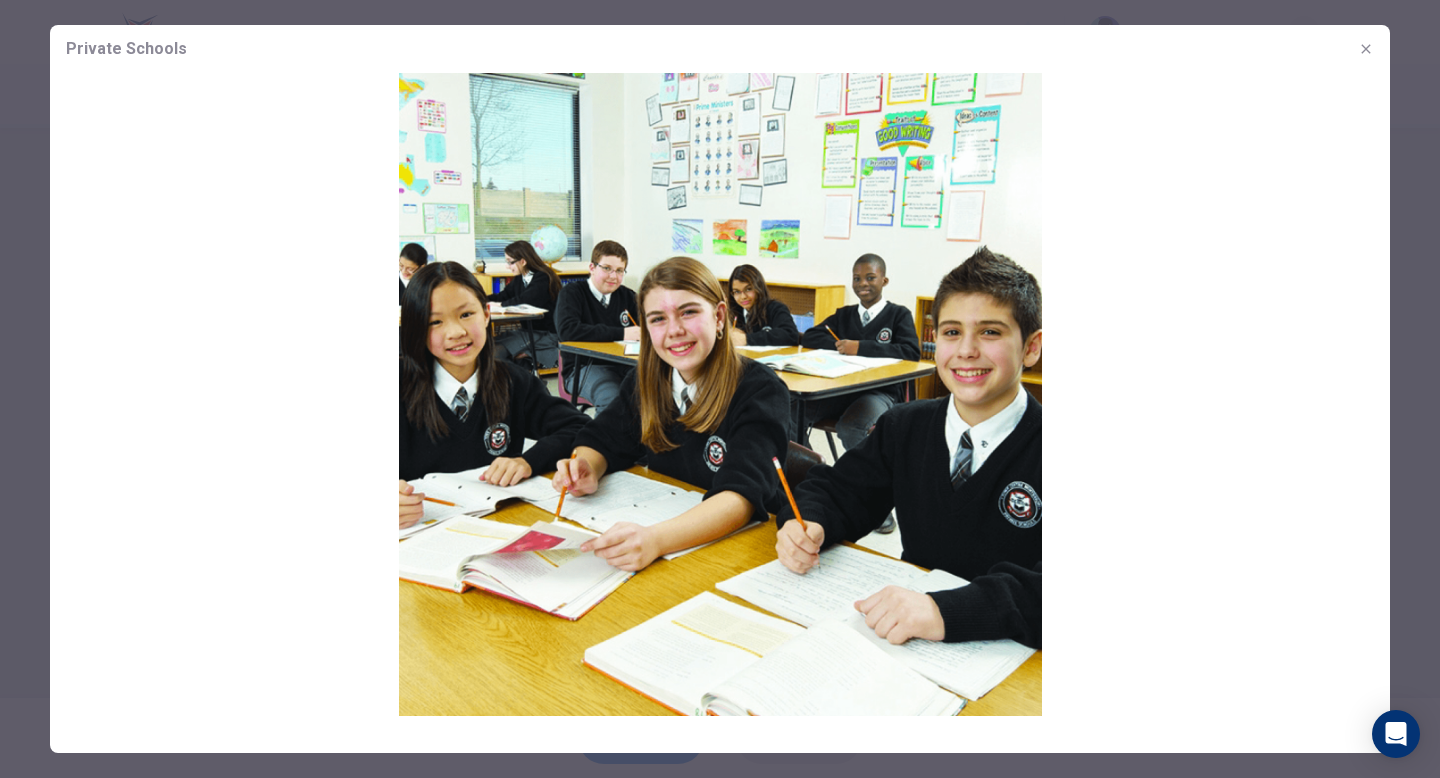click at bounding box center [720, 389] 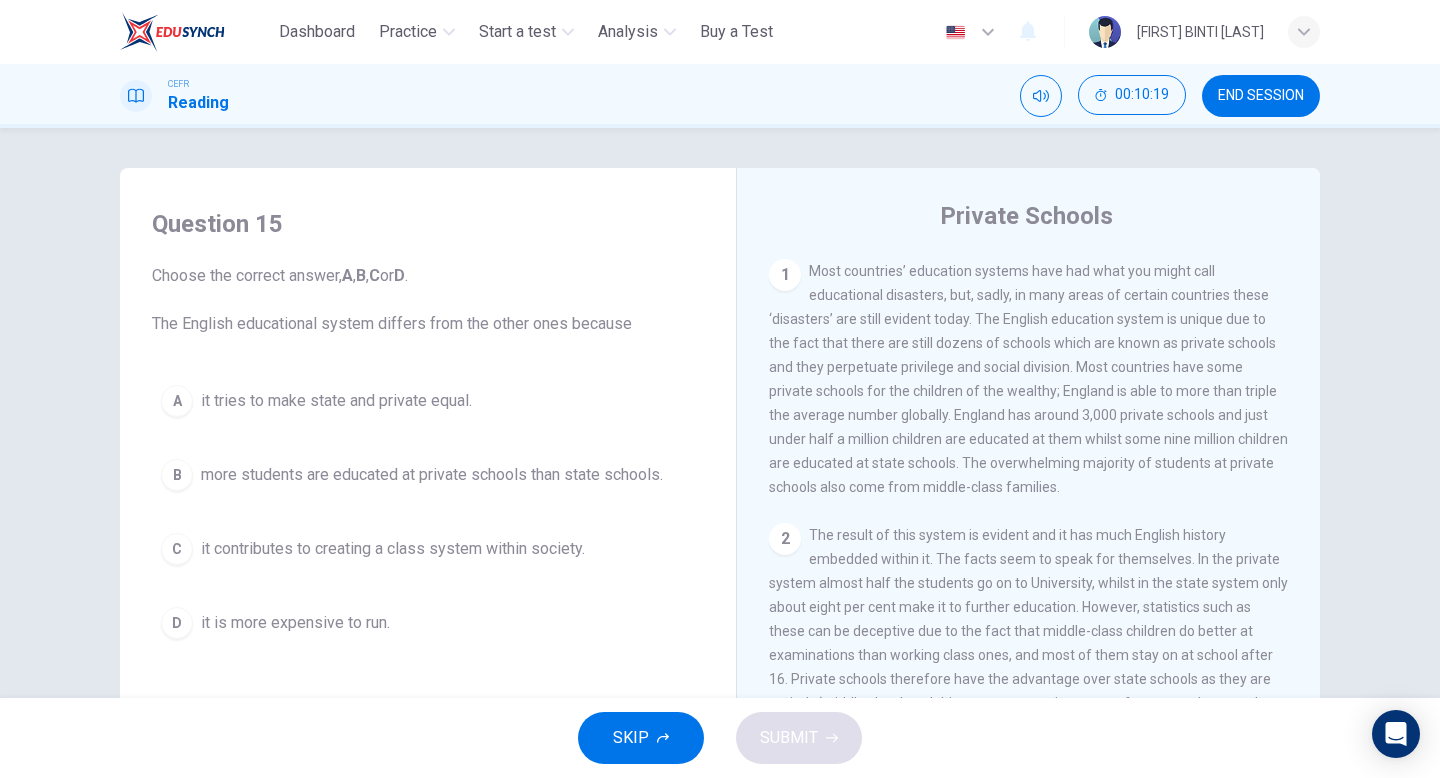 scroll, scrollTop: 420, scrollLeft: 0, axis: vertical 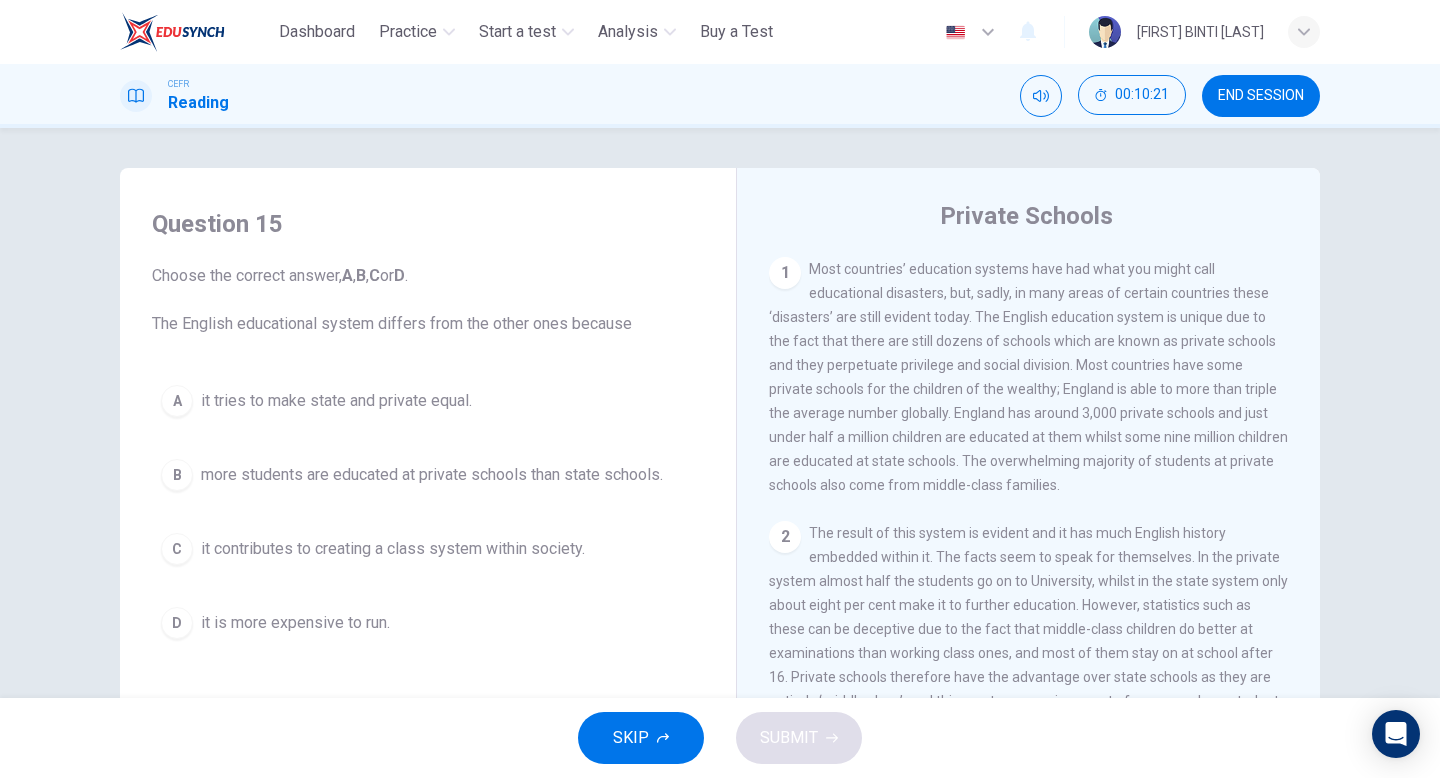 click on "END SESSION" at bounding box center [1261, 96] 